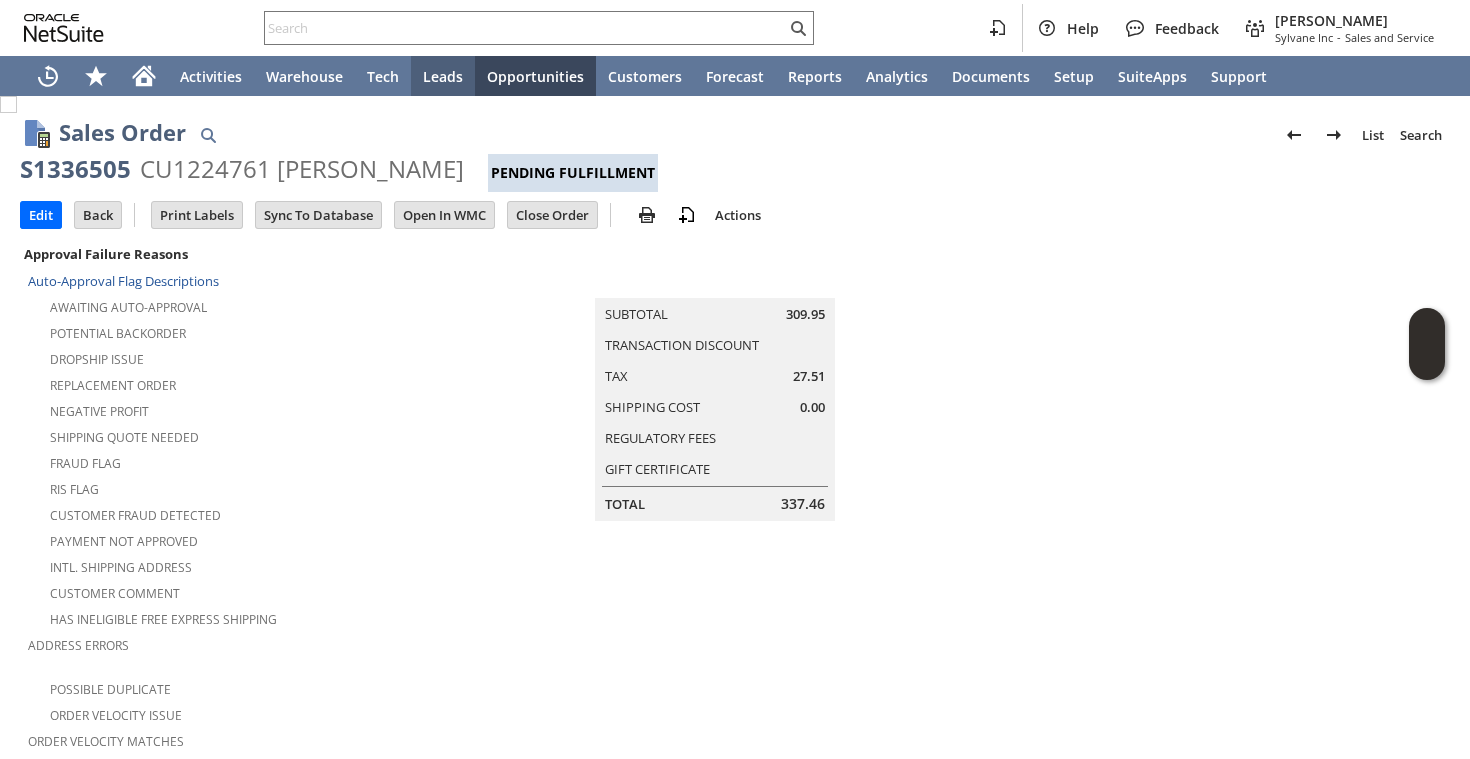 scroll, scrollTop: 0, scrollLeft: 0, axis: both 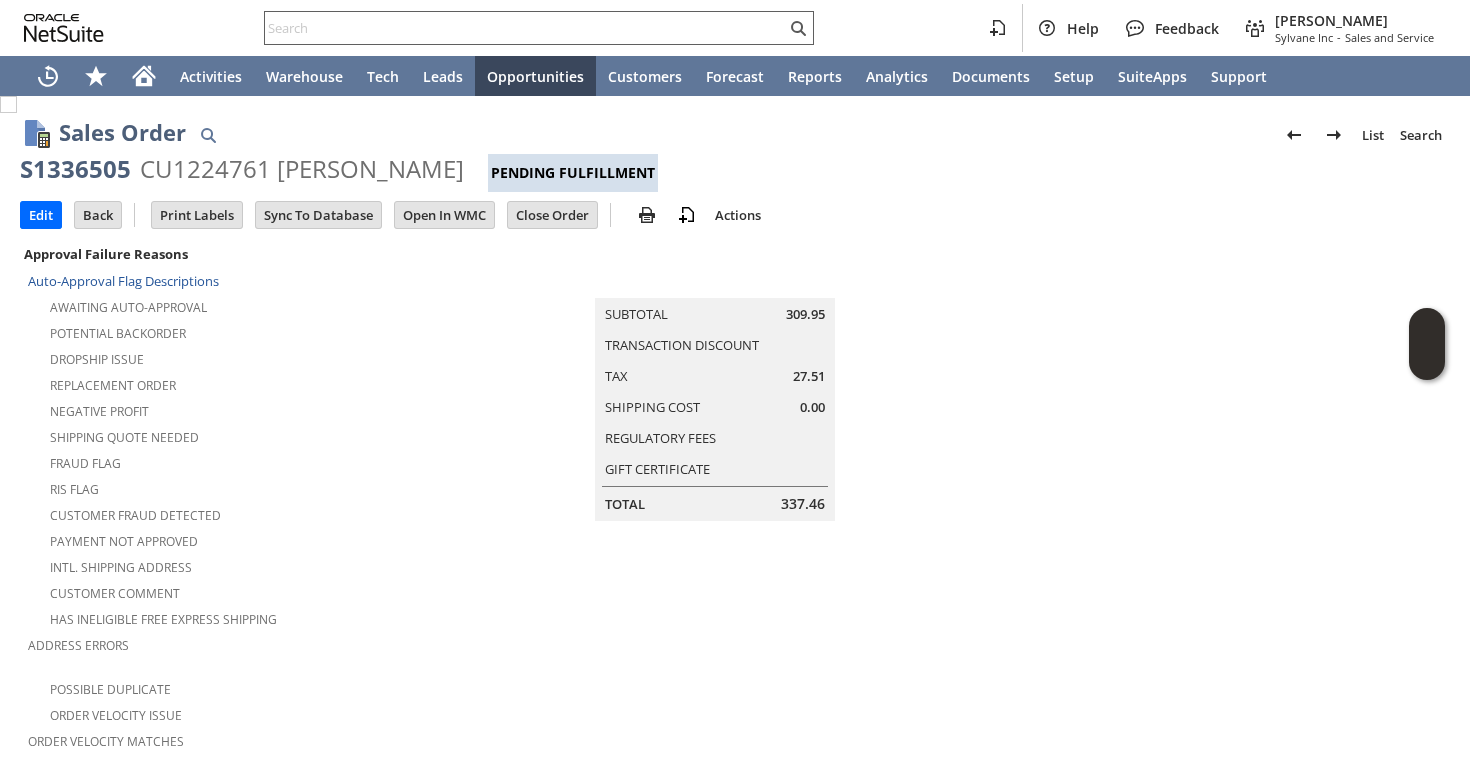 click at bounding box center (525, 28) 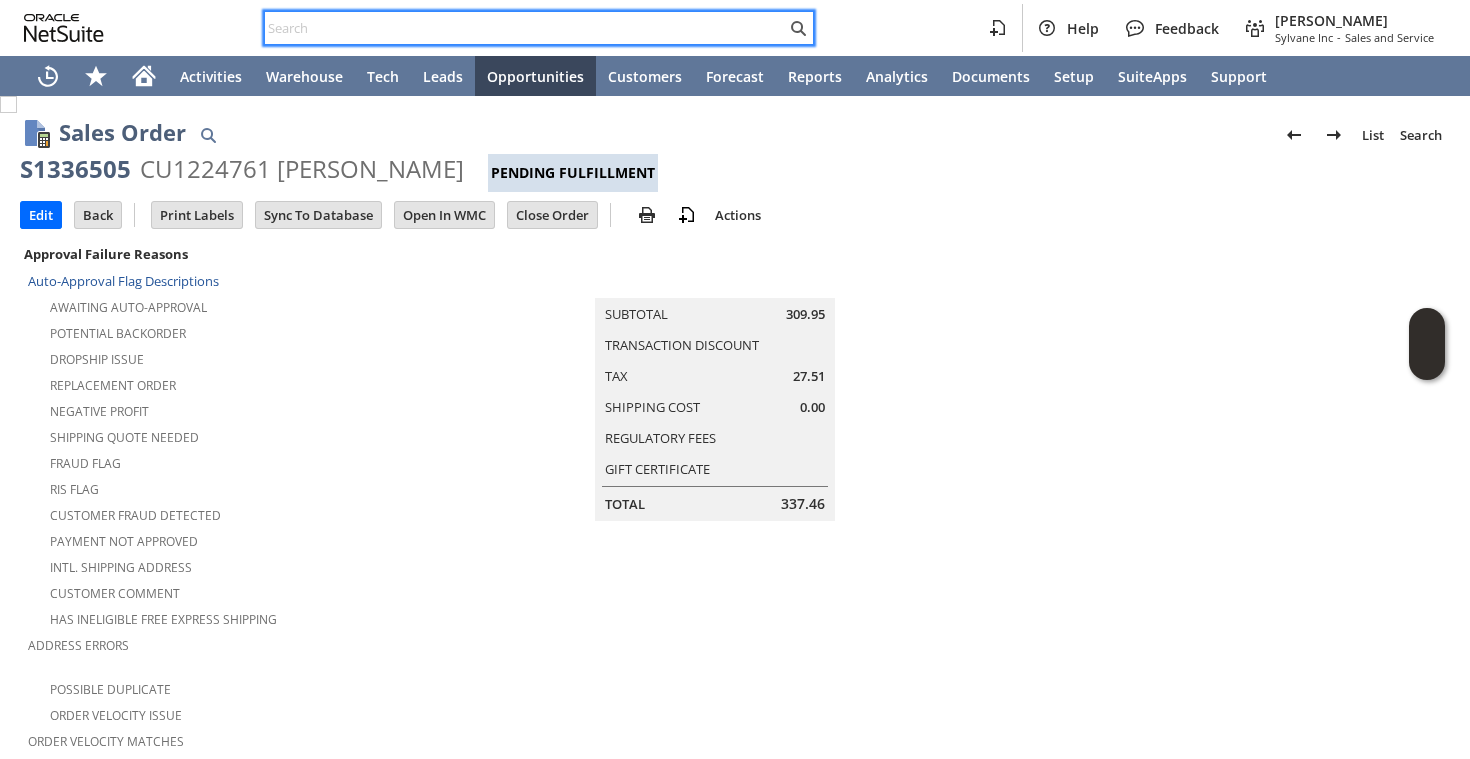 paste on "4073460434" 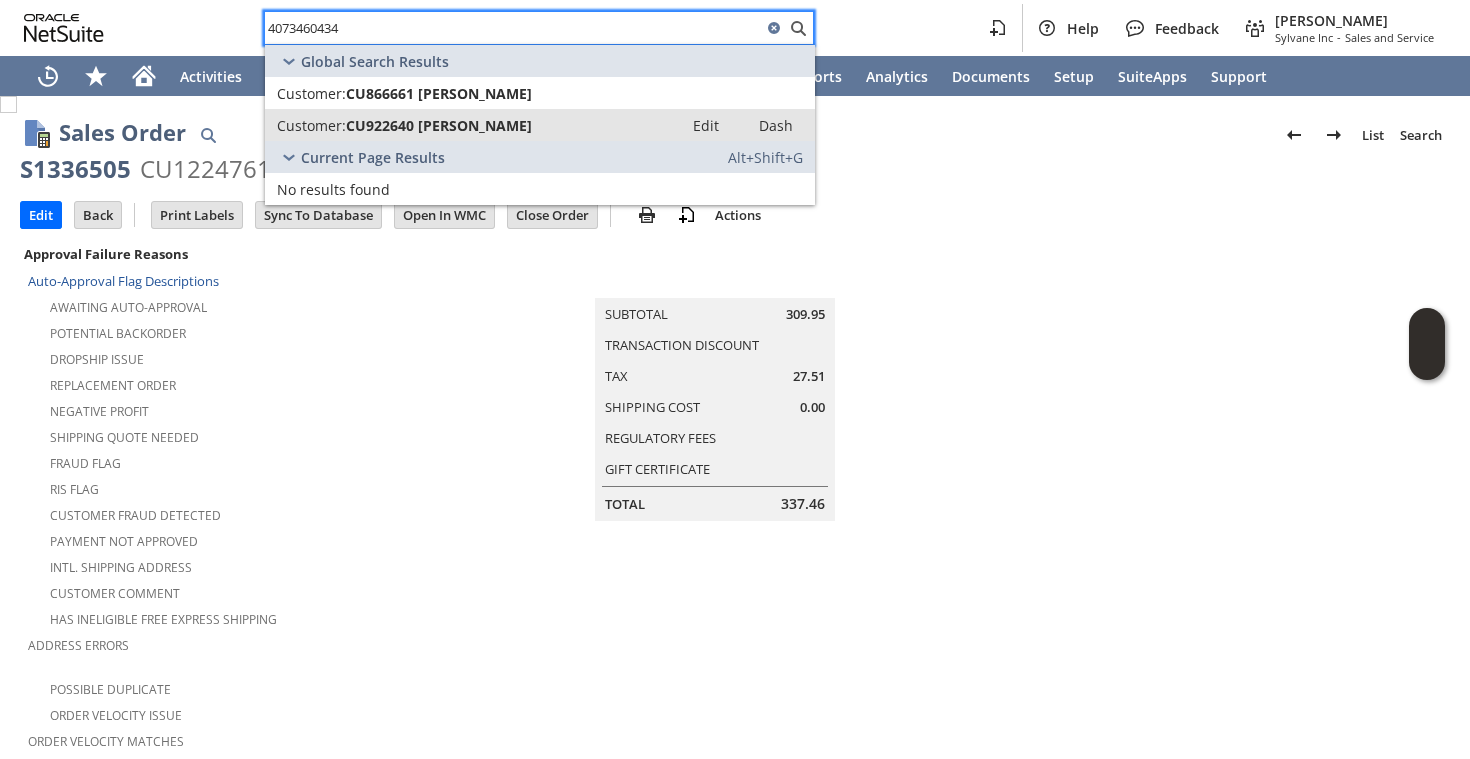click on "CU922640 Chet Zema" at bounding box center (439, 125) 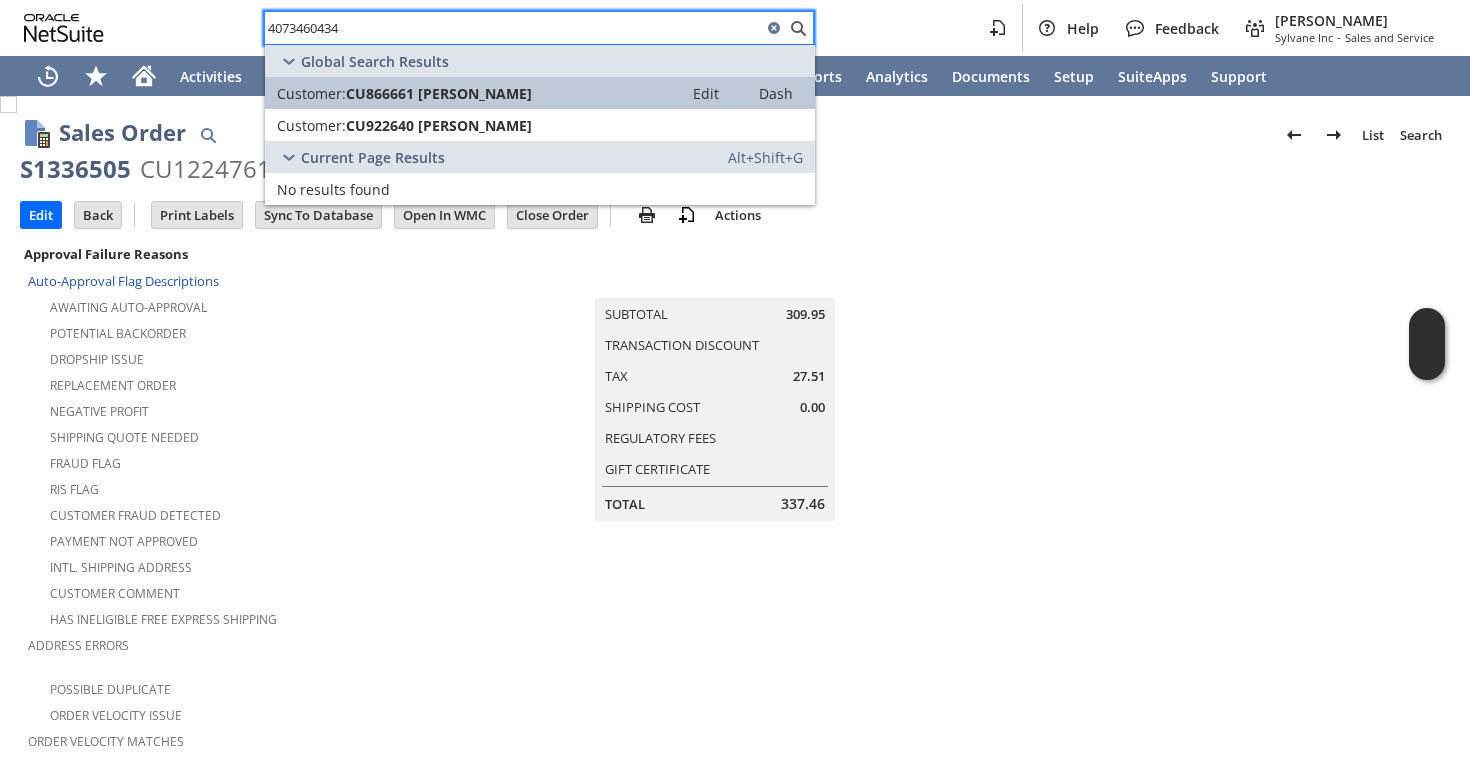 click on "CU866661 Chet Zema" at bounding box center [439, 93] 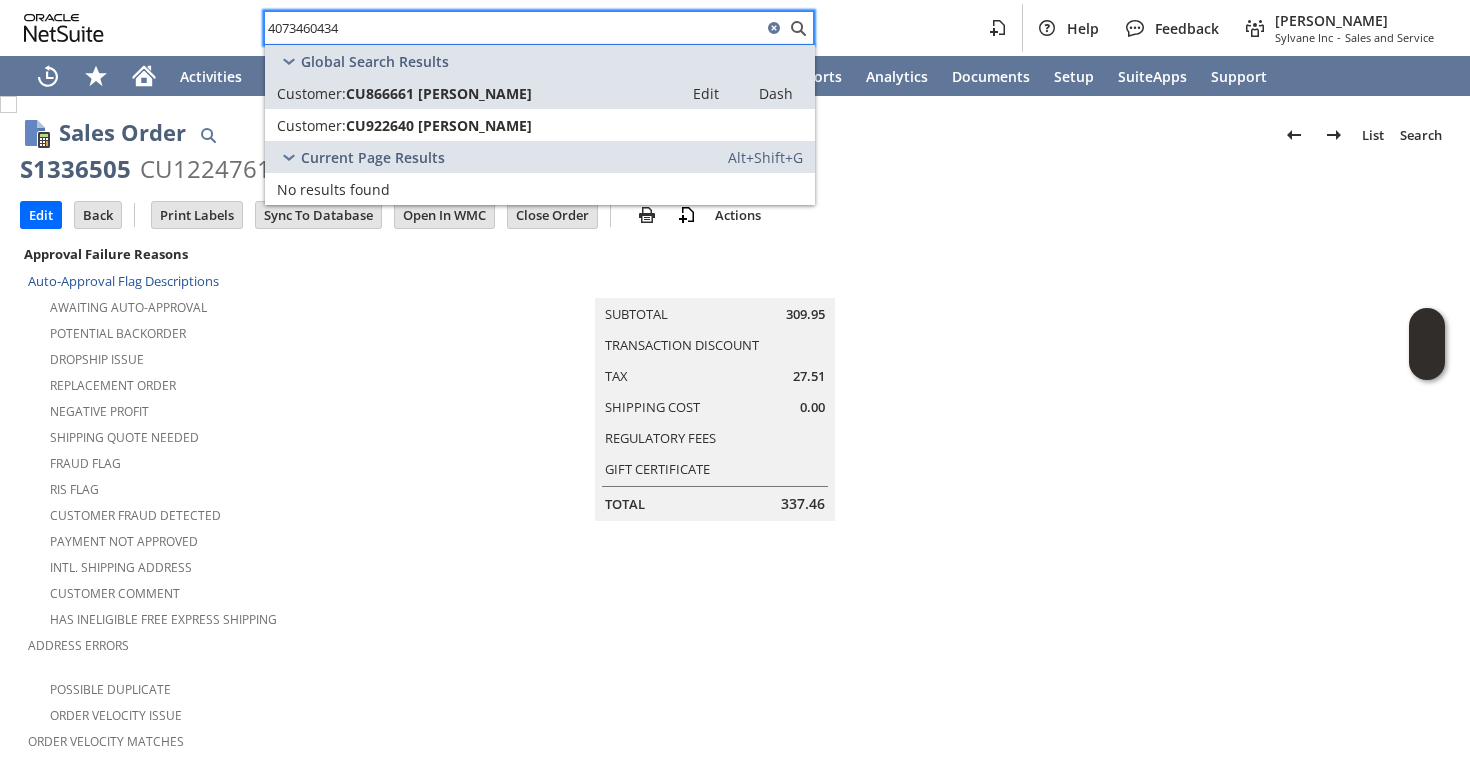click on "4073460434" at bounding box center (513, 28) 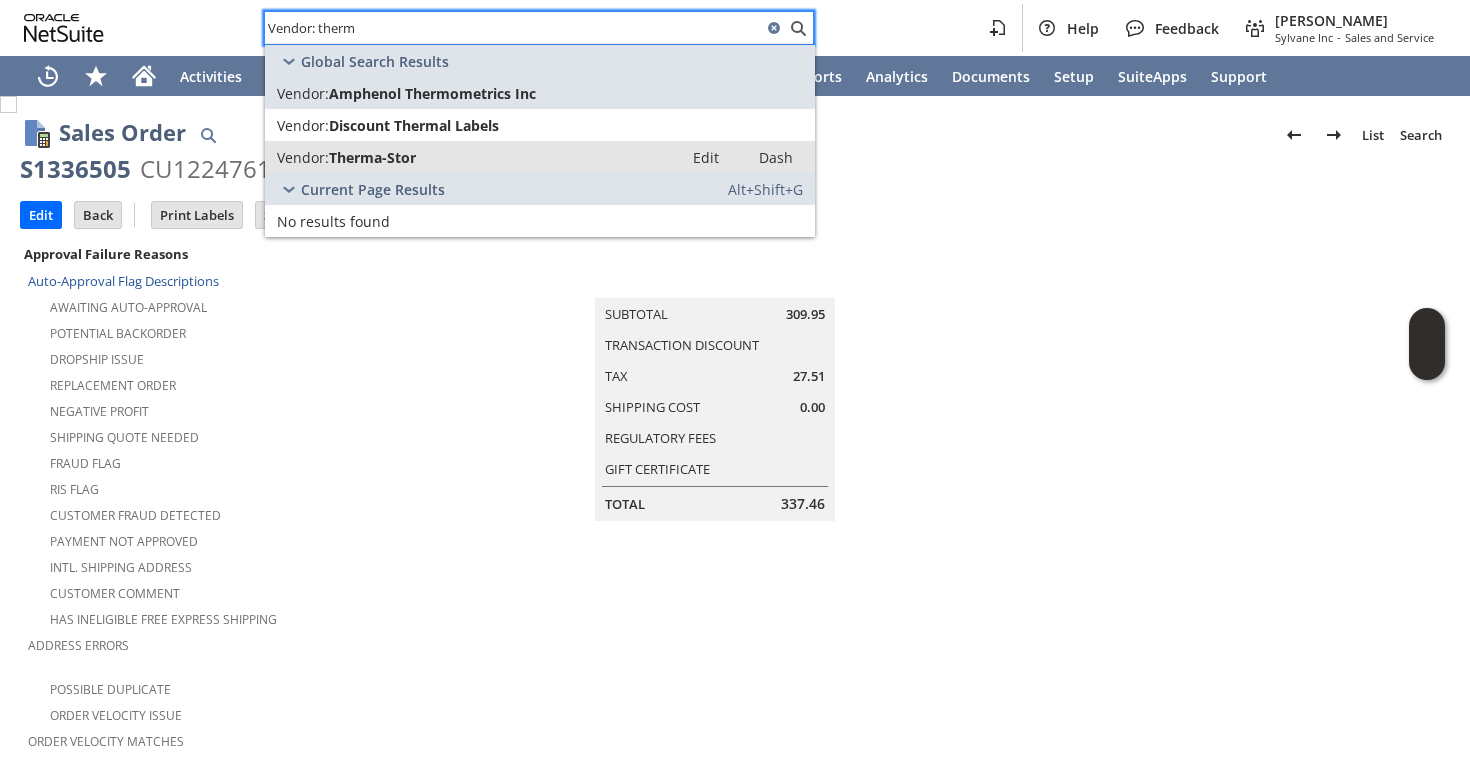 type on "Vendor: therm" 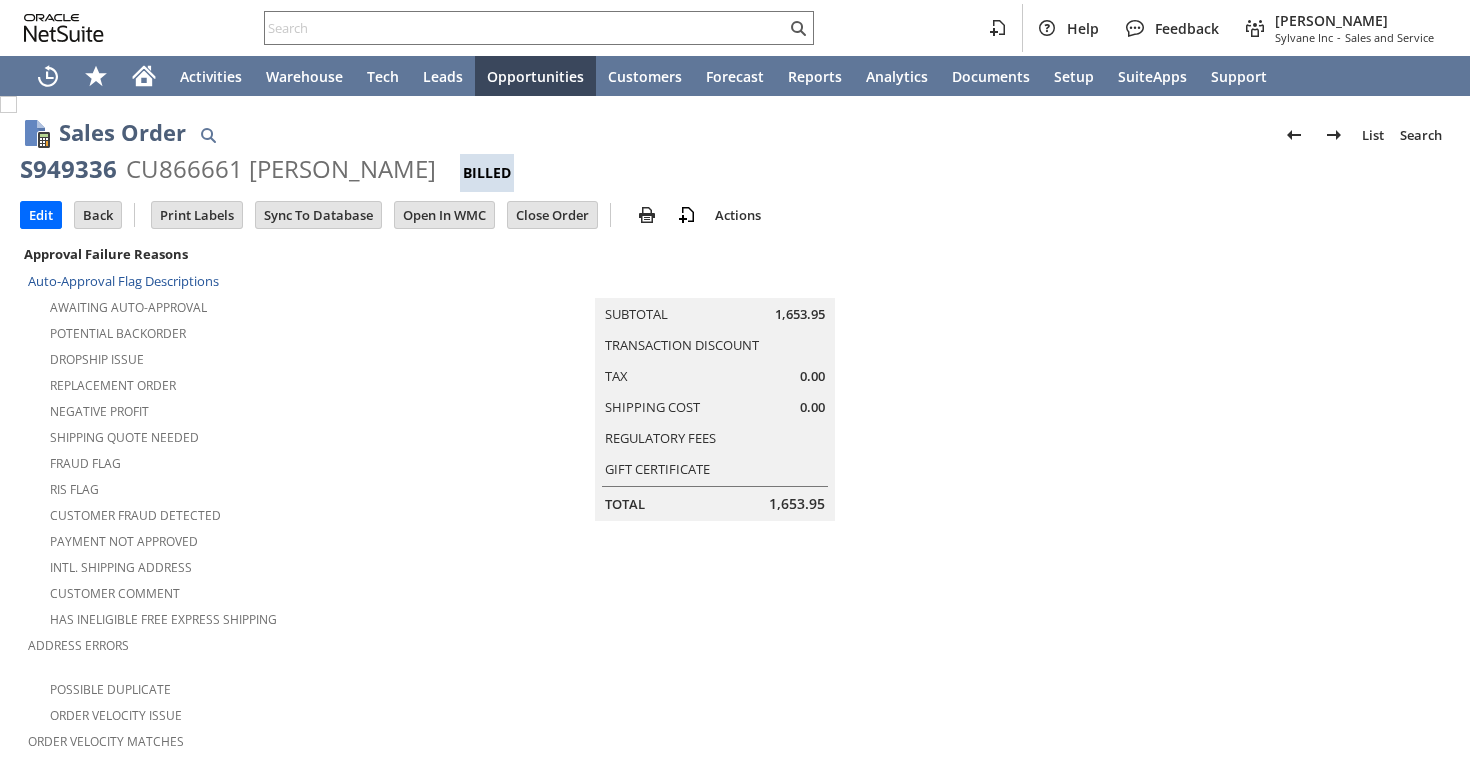 scroll, scrollTop: 0, scrollLeft: 0, axis: both 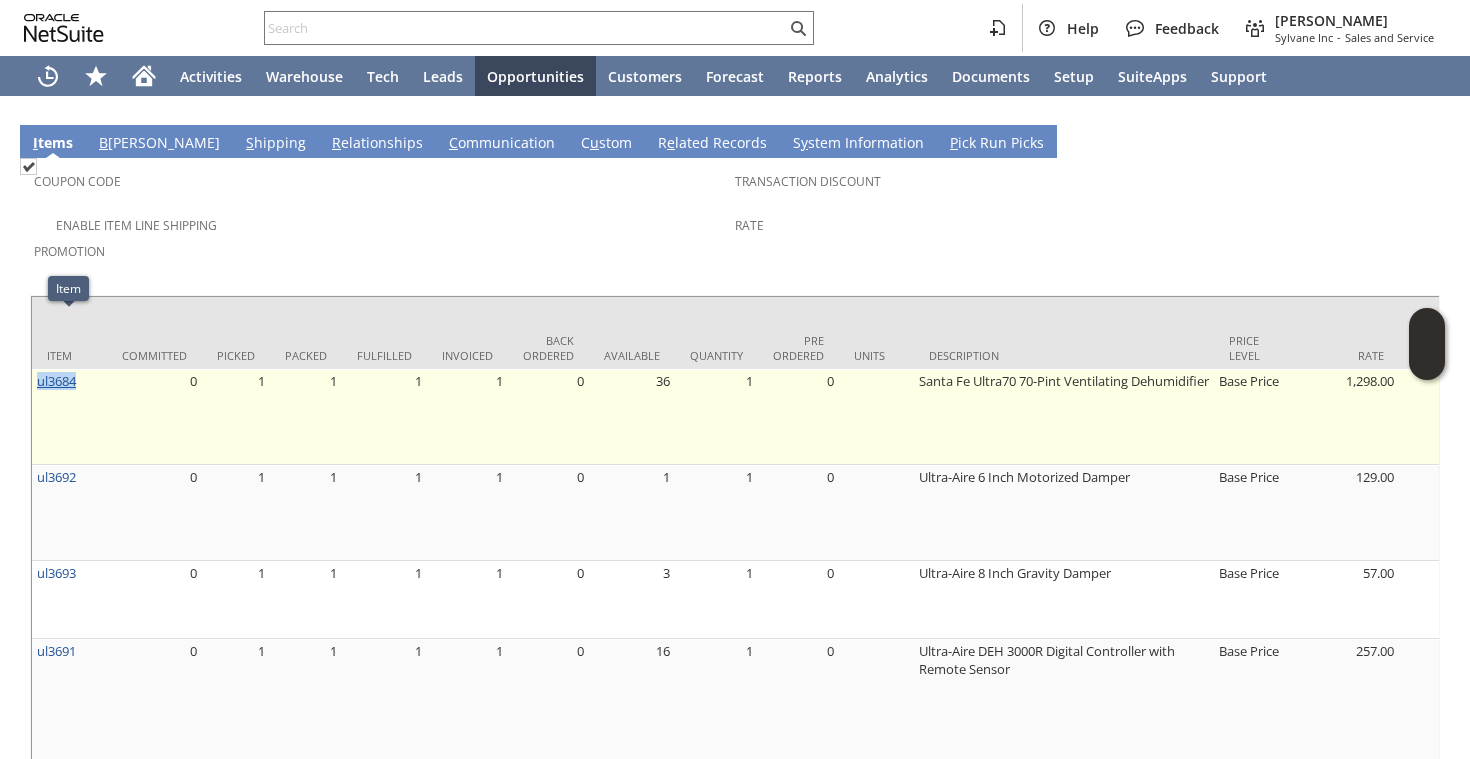 drag, startPoint x: 92, startPoint y: 334, endPoint x: 36, endPoint y: 325, distance: 56.718605 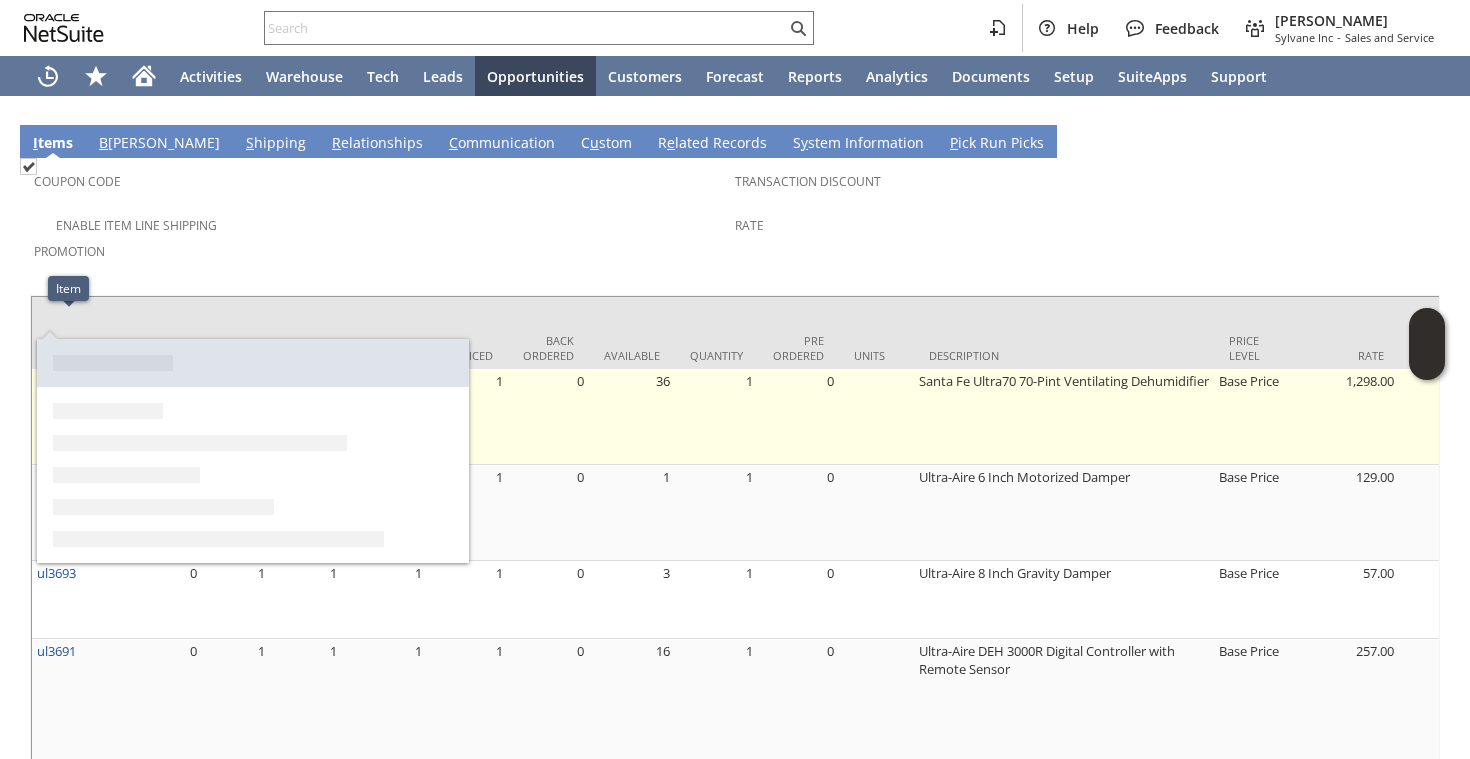 copy on "ul3684" 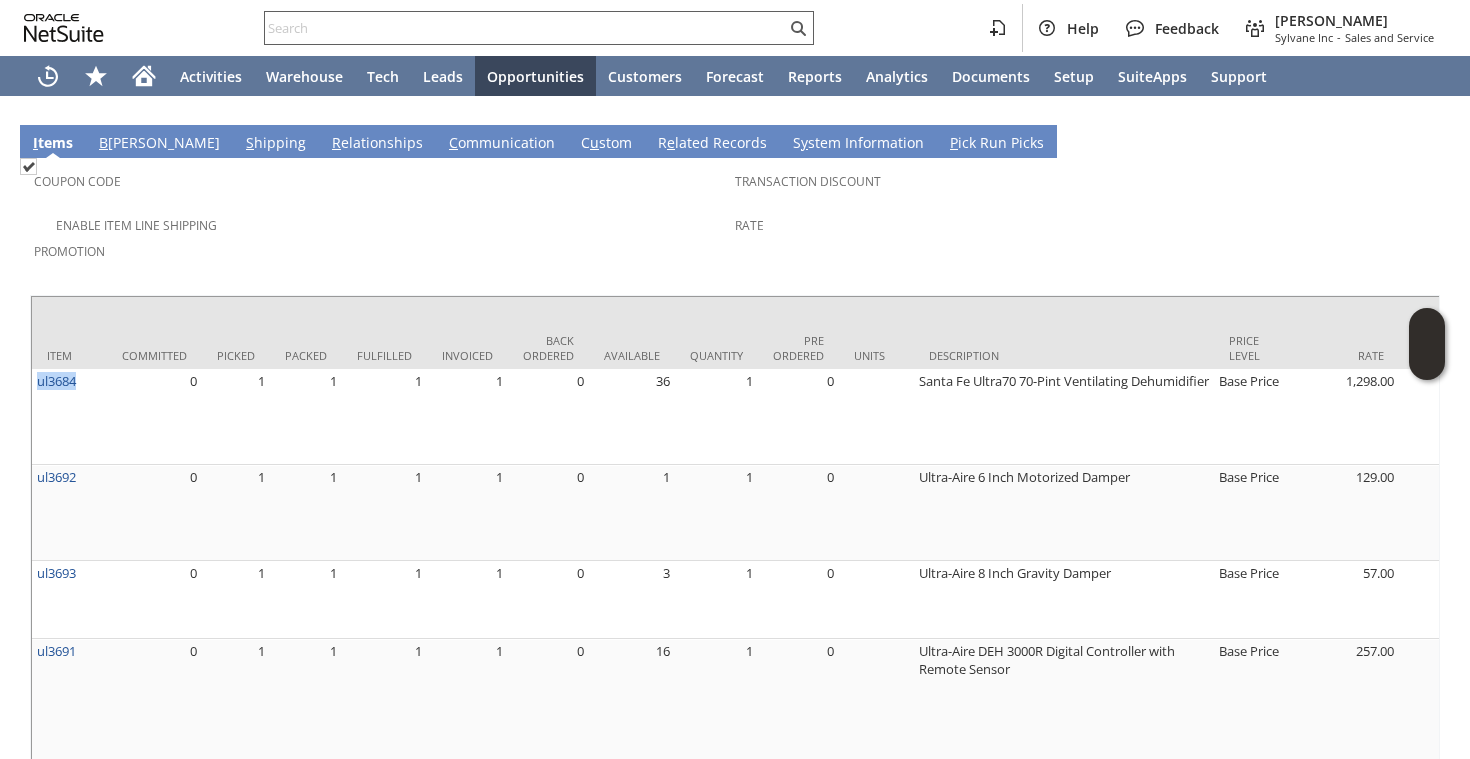click at bounding box center [525, 28] 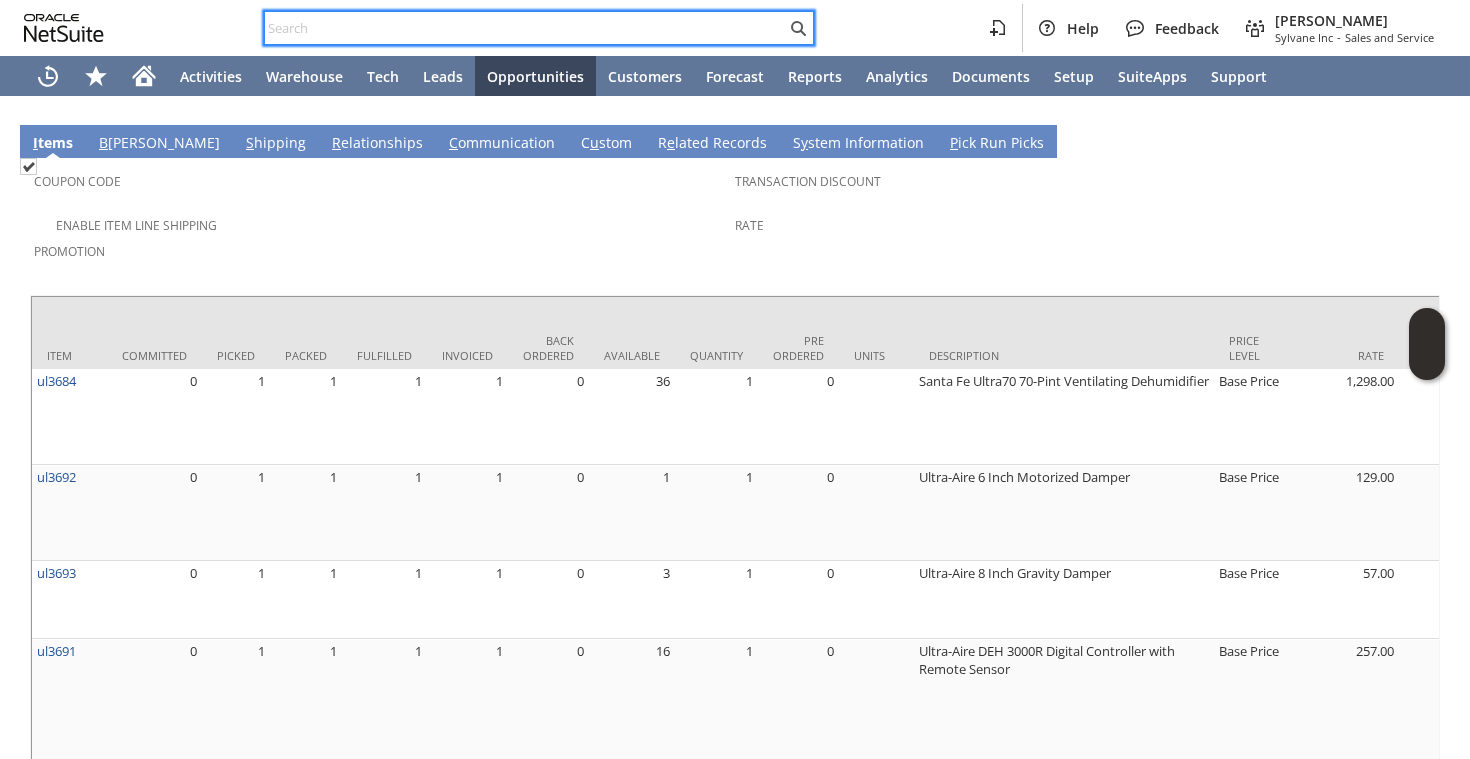 paste on "8457419373" 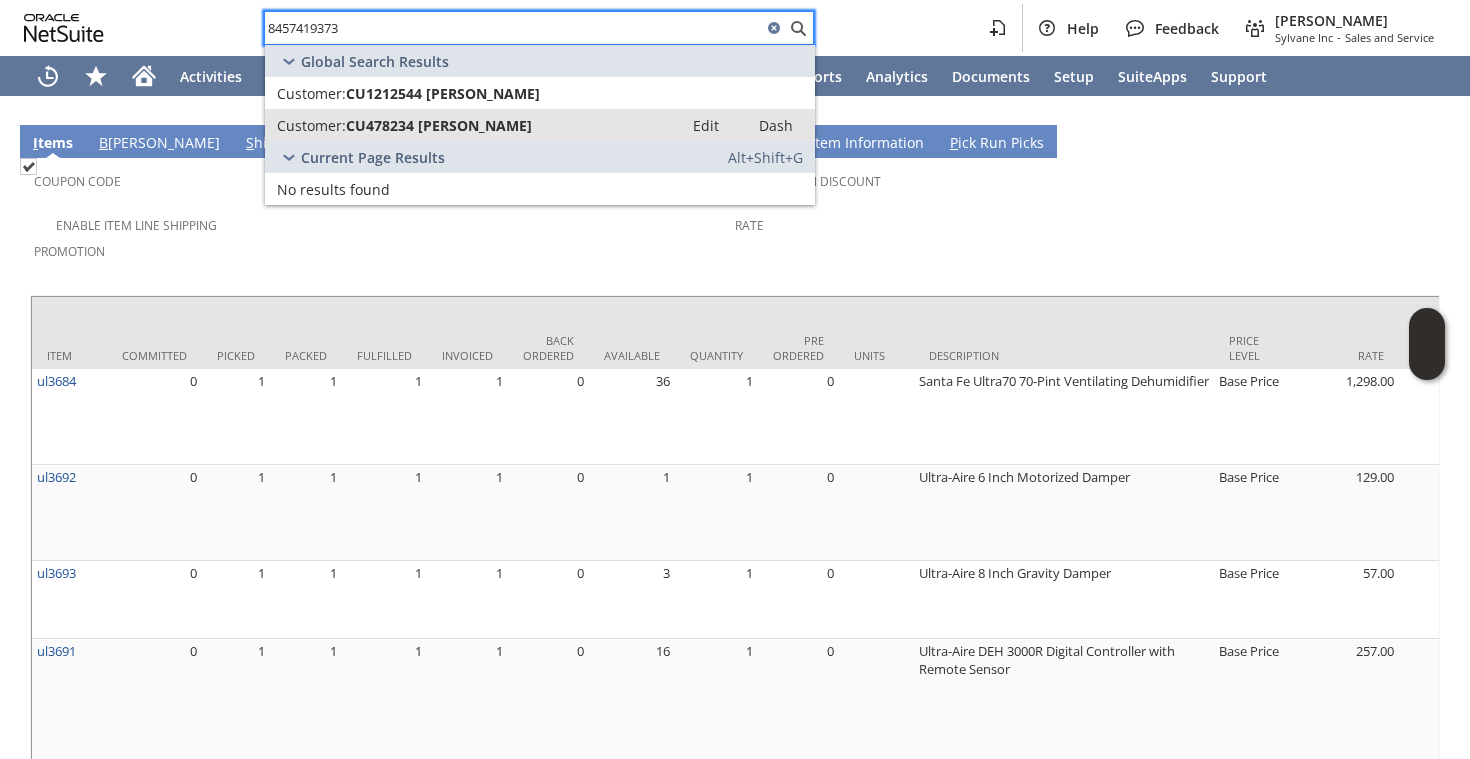type on "8457419373" 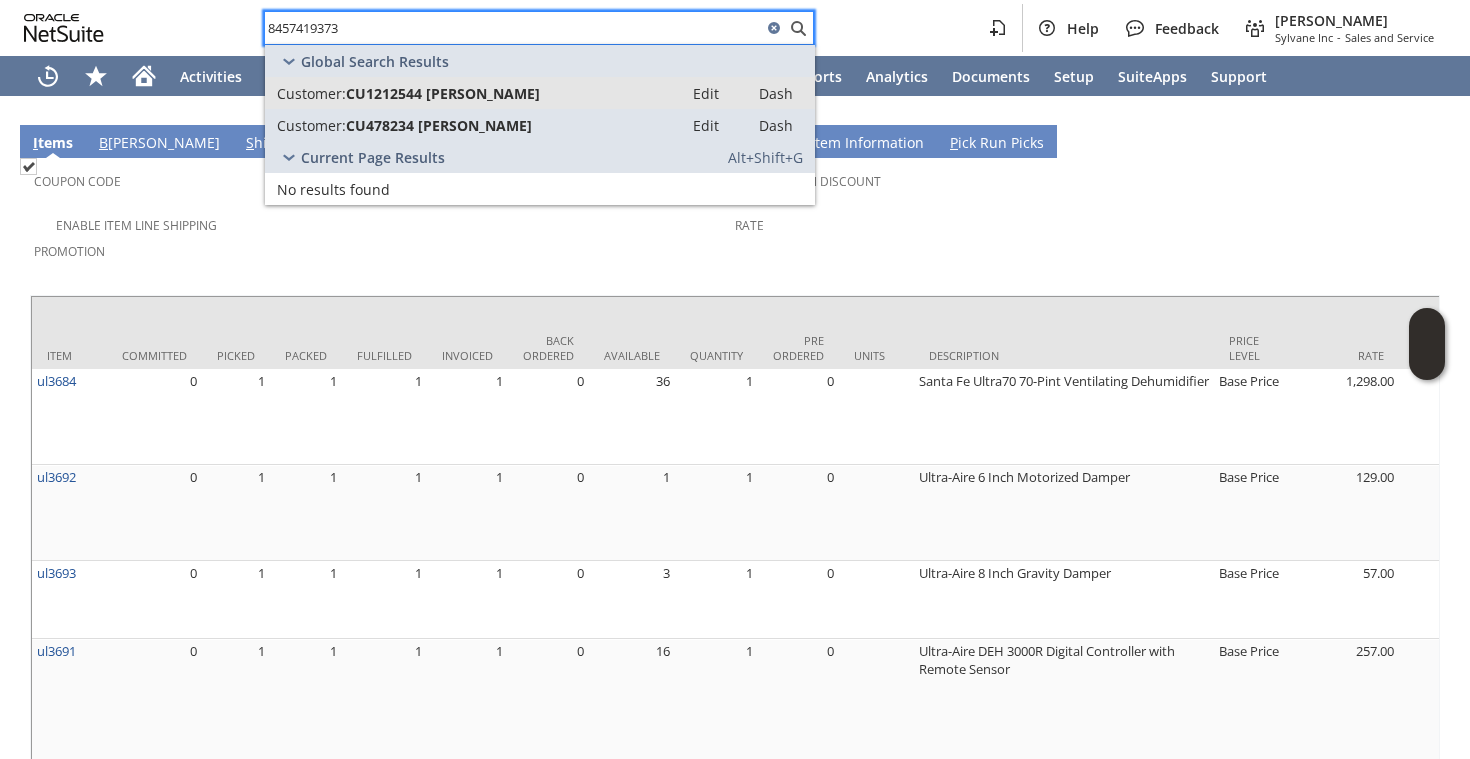 click on "CU1212544 [PERSON_NAME]" at bounding box center (443, 93) 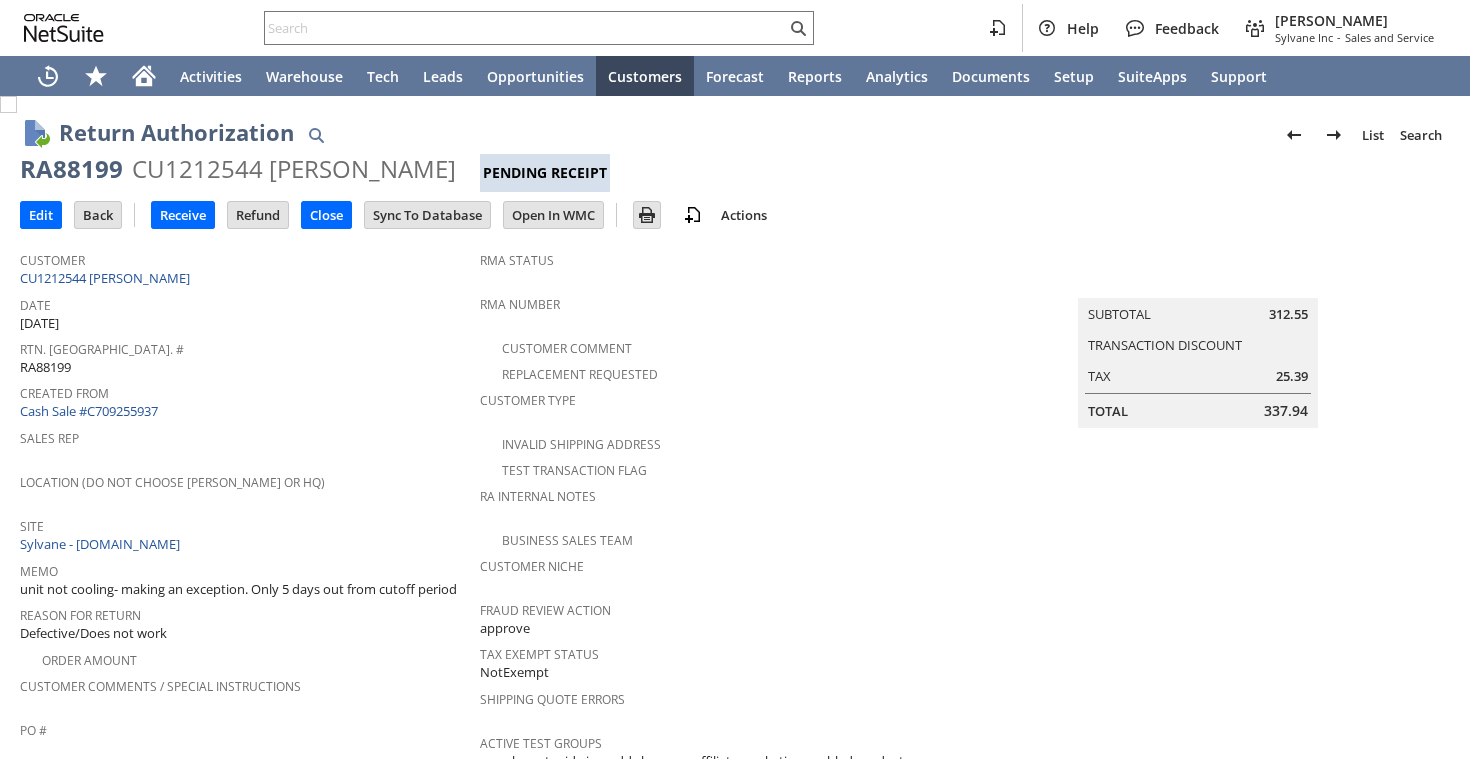 scroll, scrollTop: 0, scrollLeft: 0, axis: both 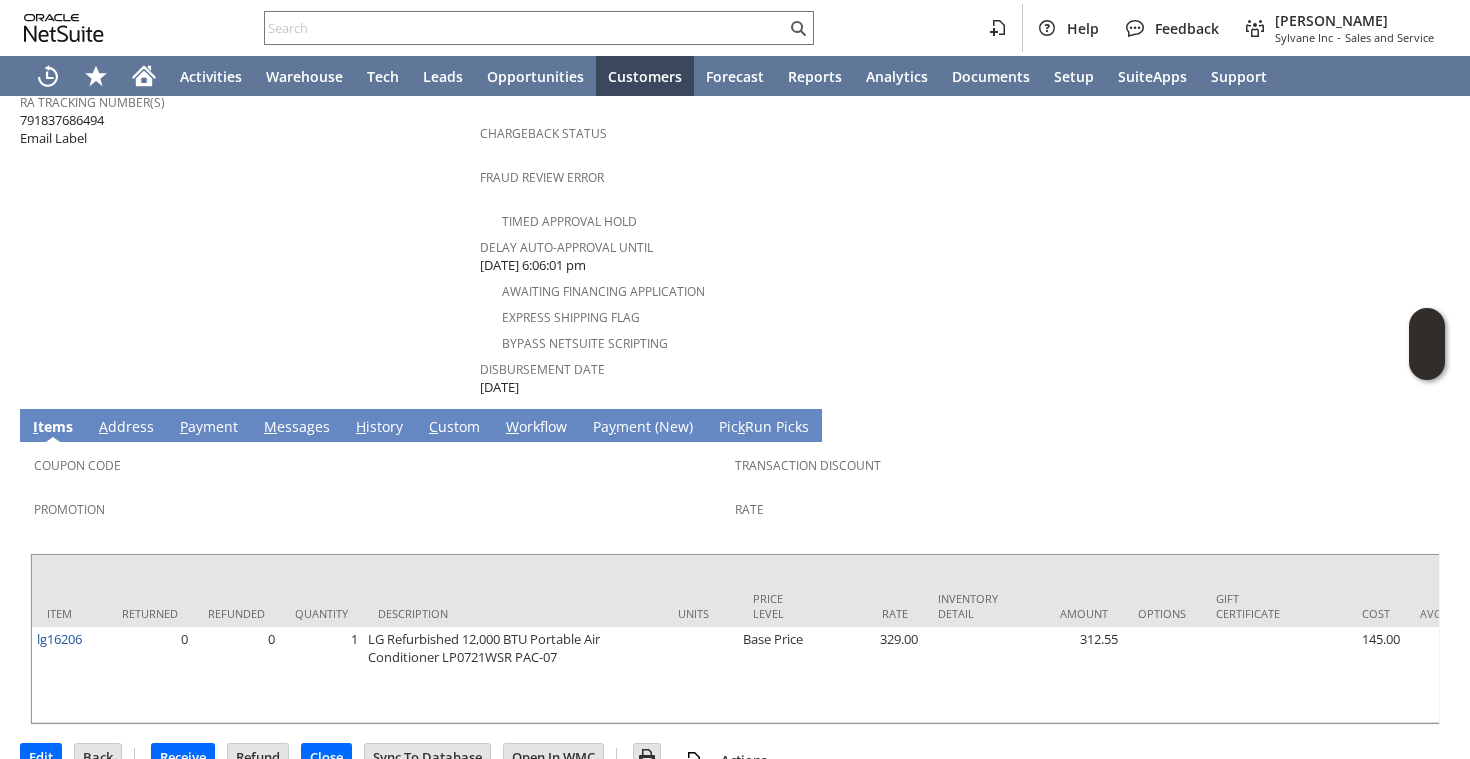 click on "M essages" at bounding box center (297, 428) 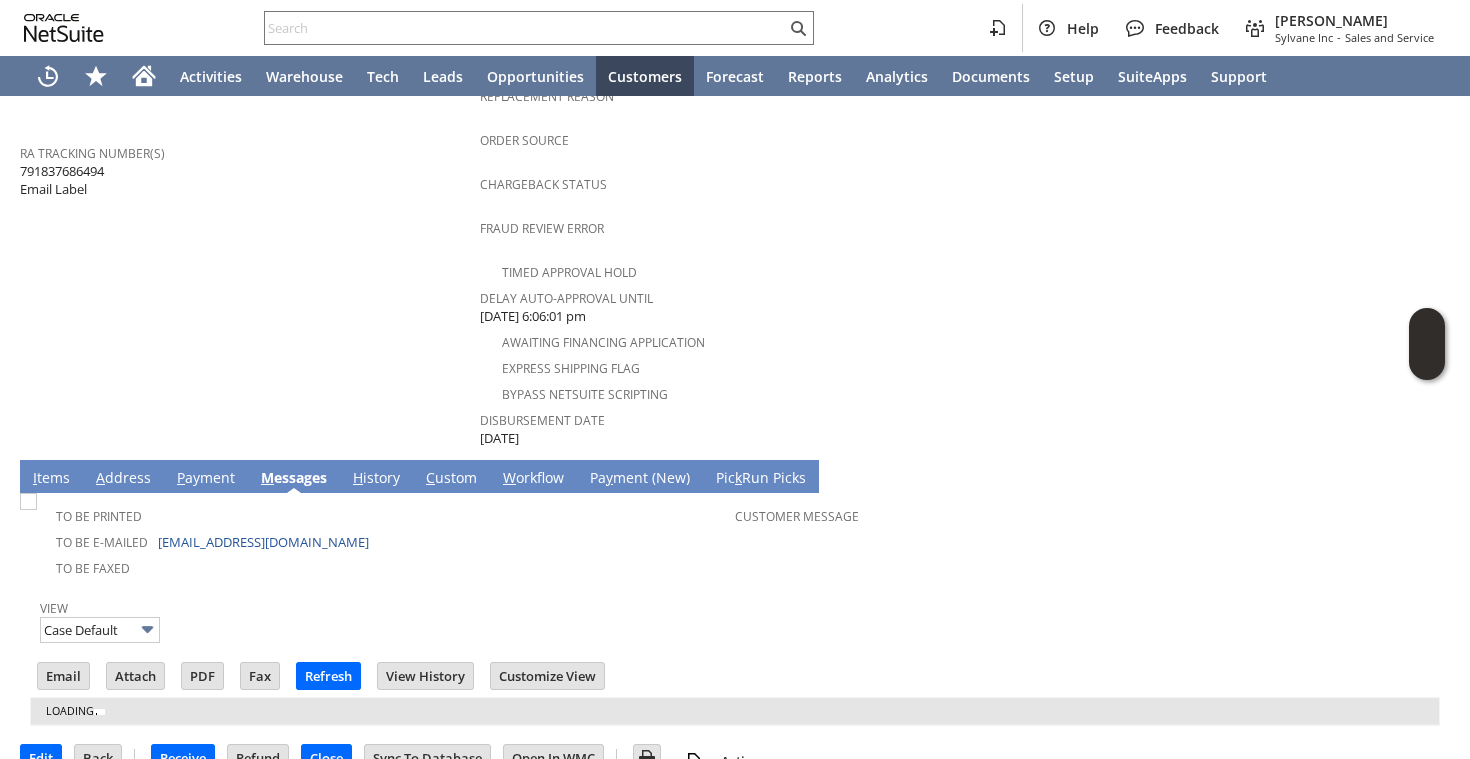scroll, scrollTop: 0, scrollLeft: 0, axis: both 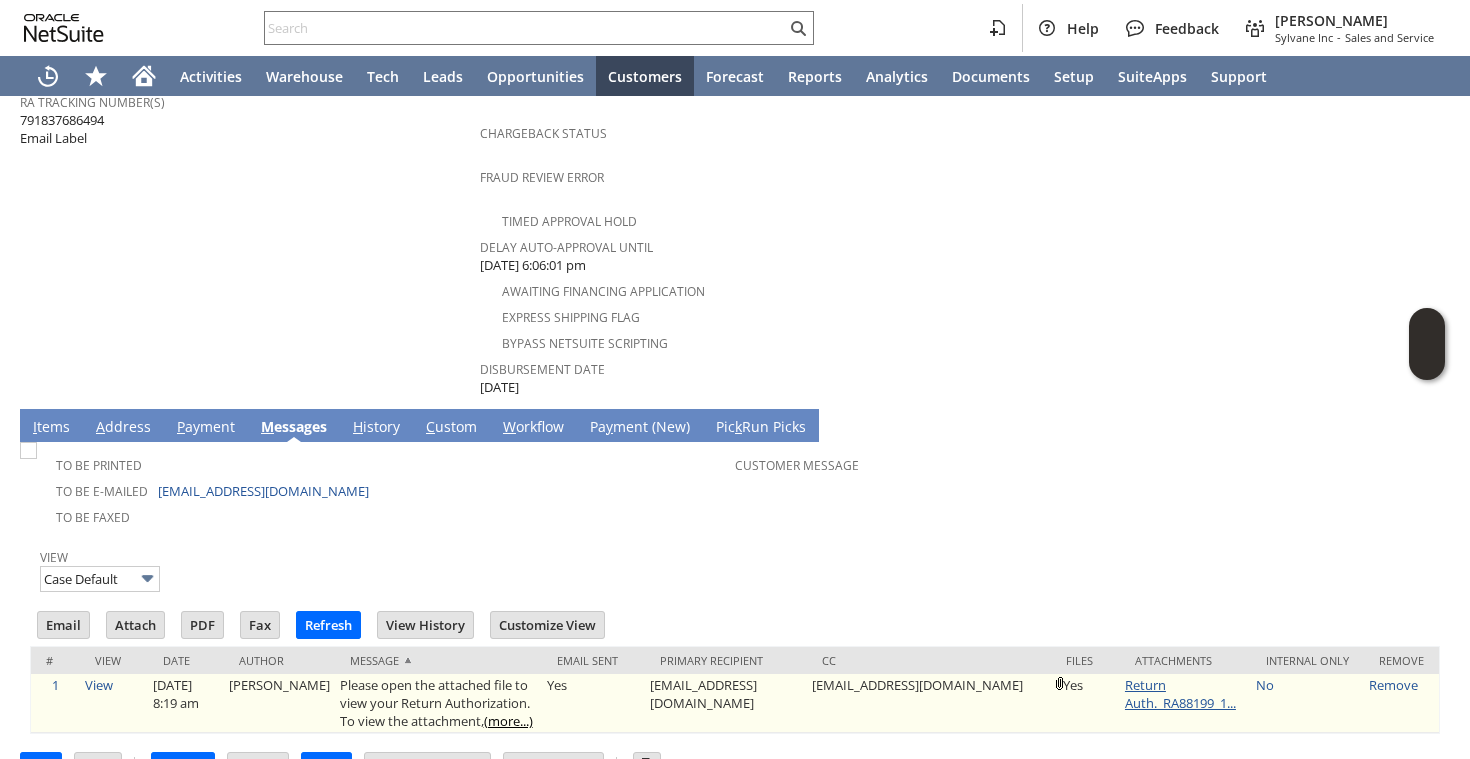 click on "Return Auth._RA88199_1..." at bounding box center [1180, 694] 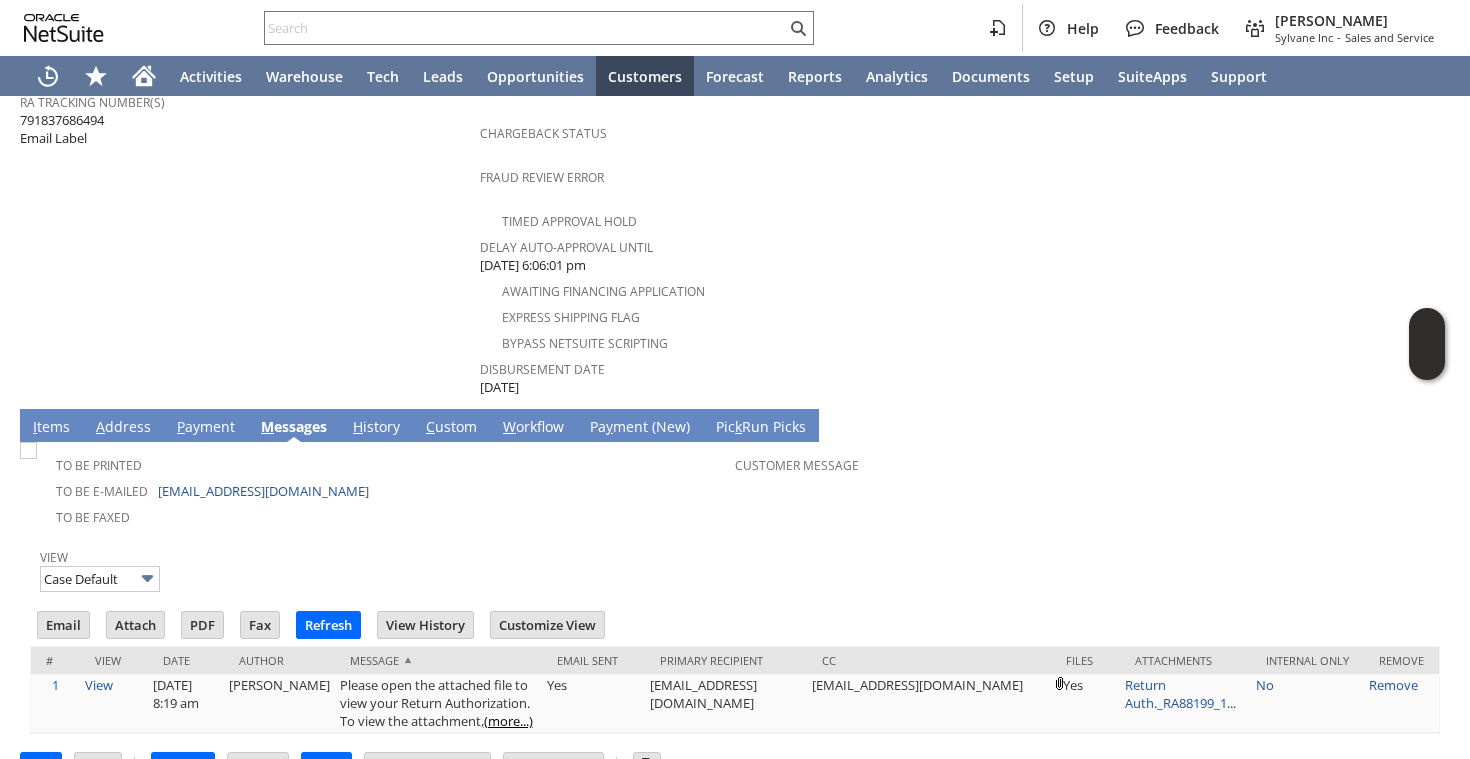 scroll, scrollTop: 856, scrollLeft: 0, axis: vertical 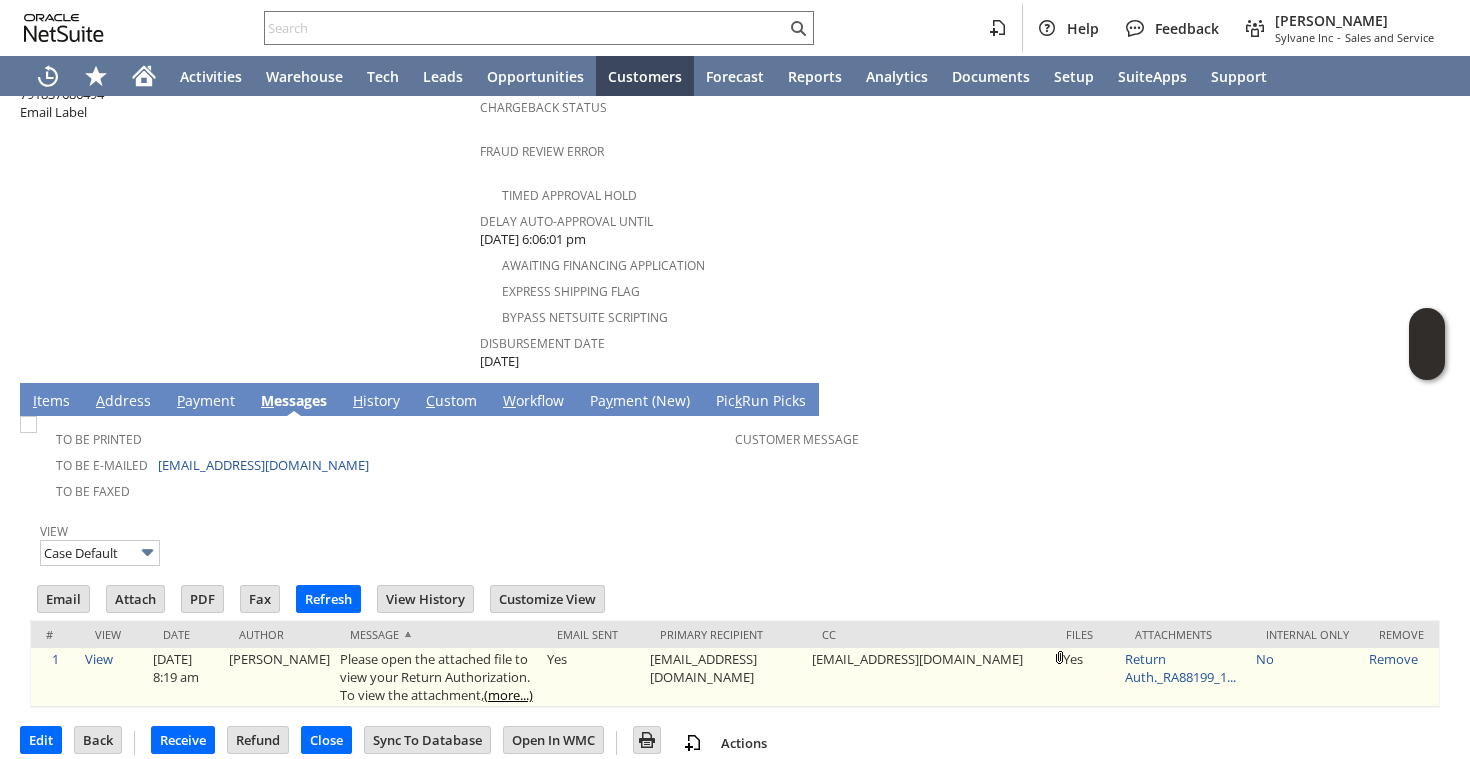 click on "(more...)" at bounding box center (508, 695) 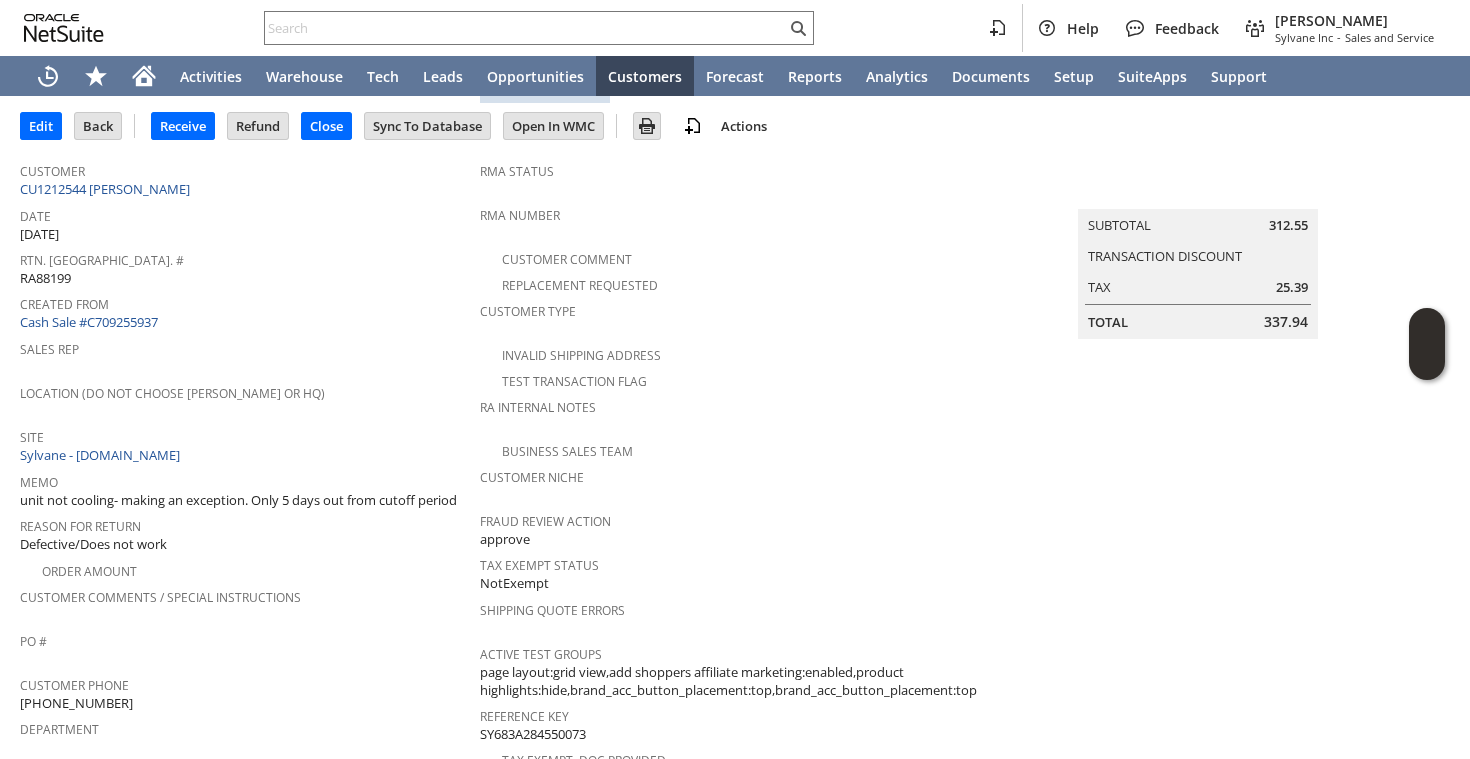 scroll, scrollTop: 0, scrollLeft: 0, axis: both 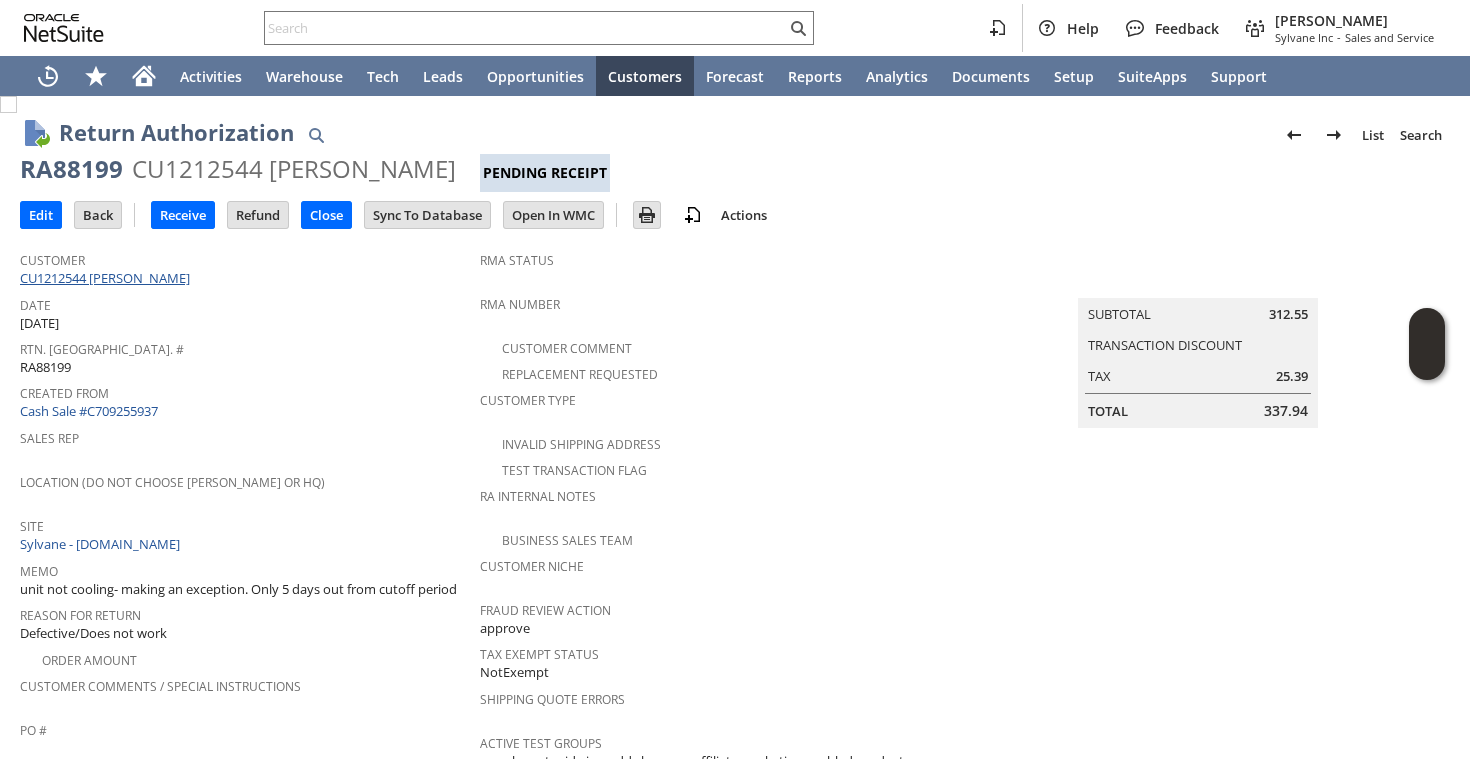 click on "CU1212544 [PERSON_NAME]" at bounding box center (107, 278) 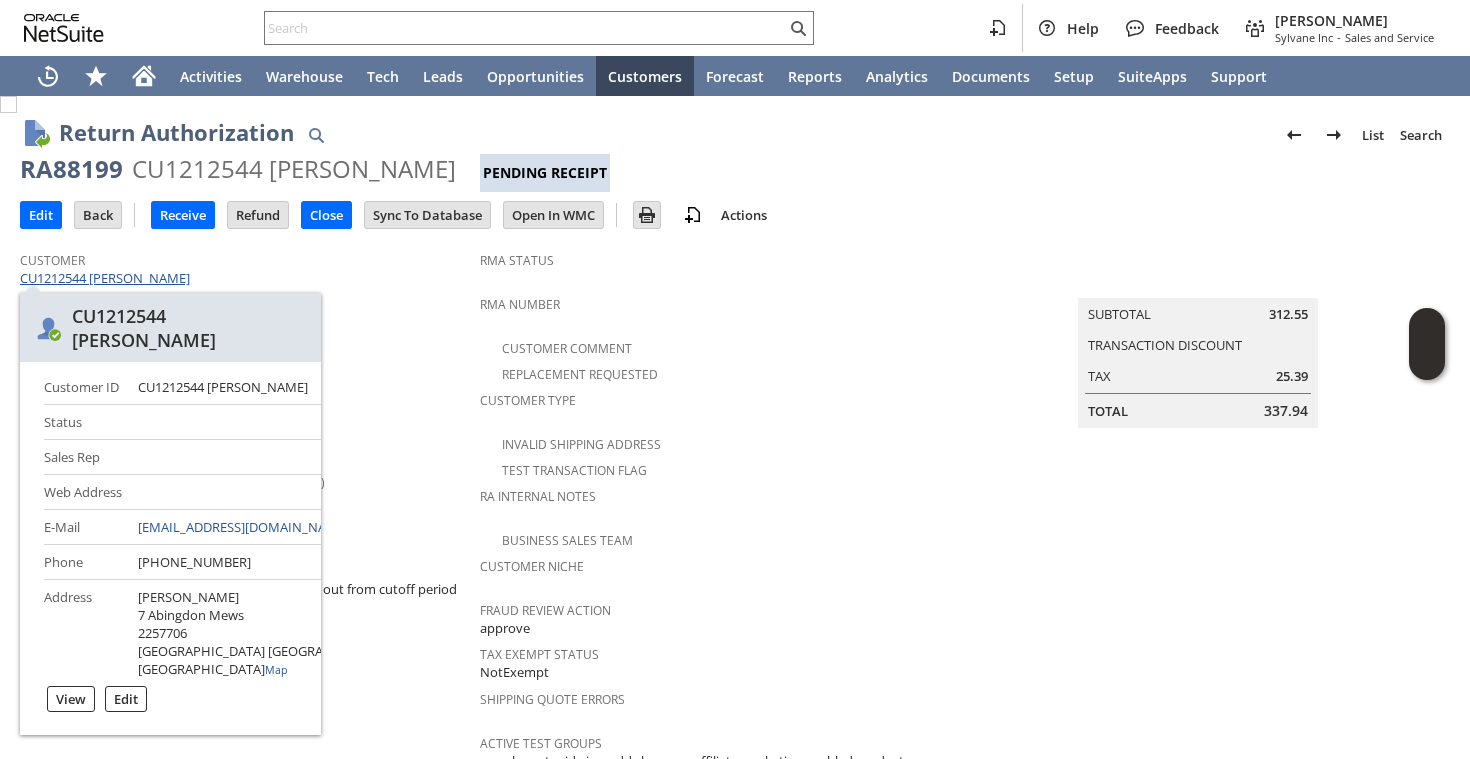 click on "CU1212544 [PERSON_NAME]" at bounding box center [107, 278] 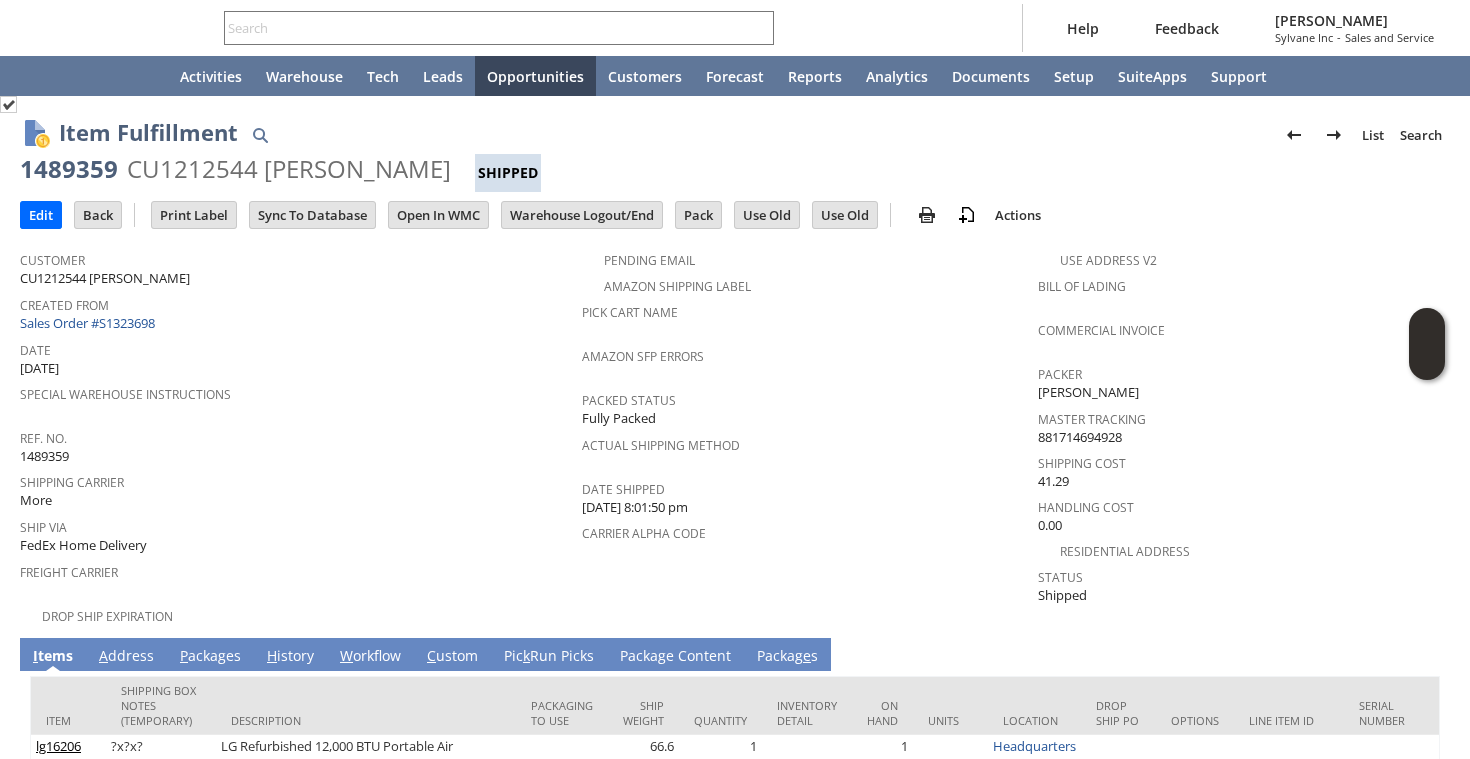 scroll, scrollTop: 0, scrollLeft: 0, axis: both 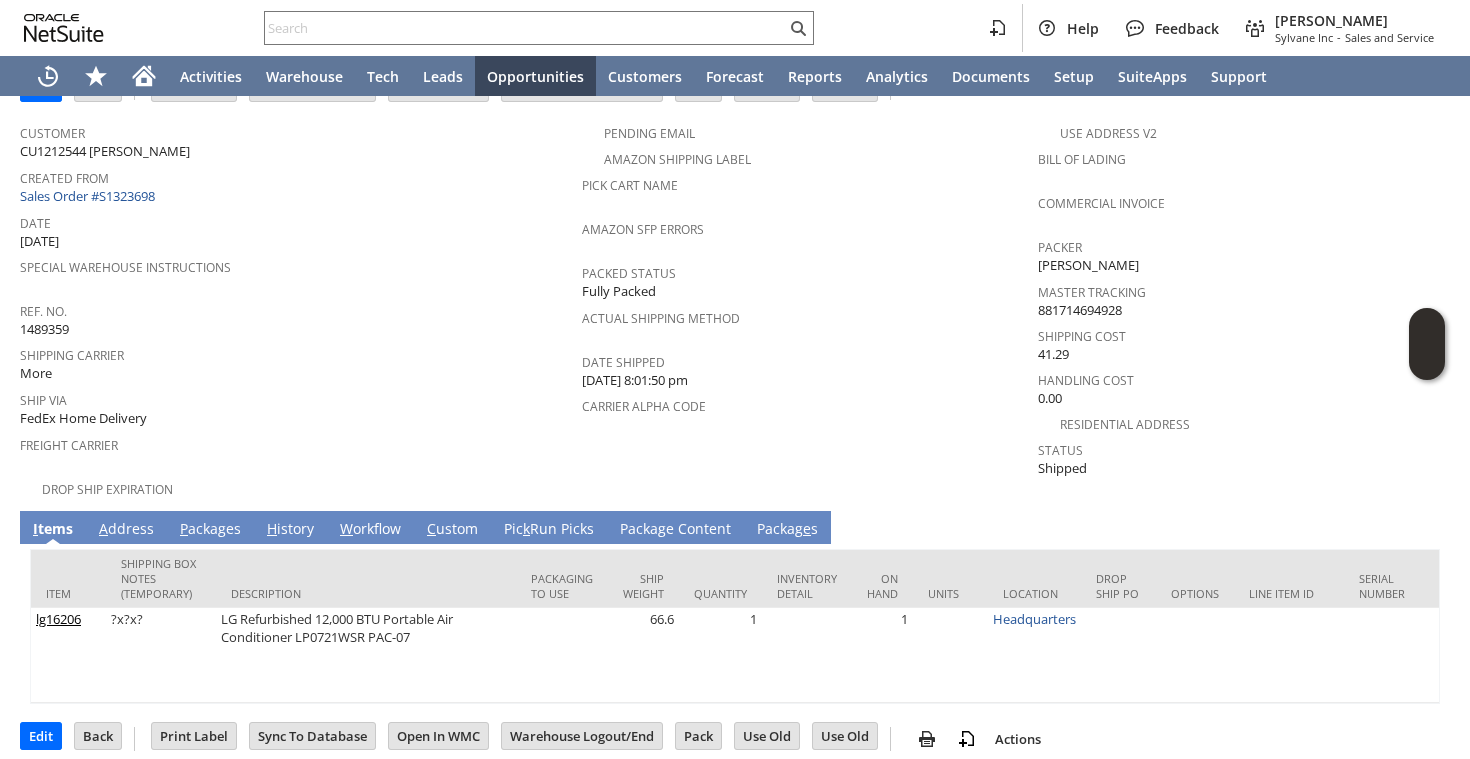 click on "A ddress" at bounding box center (126, 530) 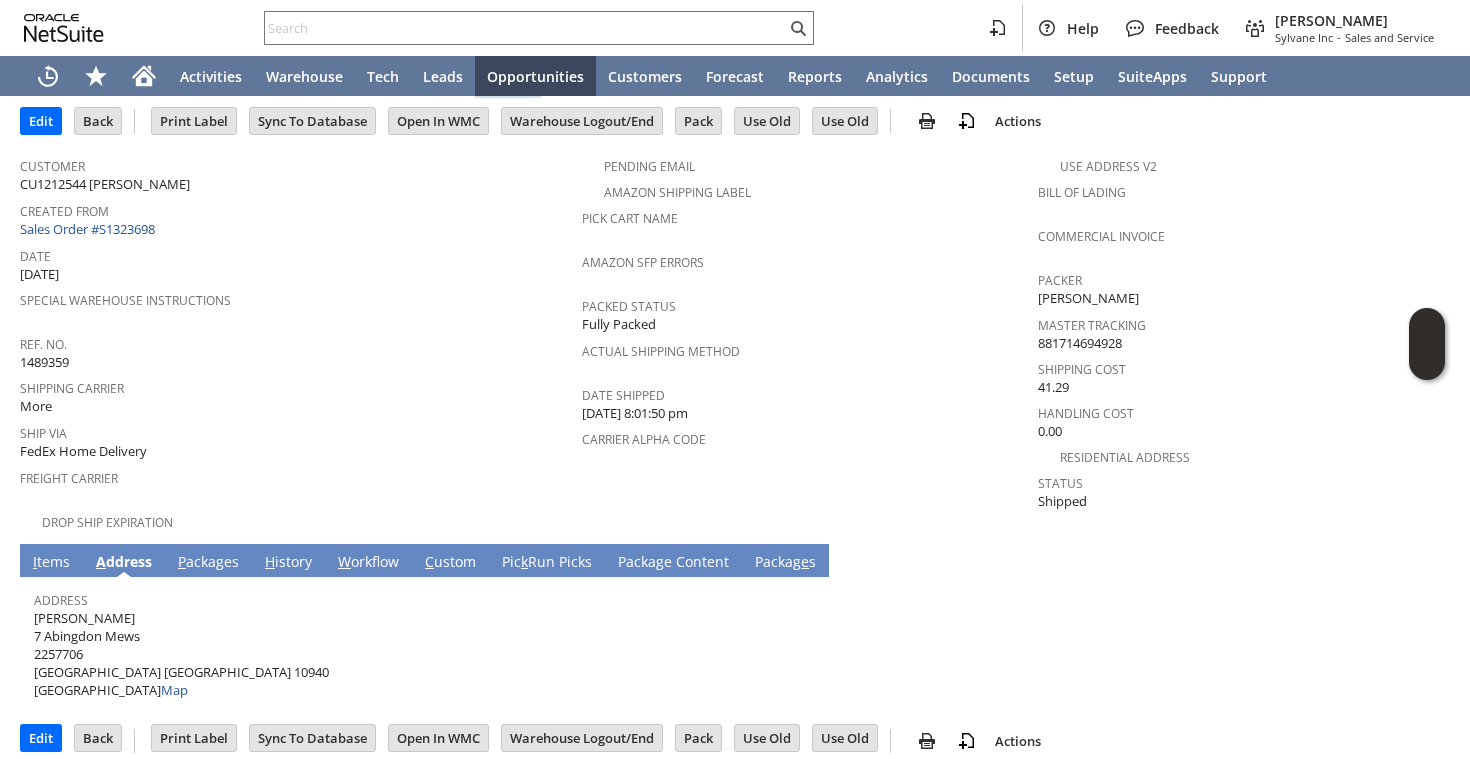 click on "Cassius Bryan 7 Abingdon Mews 2257706 Middletown NY 10940 United States  Map" at bounding box center (181, 654) 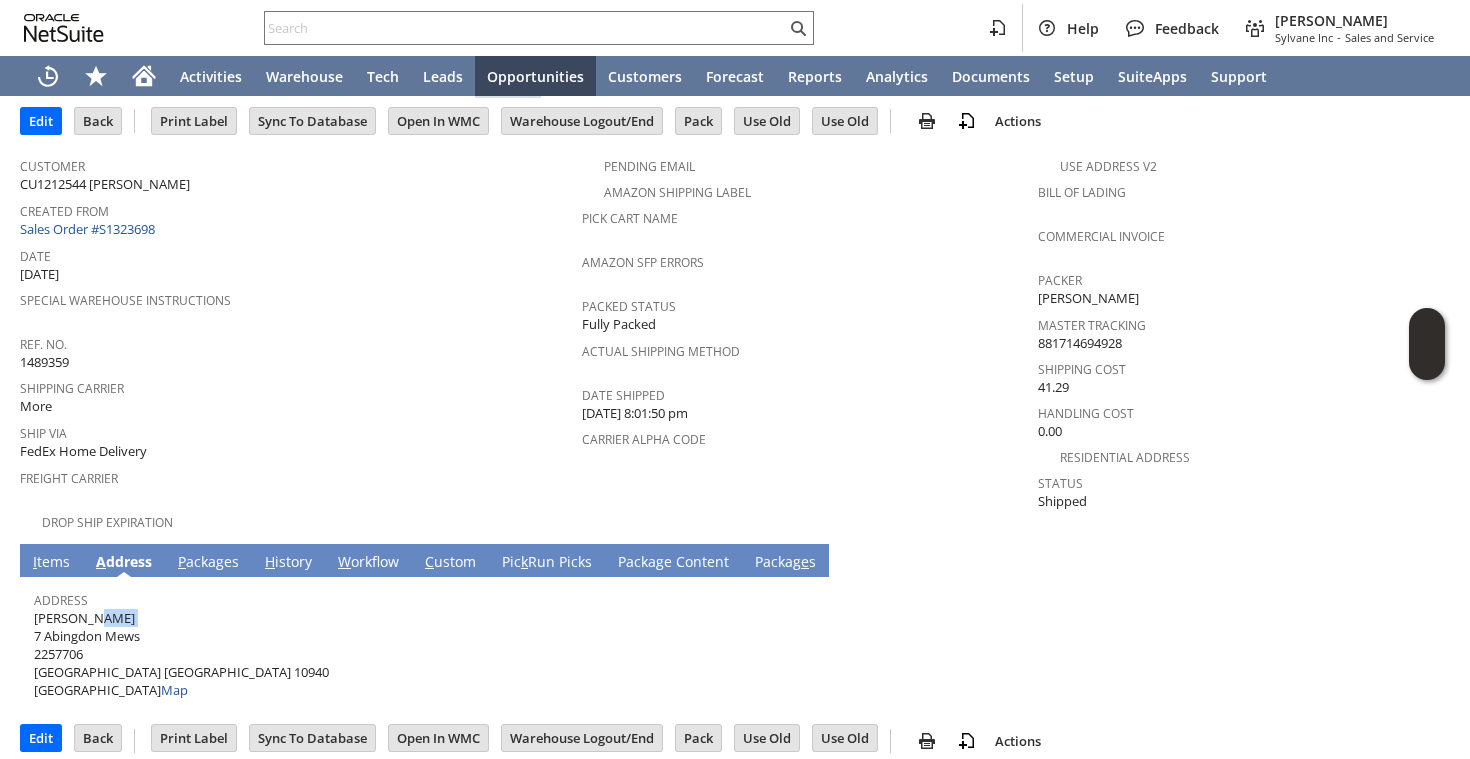 copy on "[PERSON_NAME]" 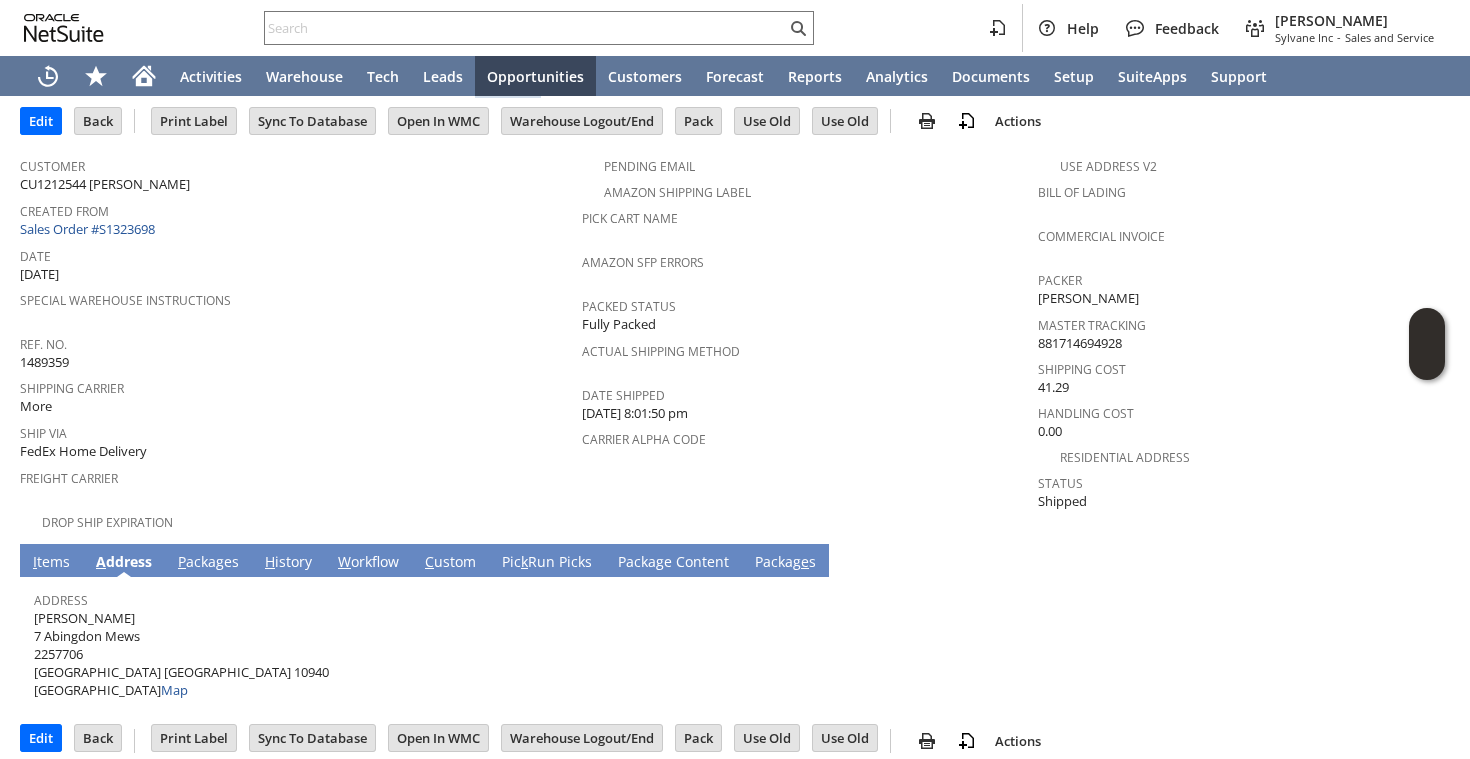 click on "Cassius Bryan 7 Abingdon Mews 2257706 Middletown NY 10940 United States  Map" at bounding box center [181, 654] 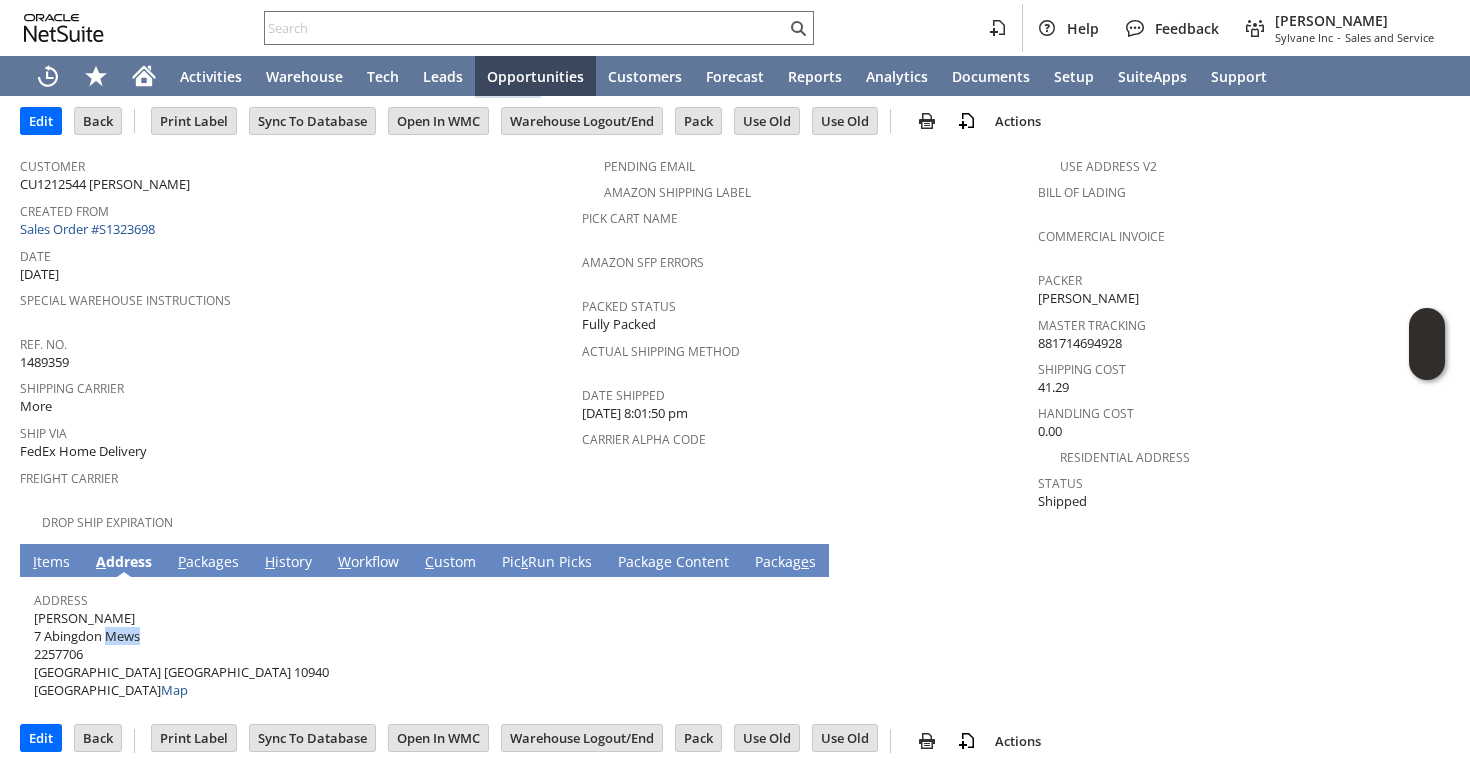 click on "Cassius Bryan 7 Abingdon Mews 2257706 Middletown NY 10940 United States  Map" at bounding box center [181, 654] 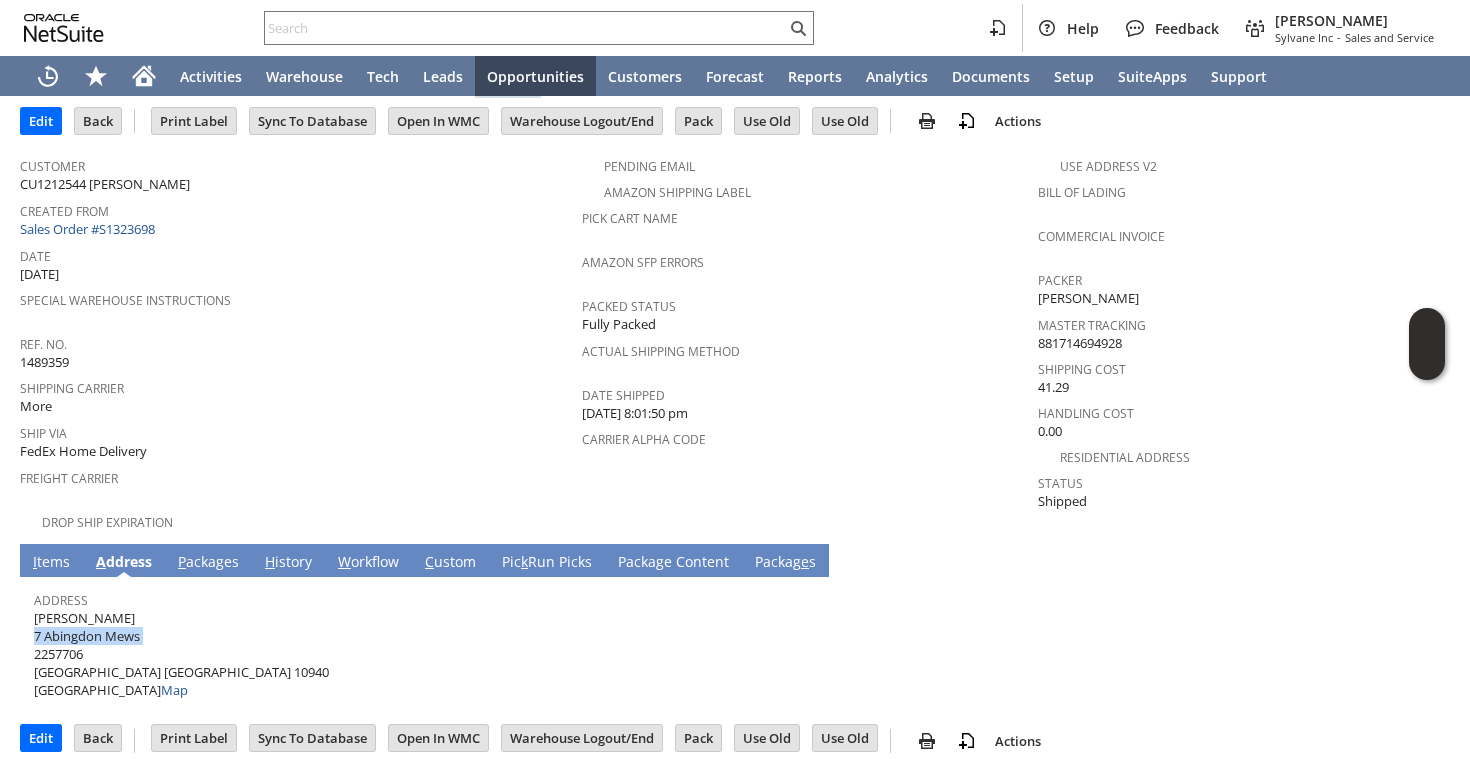copy on "7 Abingdon Mews" 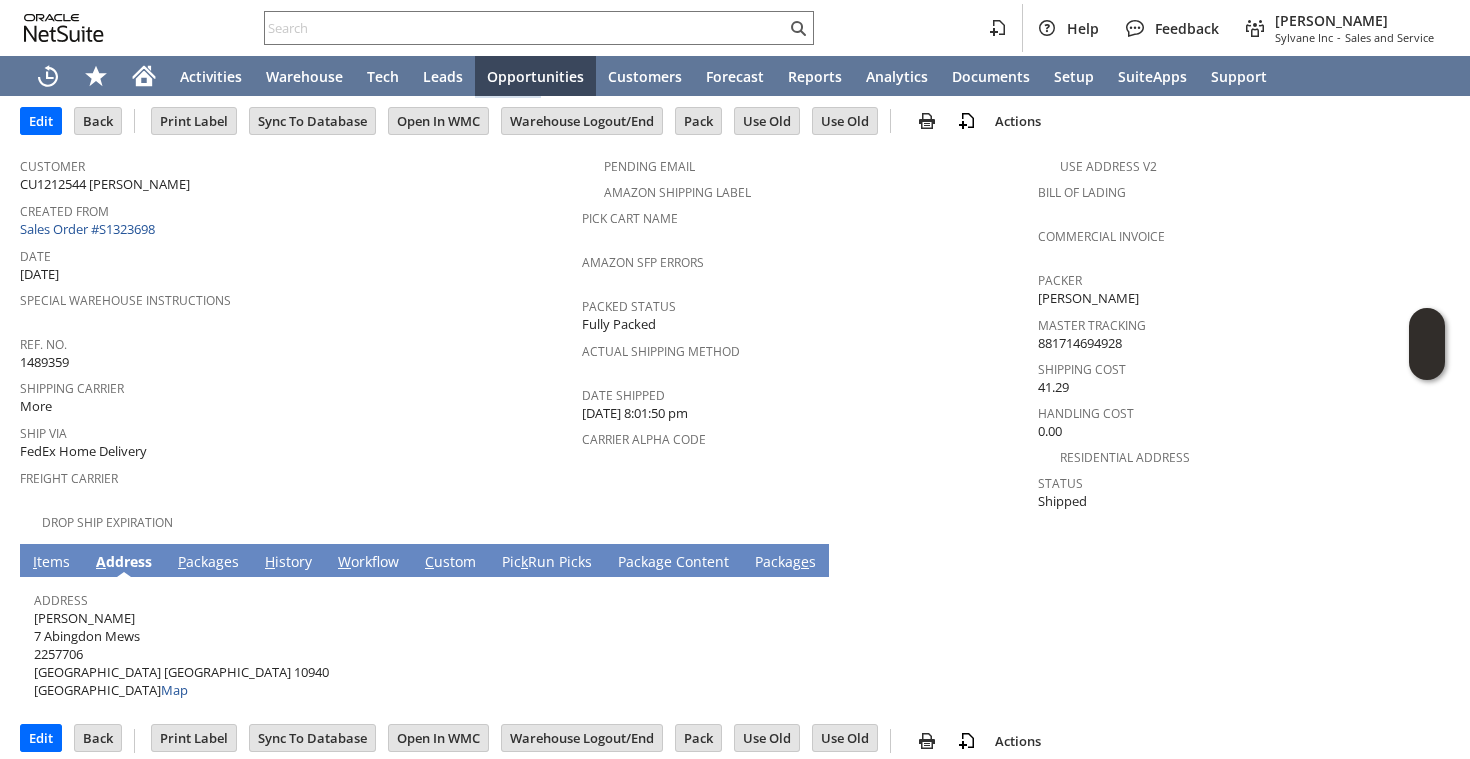 click on "Cassius Bryan 7 Abingdon Mews 2257706 Middletown NY 10940 United States  Map" at bounding box center (181, 654) 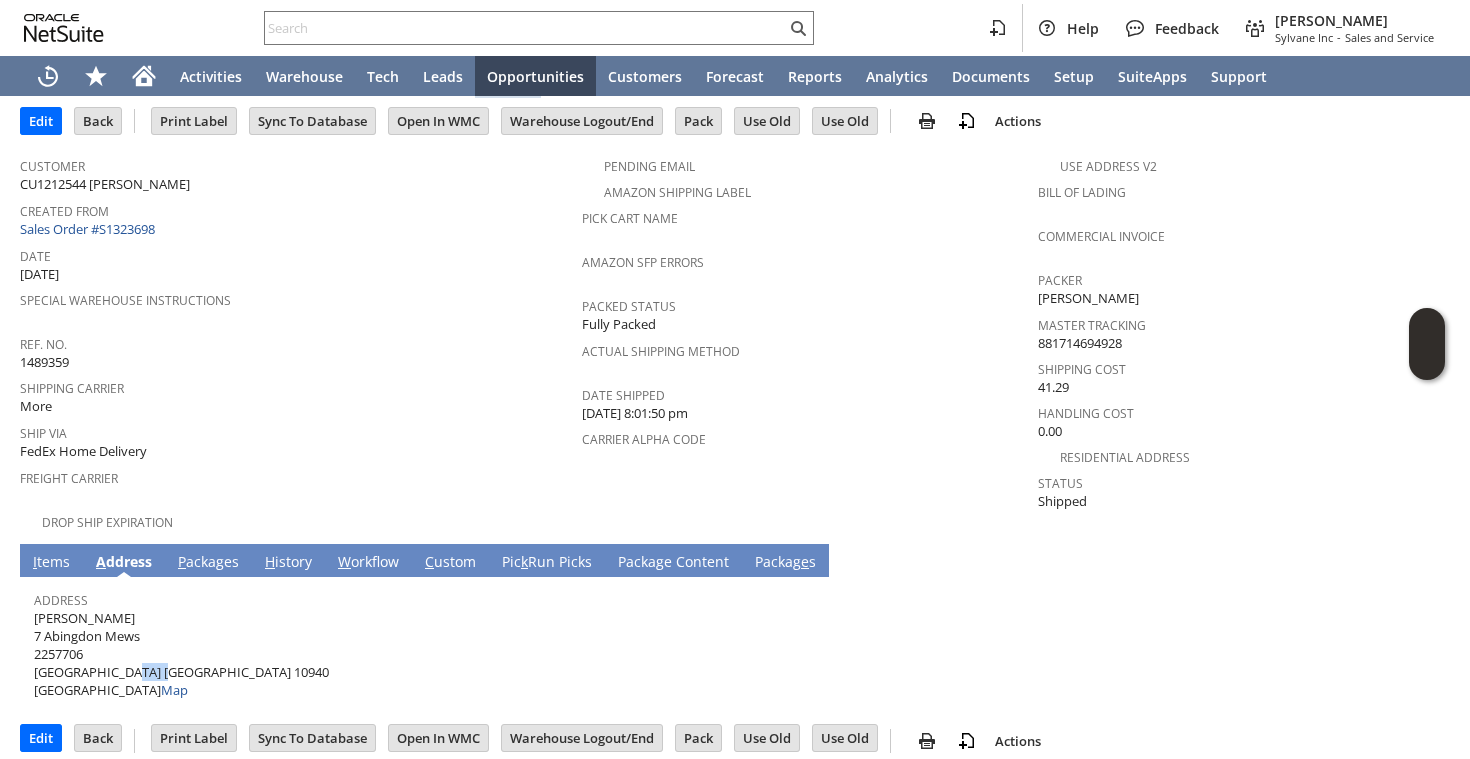 copy on "10940" 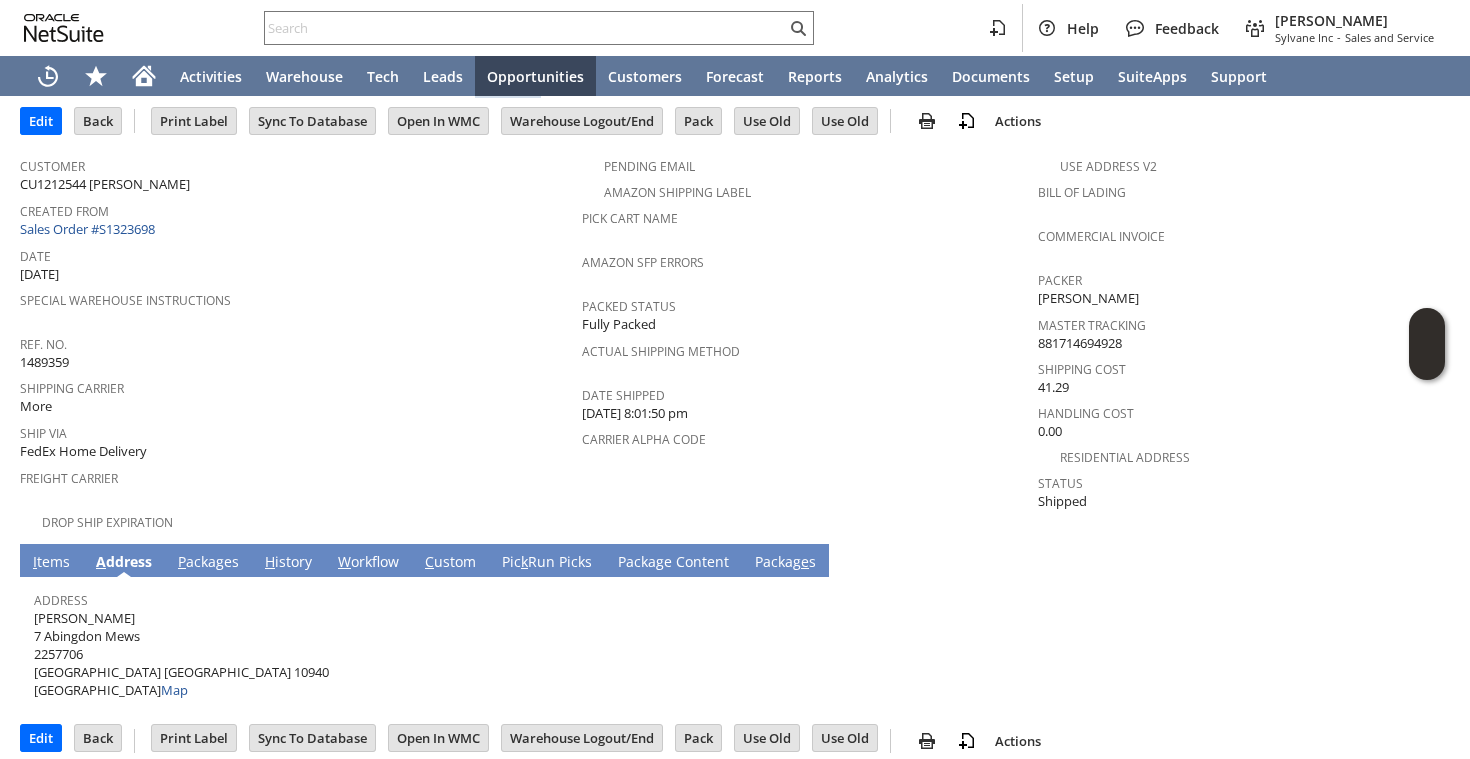 click on "Cassius Bryan 7 Abingdon Mews 2257706 Middletown NY 10940 United States  Map" at bounding box center [181, 654] 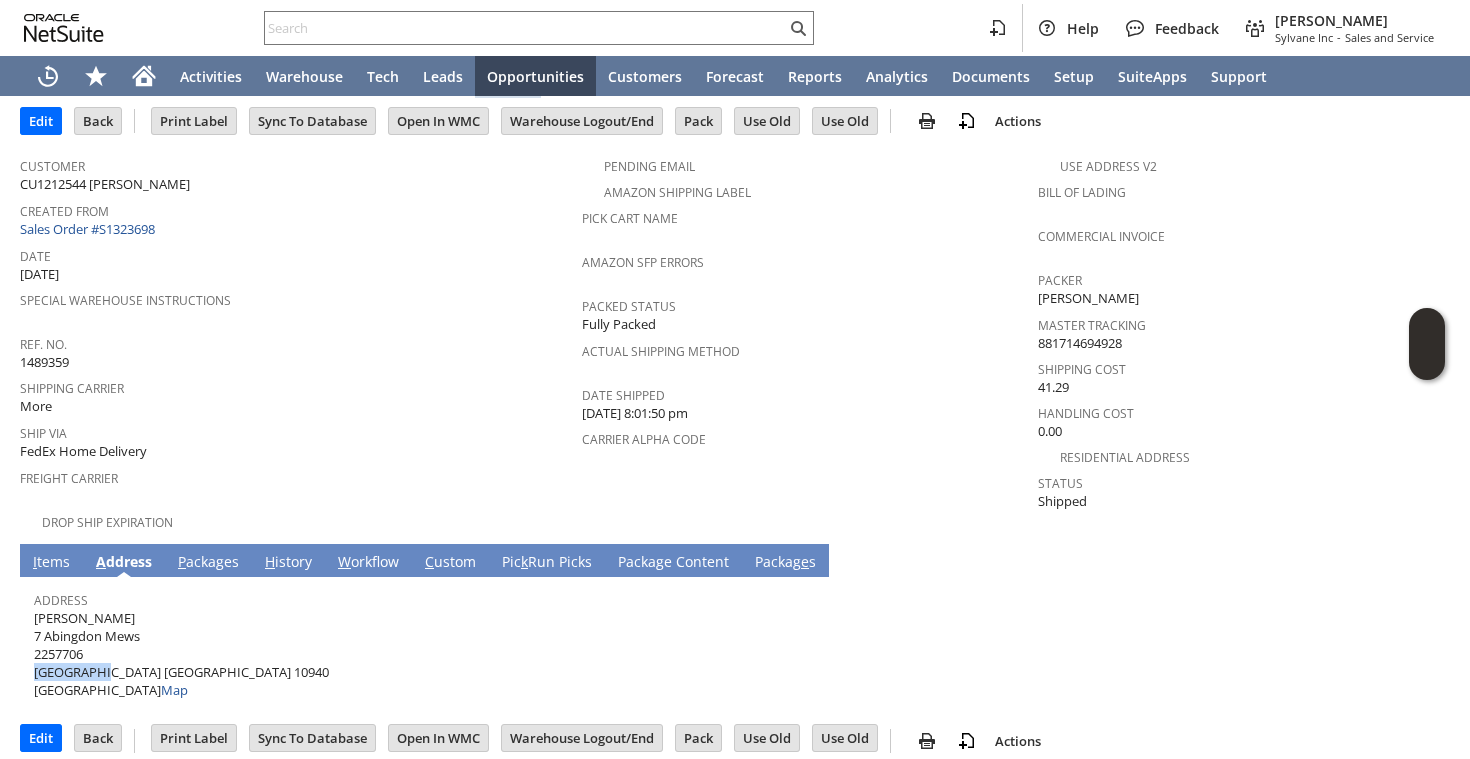 copy on "Middletown" 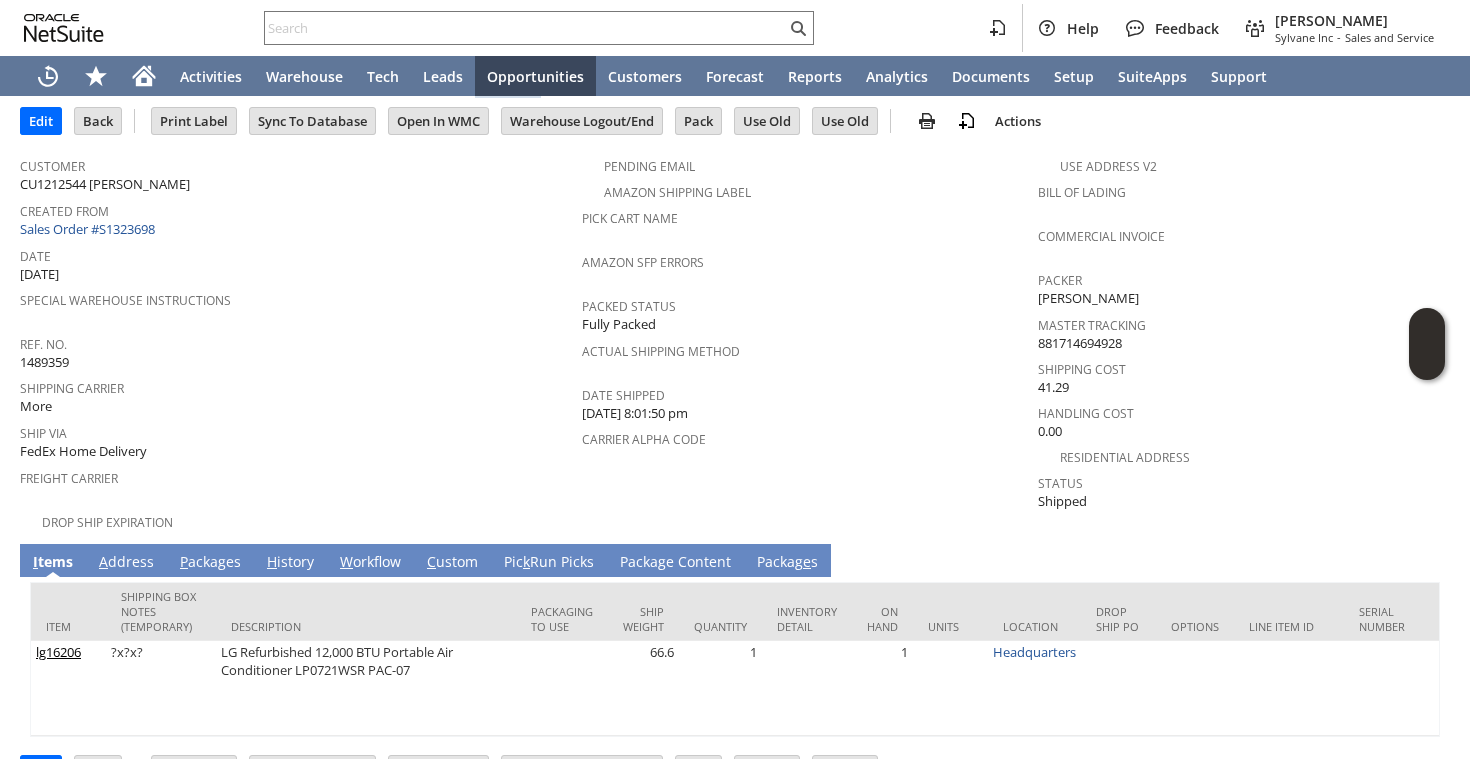 click on "P ackages" at bounding box center [210, 563] 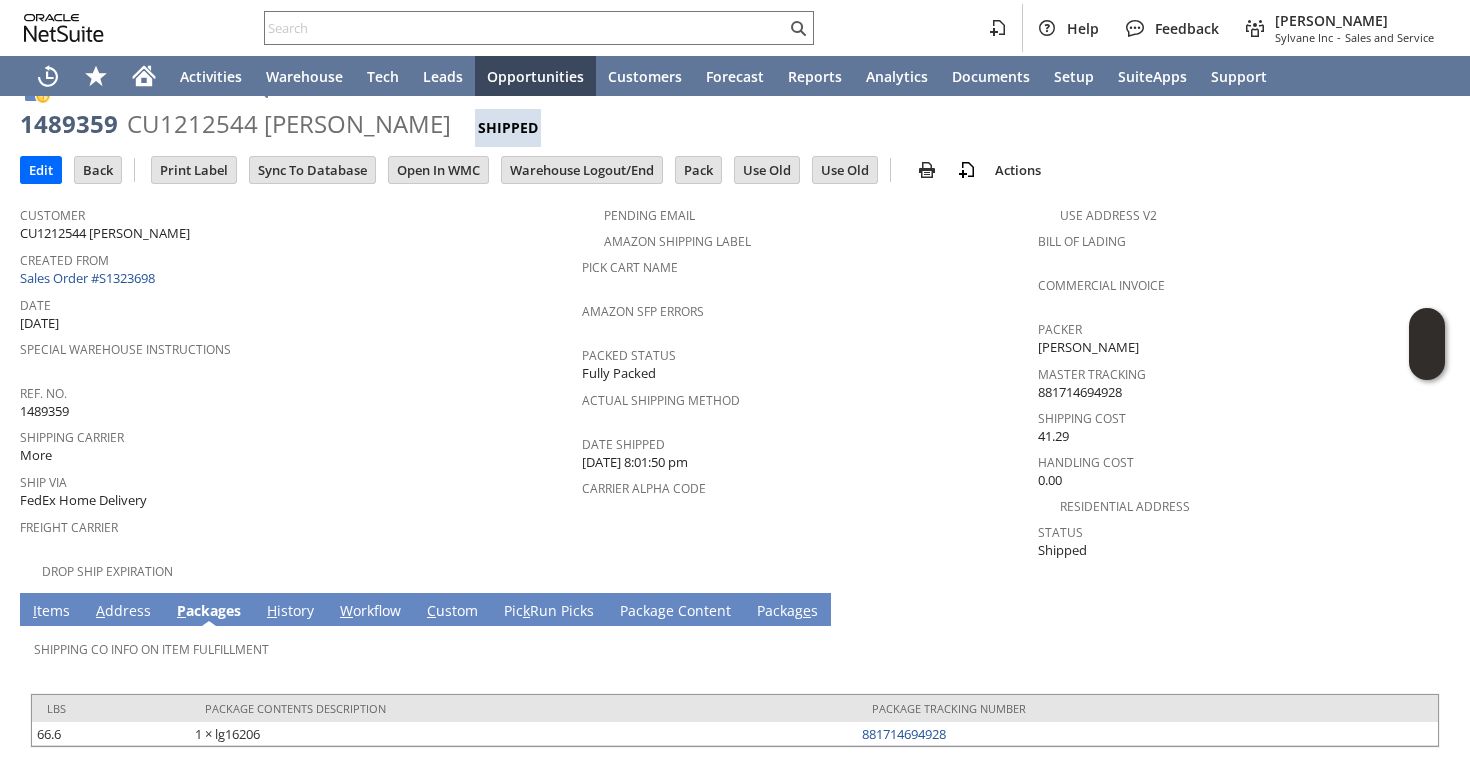 scroll, scrollTop: 0, scrollLeft: 0, axis: both 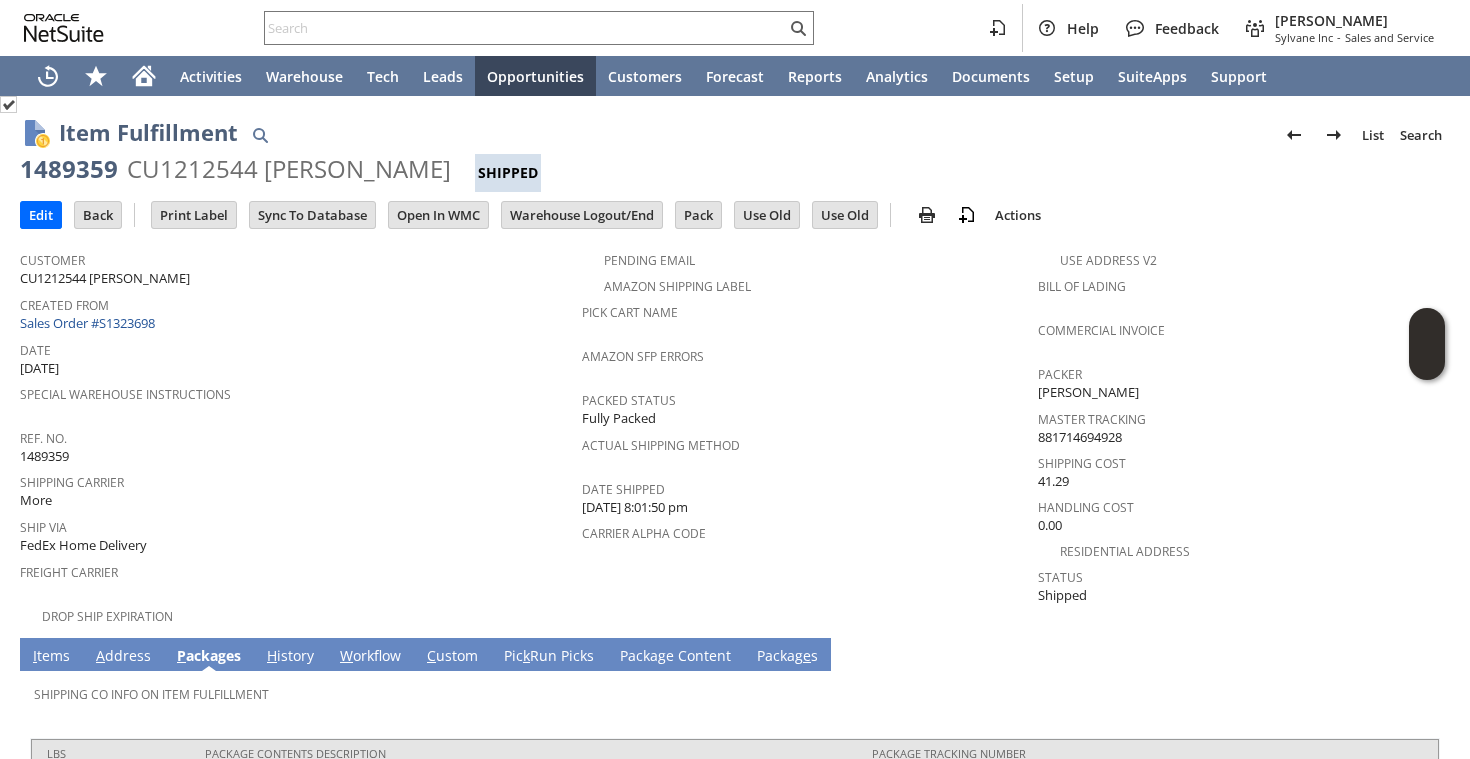 click on "1489359
CU1212544 Cassius Bryan
Shipped" at bounding box center (735, 172) 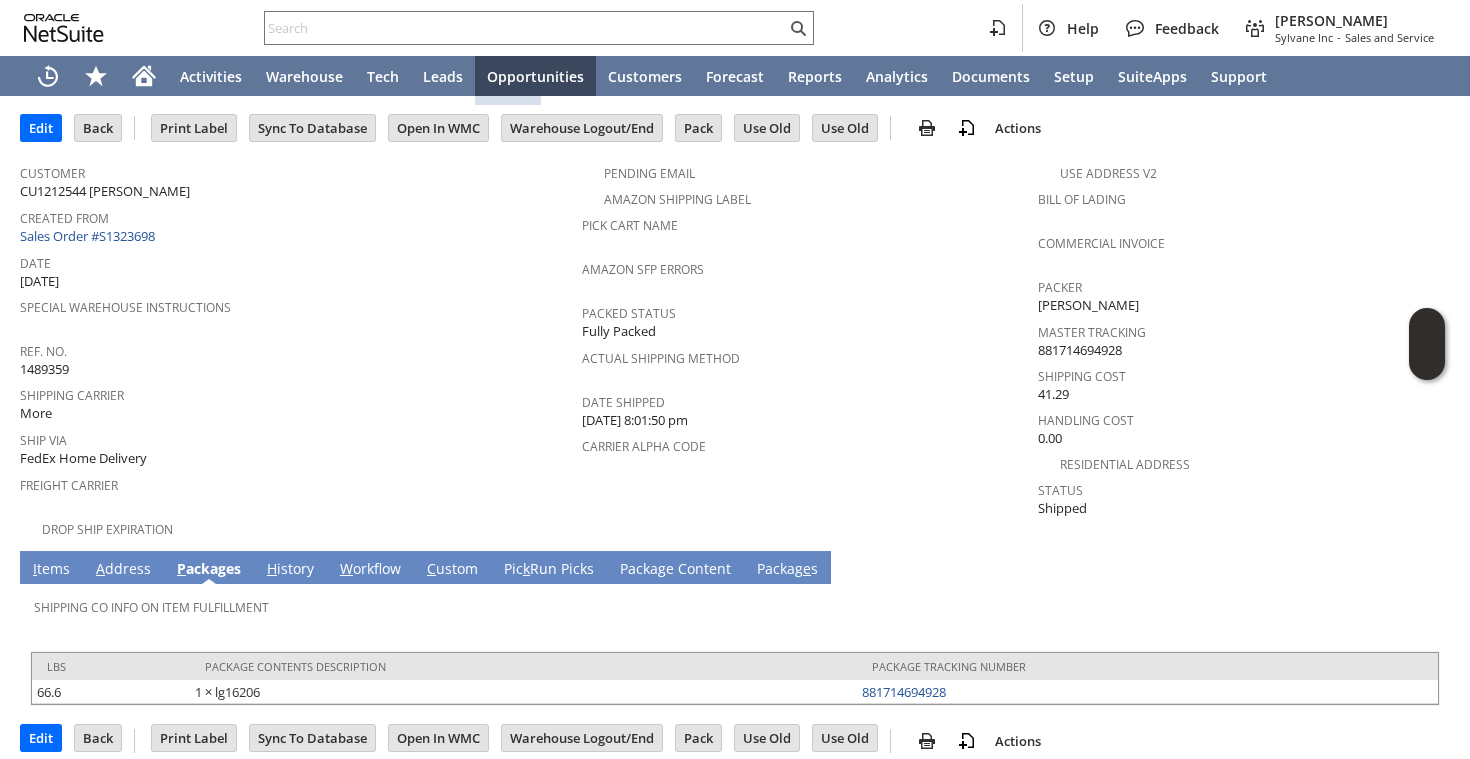 click on "I tems" at bounding box center (51, 567) 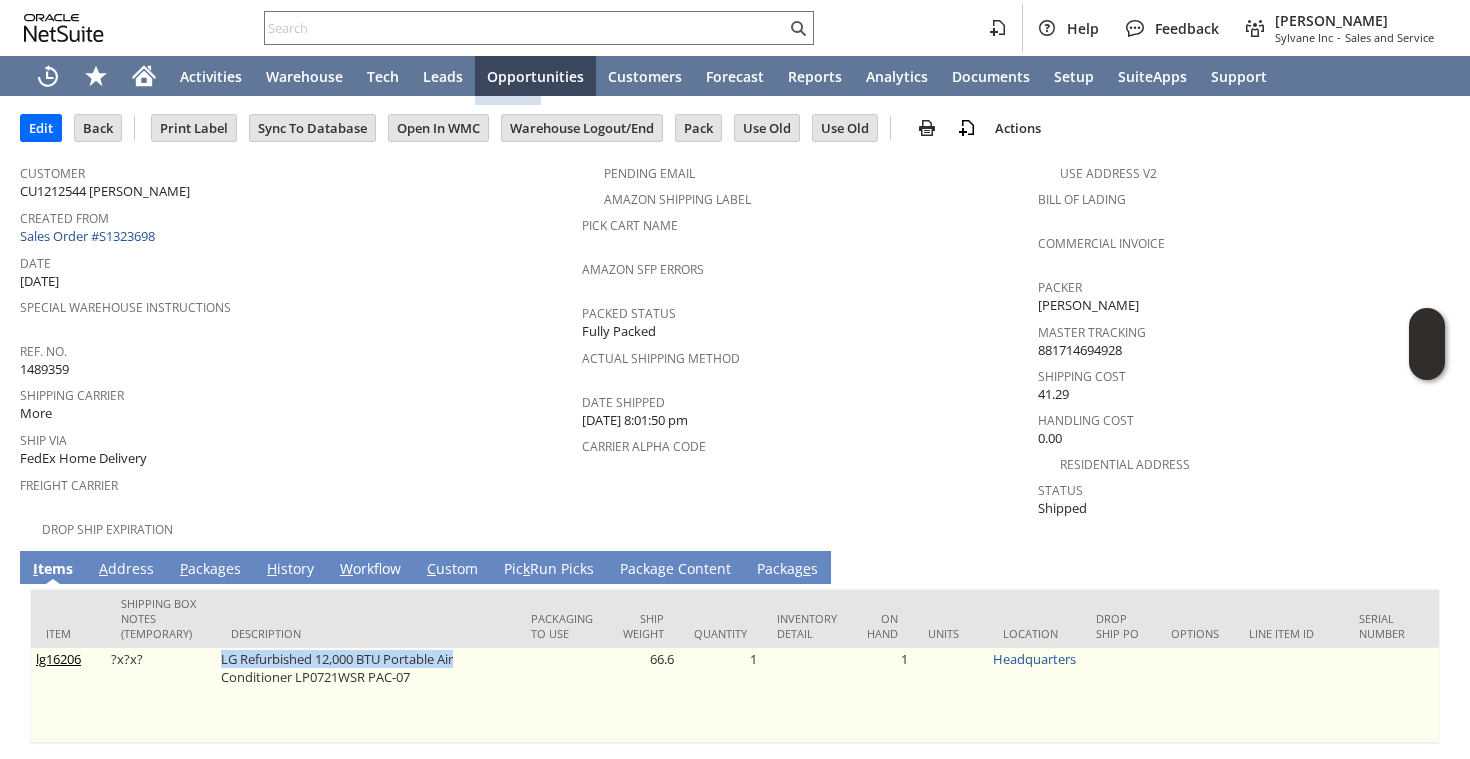 copy on "LG Refurbished 12,000 BTU  Portable Air" 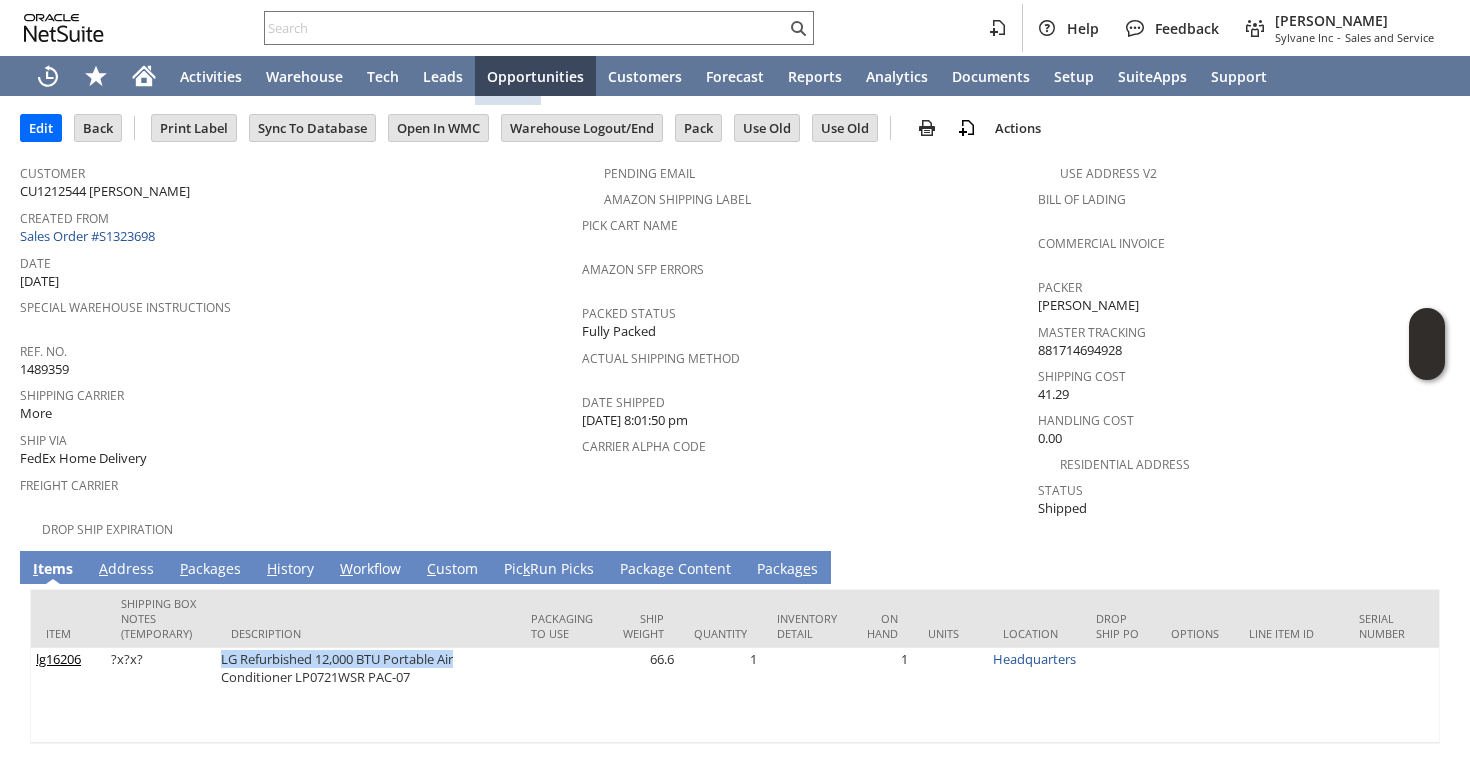 click on "Special Warehouse Instructions" at bounding box center [296, 304] 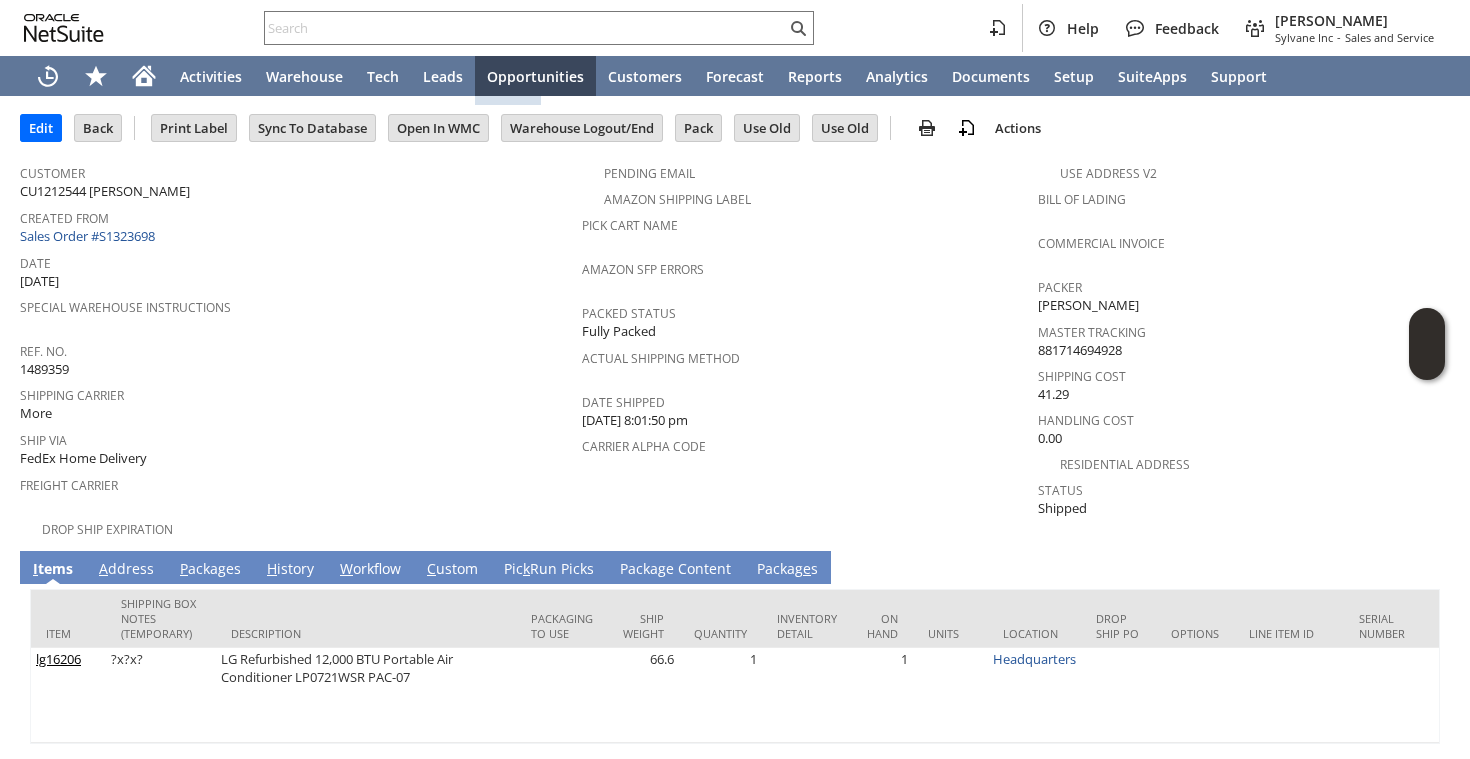 scroll, scrollTop: 127, scrollLeft: 0, axis: vertical 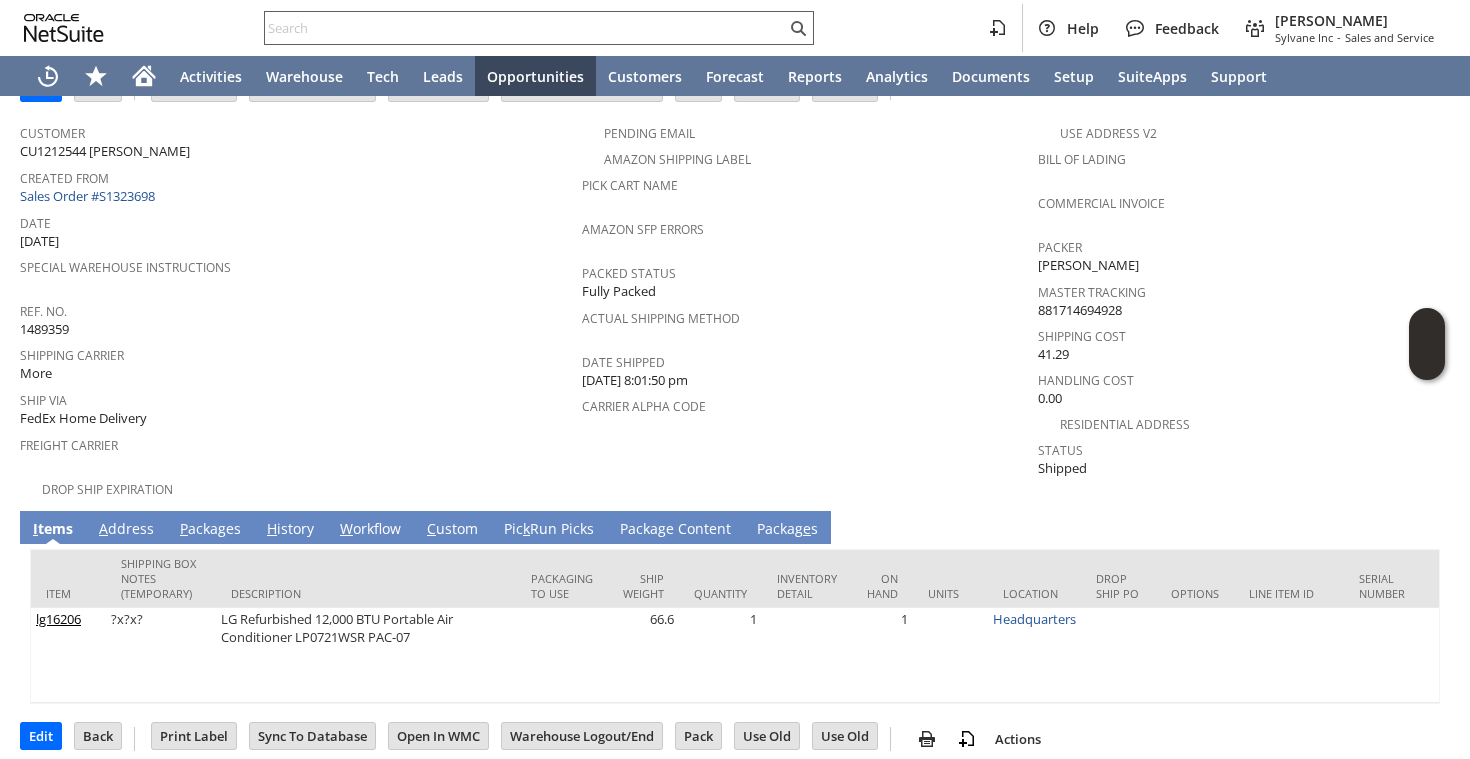 click at bounding box center [525, 28] 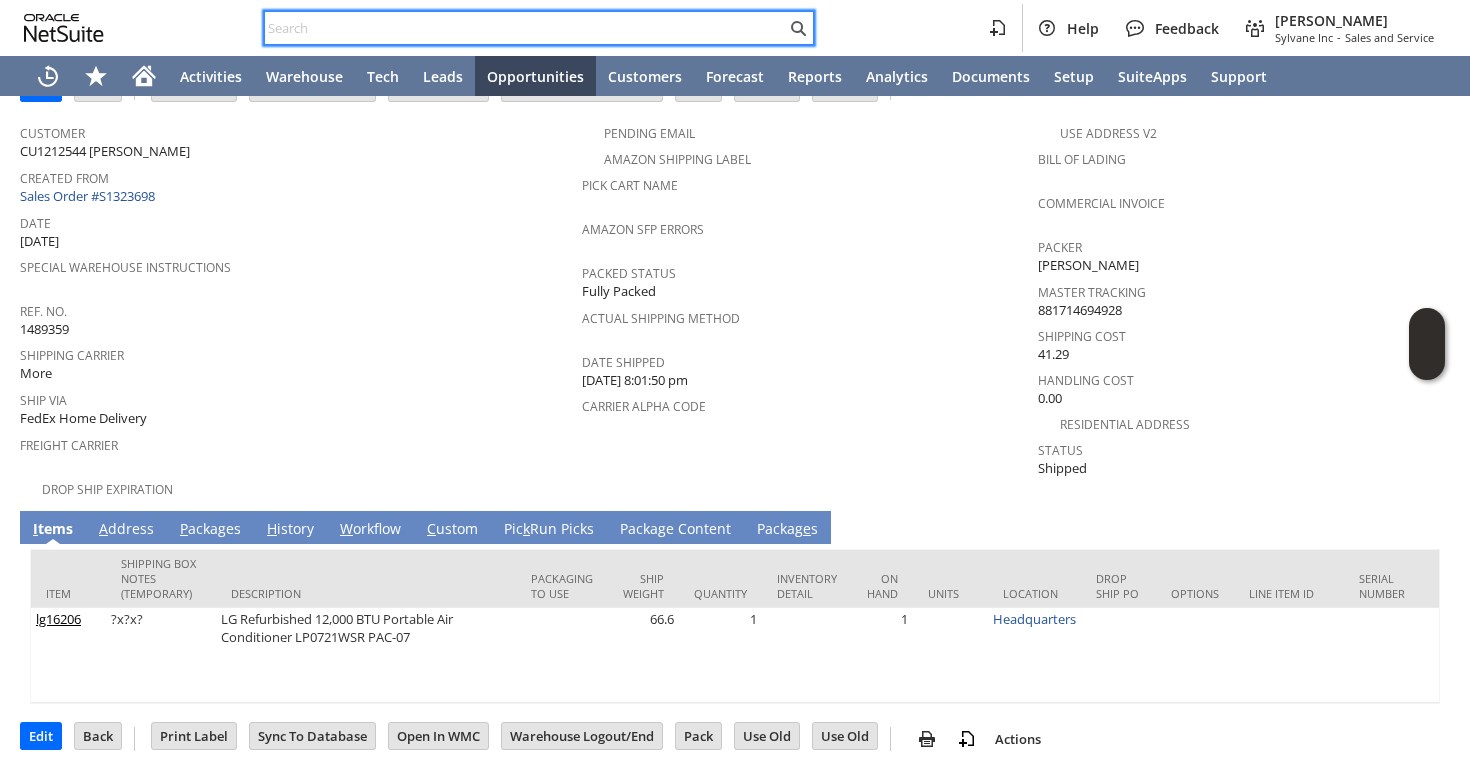 paste on "5859444792" 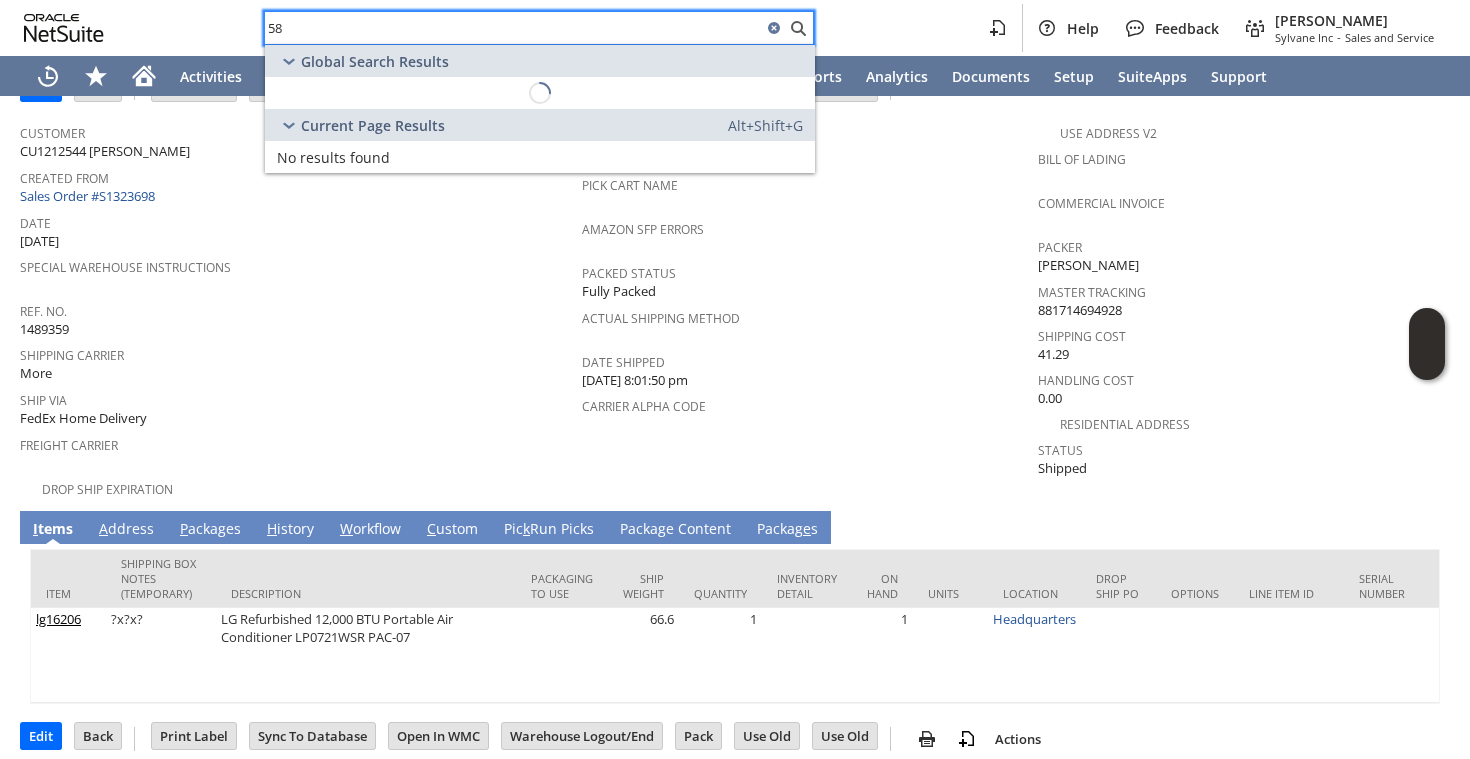 type on "5" 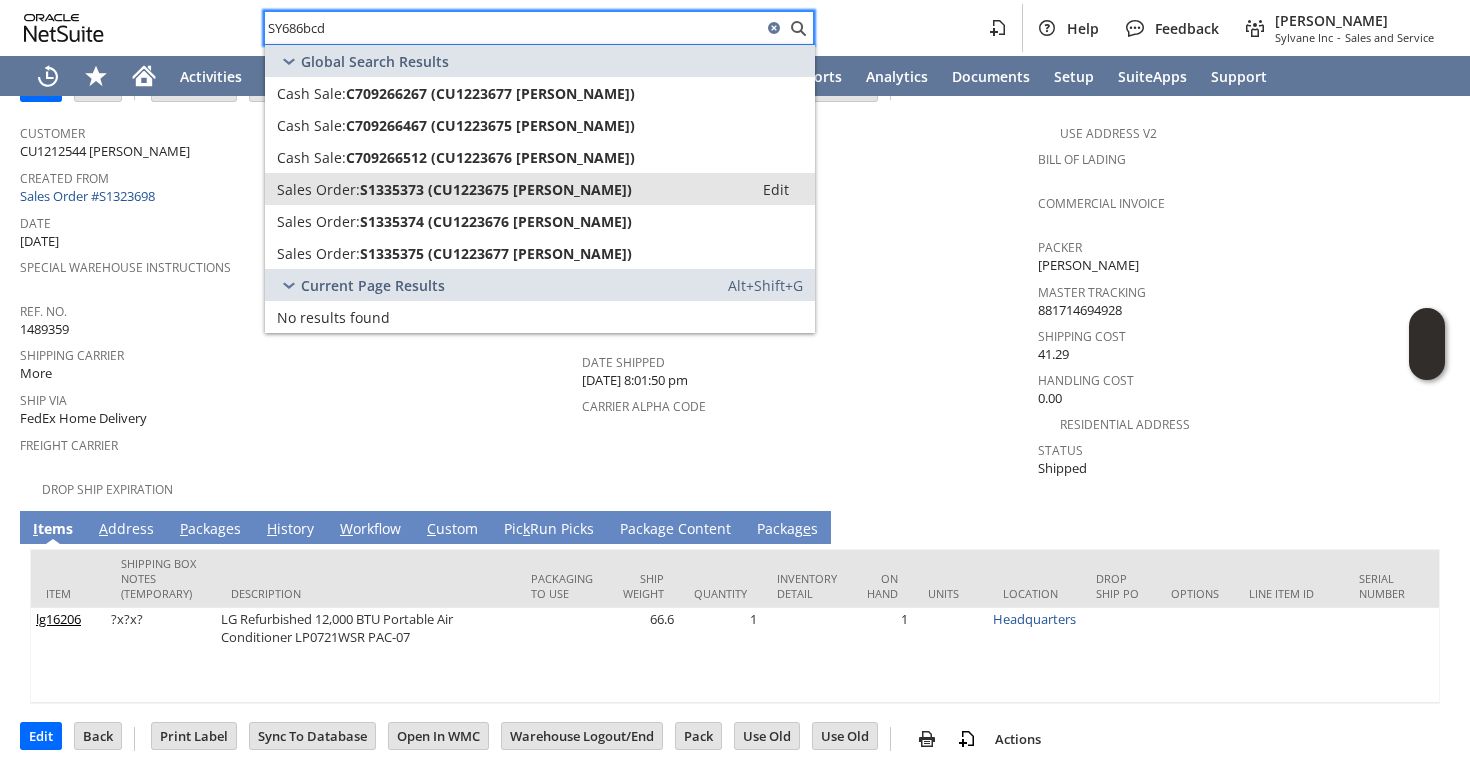 type on "SY686bcd" 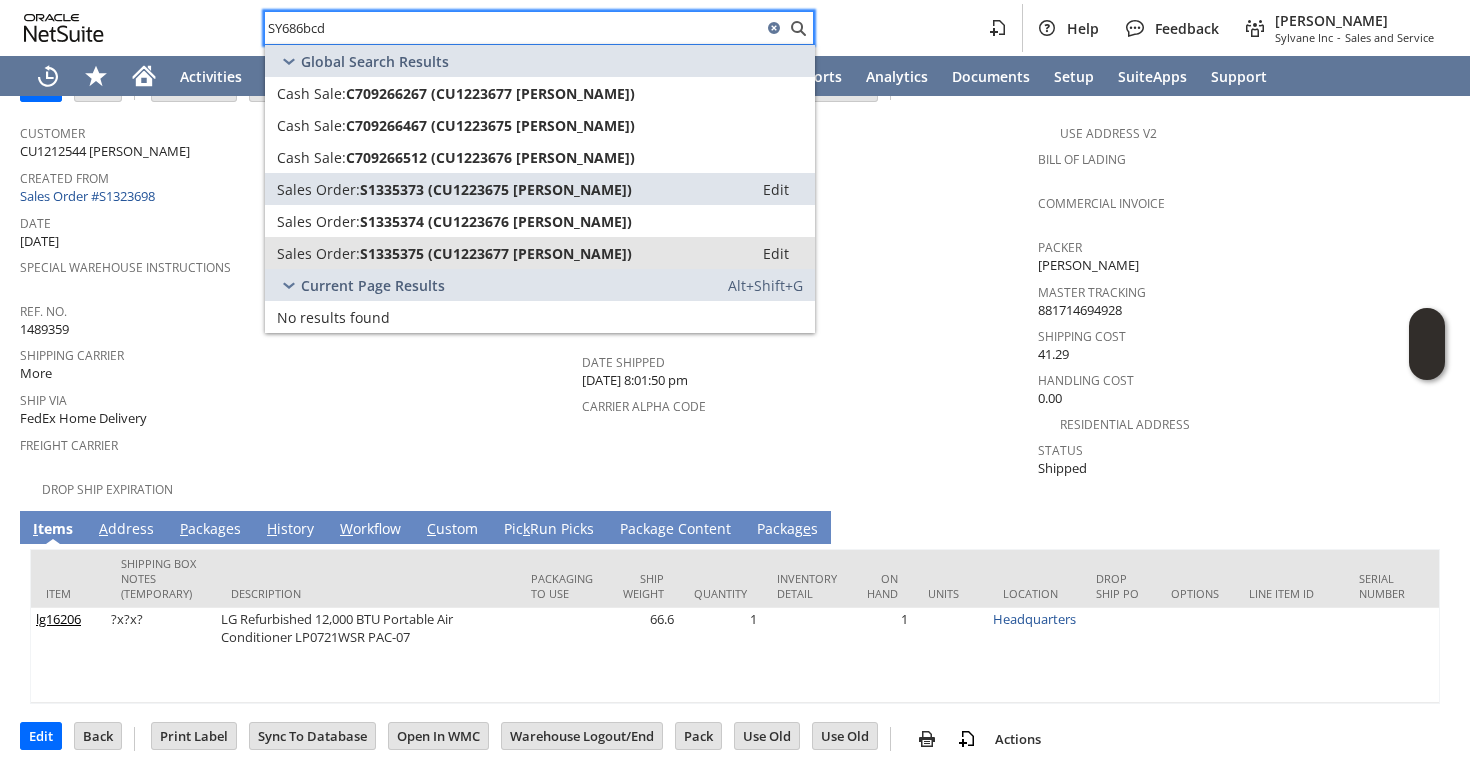 click on "Sales Order:" at bounding box center (318, 253) 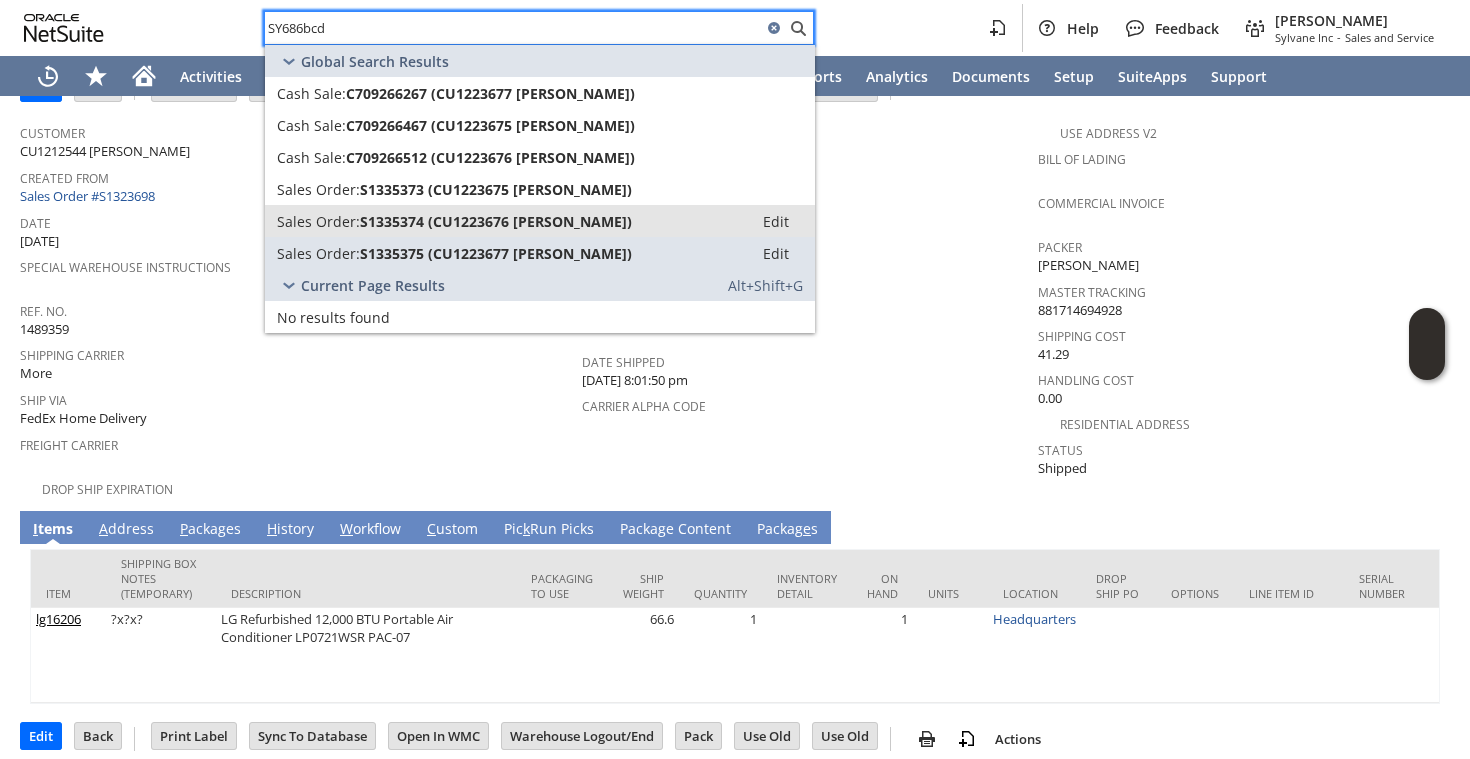 click on "S1335374 (CU1223676 Mark Nowell)" at bounding box center (496, 221) 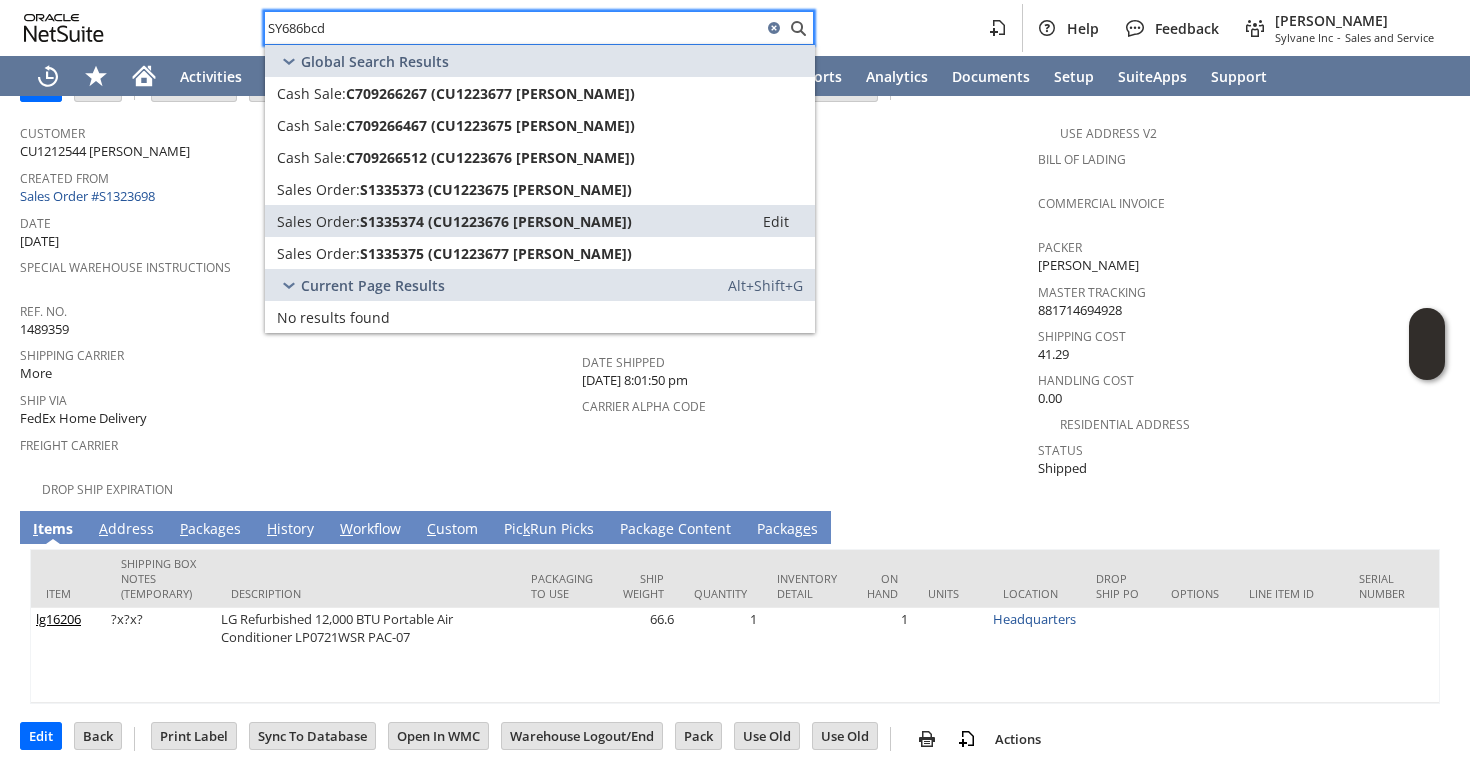 click on "Freight Carrier" at bounding box center (296, 452) 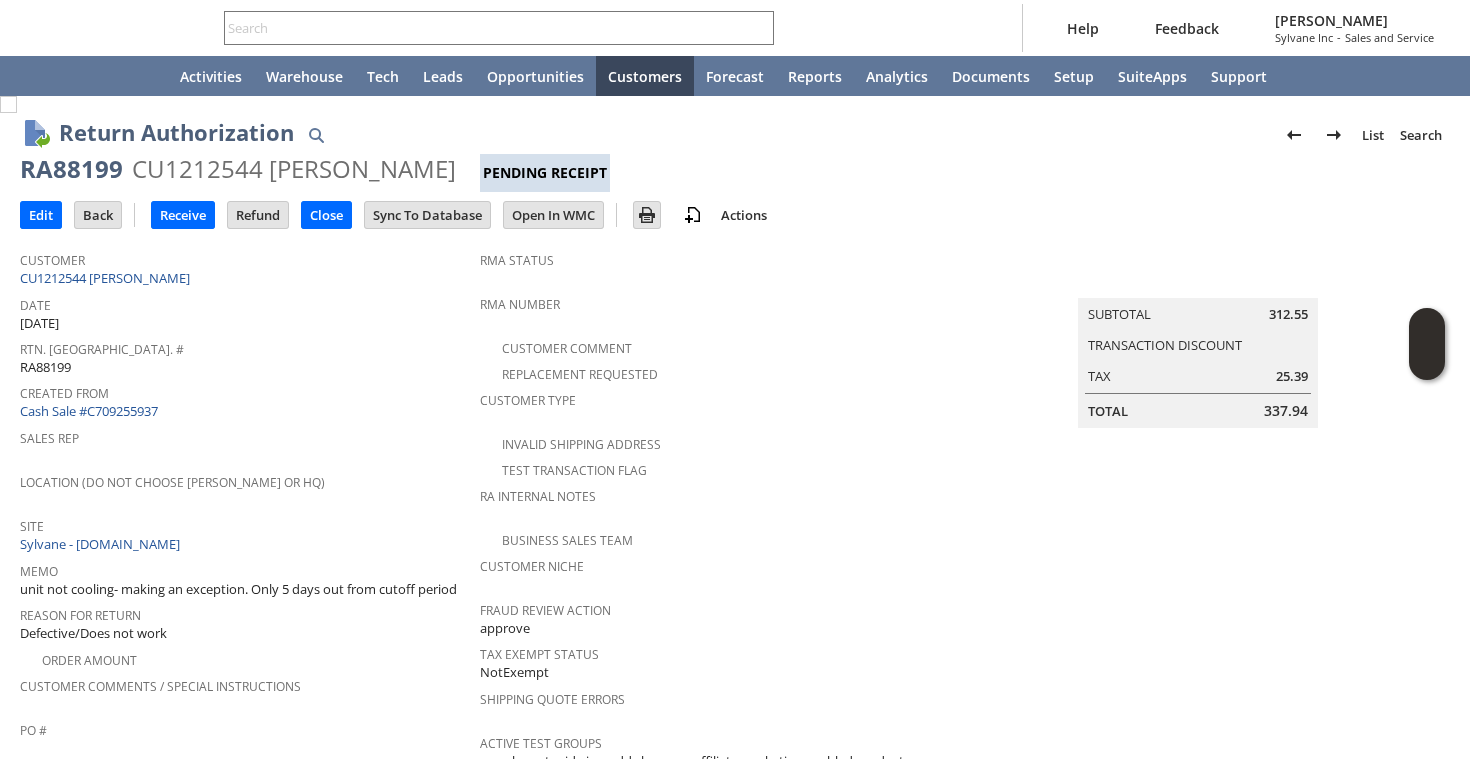 scroll, scrollTop: 0, scrollLeft: 0, axis: both 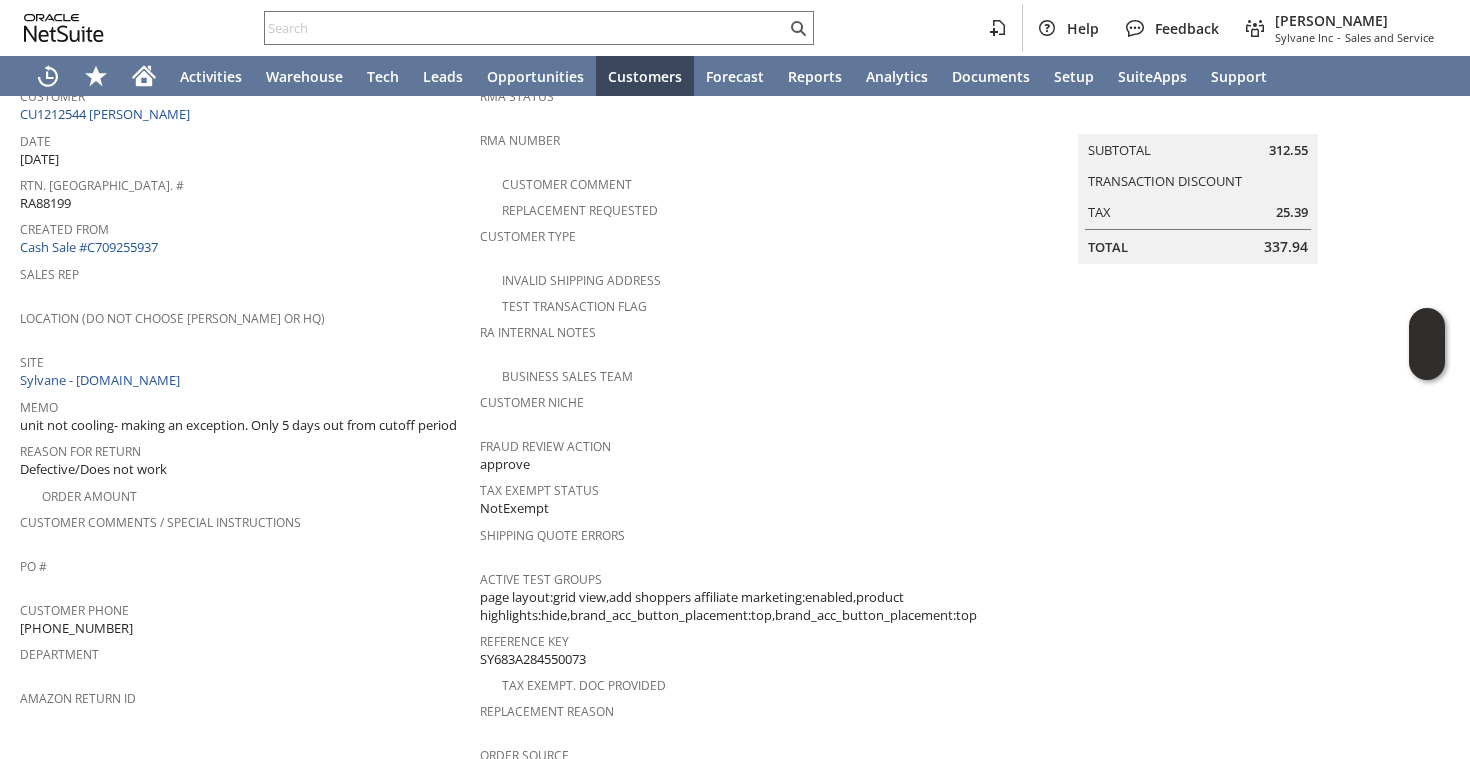 click on "[PHONE_NUMBER]" at bounding box center (76, 628) 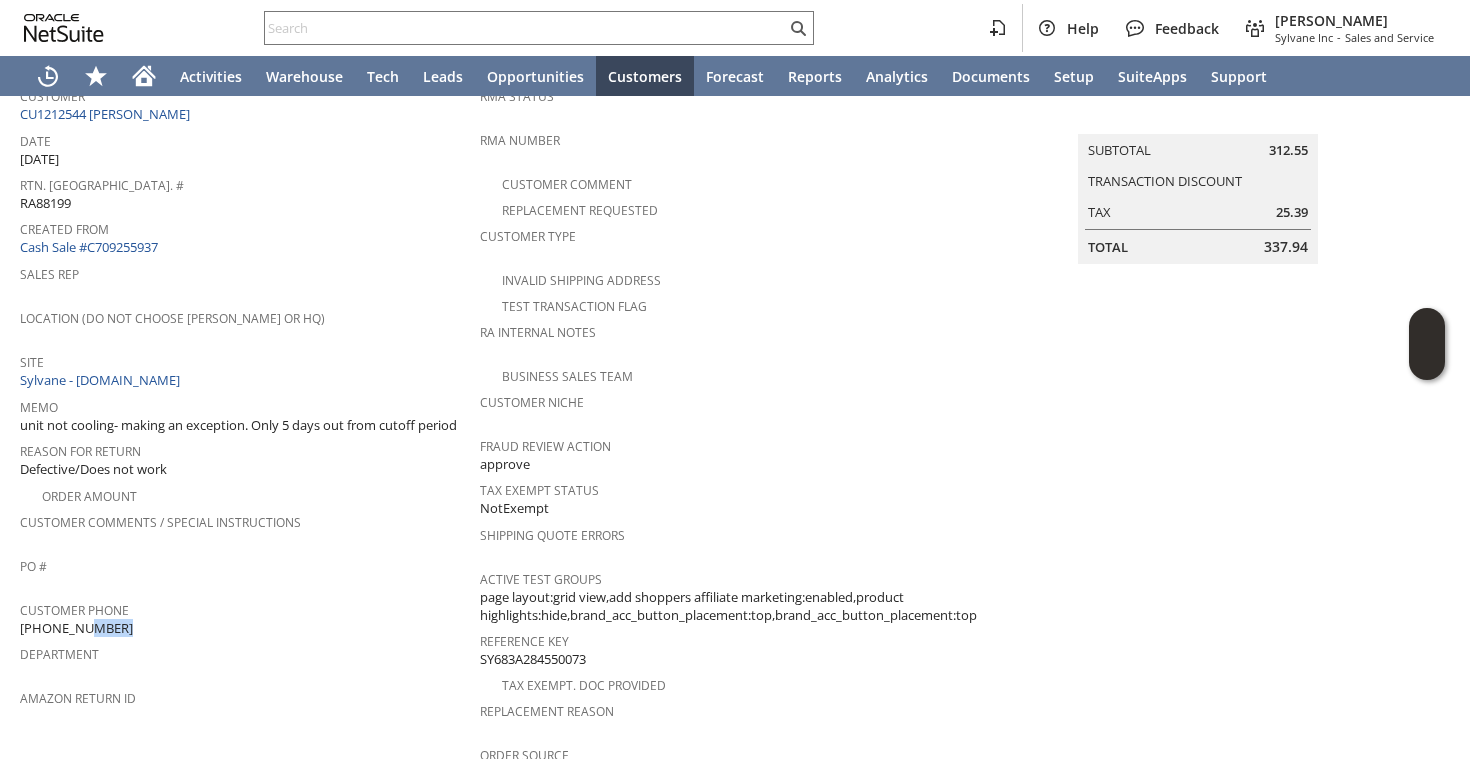 copy on "[PHONE_NUMBER]" 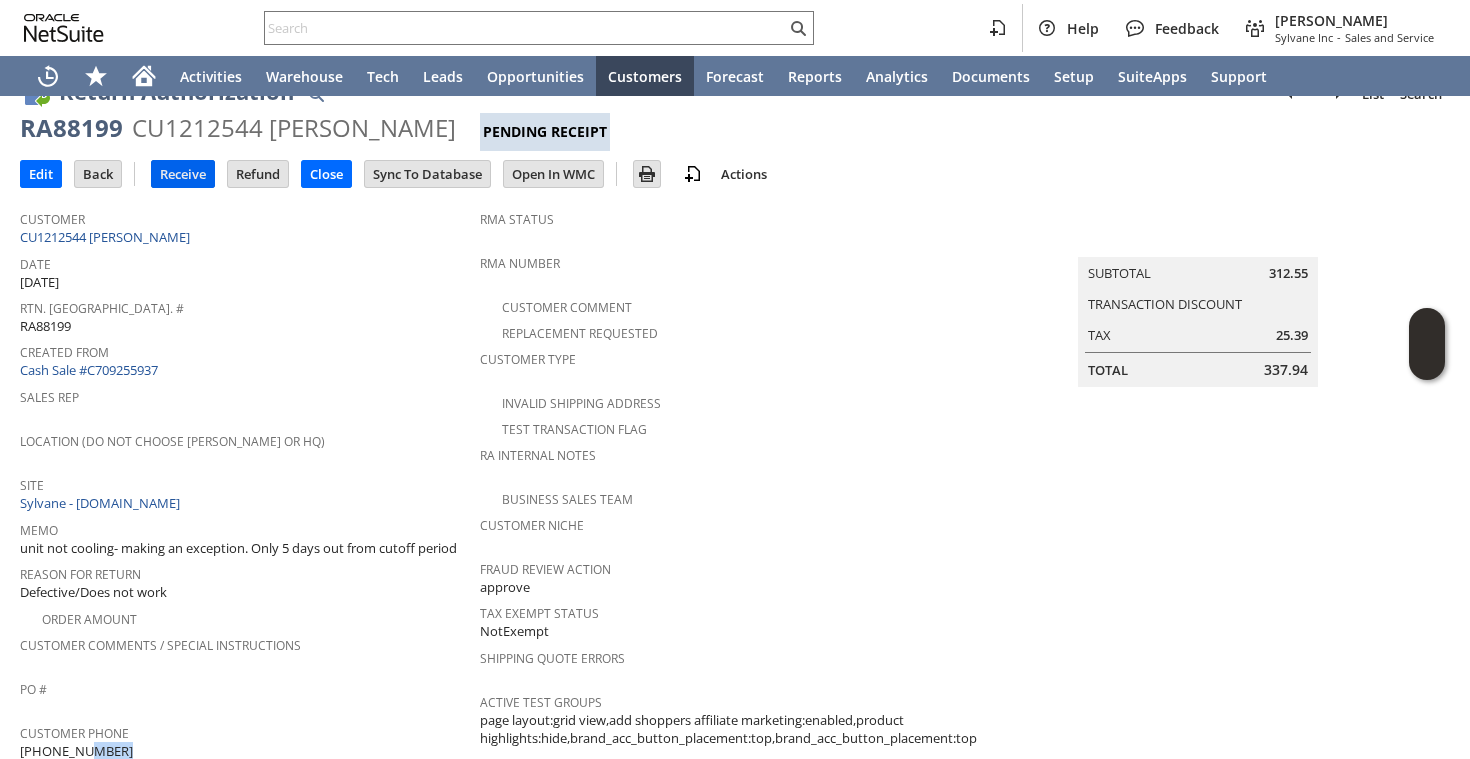 scroll, scrollTop: 7, scrollLeft: 0, axis: vertical 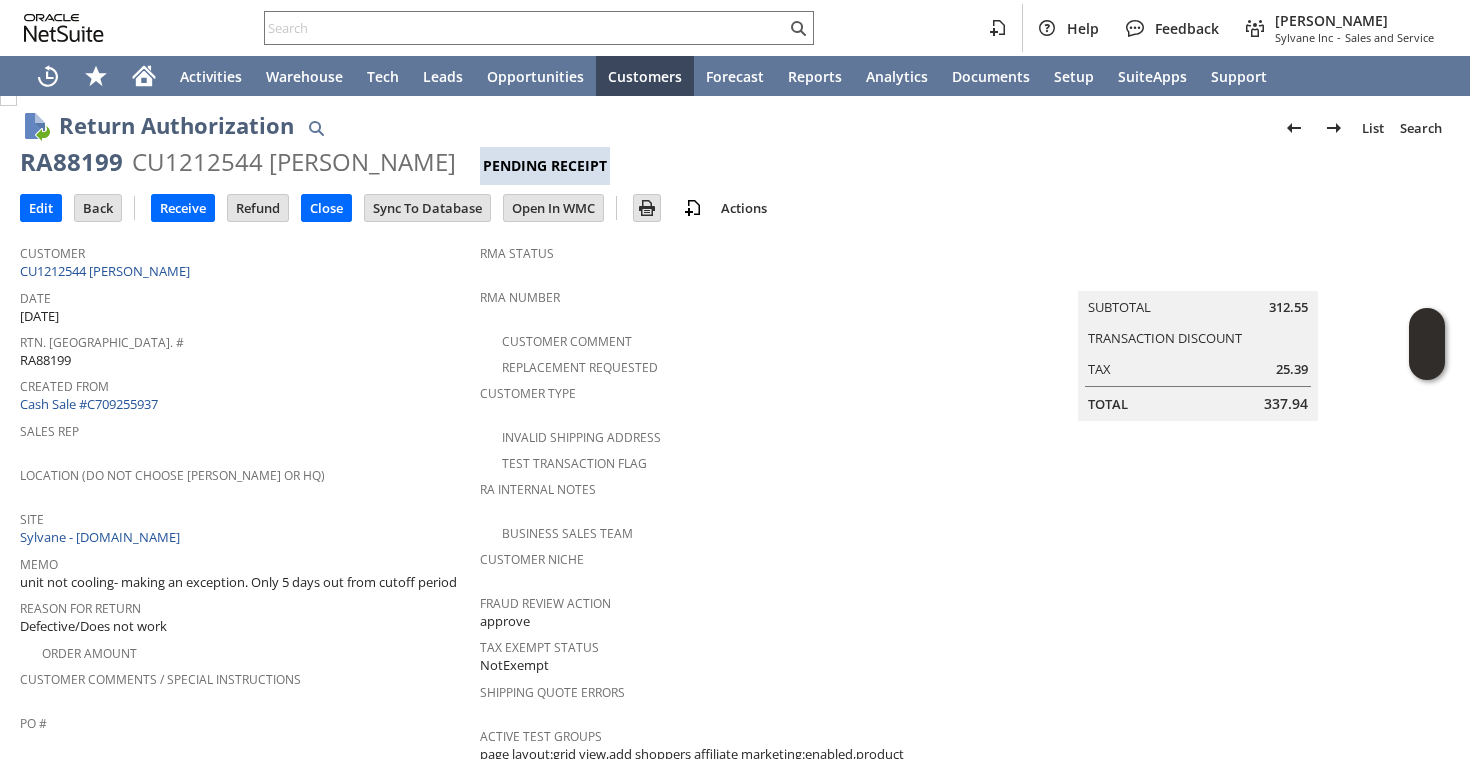 click on "RA88199" at bounding box center [71, 162] 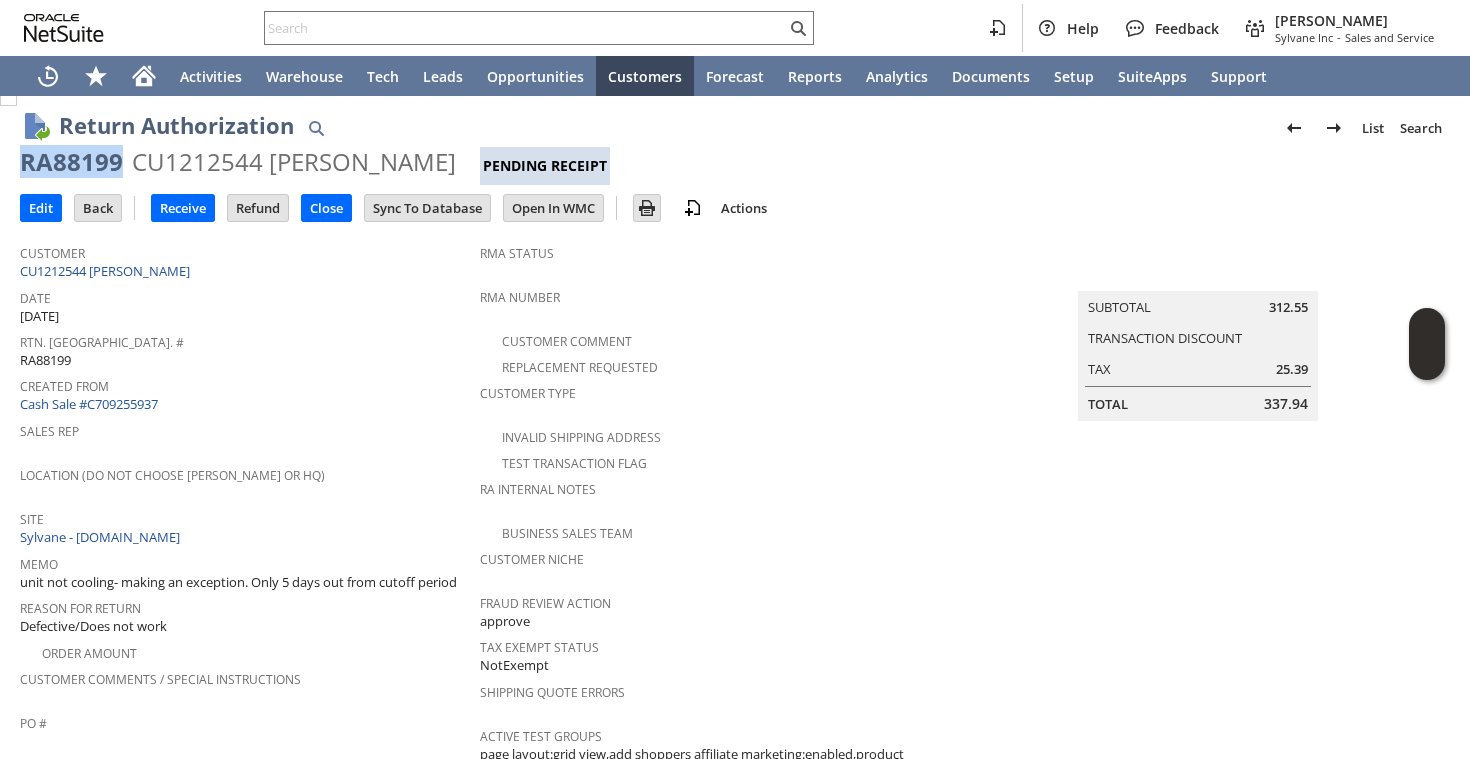 copy on "RA88199" 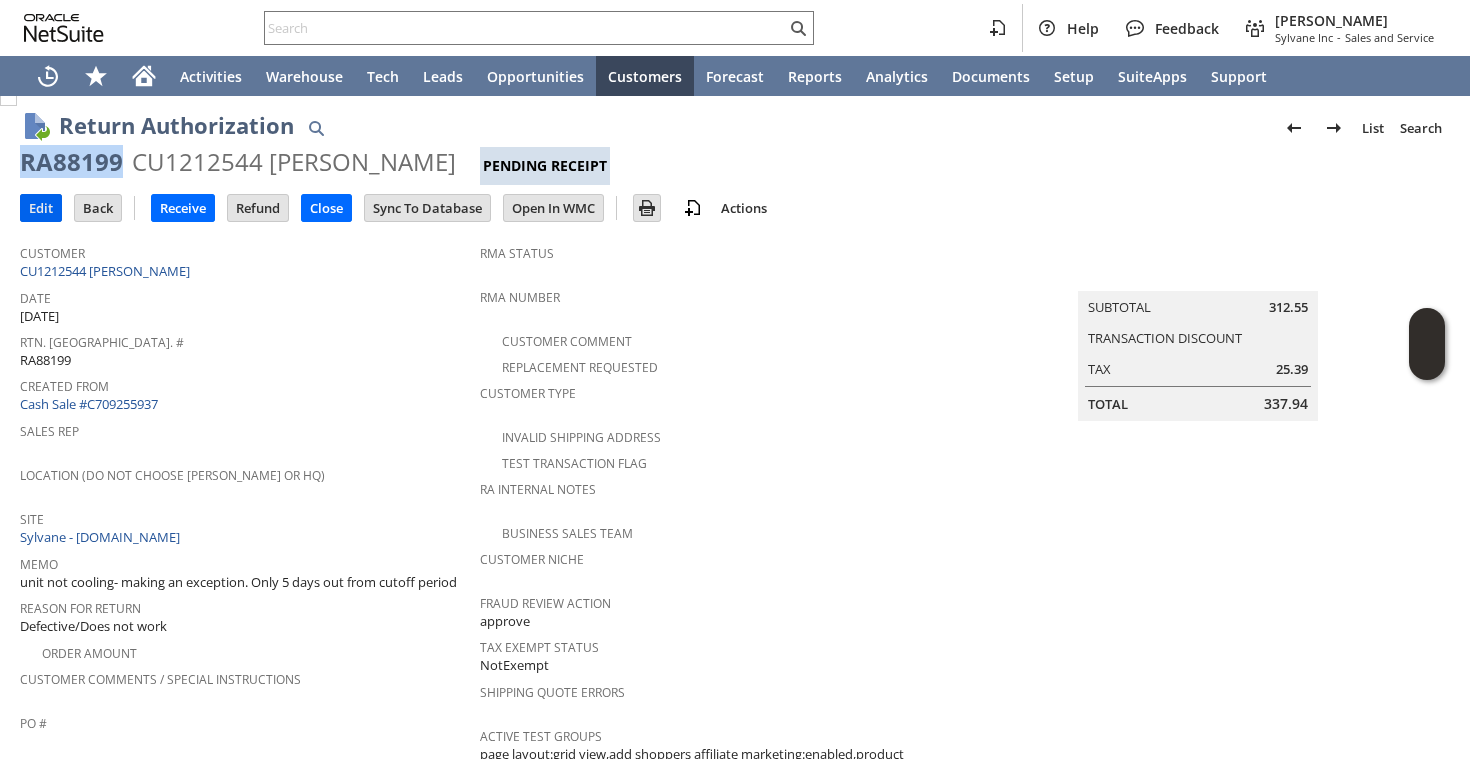 click on "Edit" at bounding box center [41, 208] 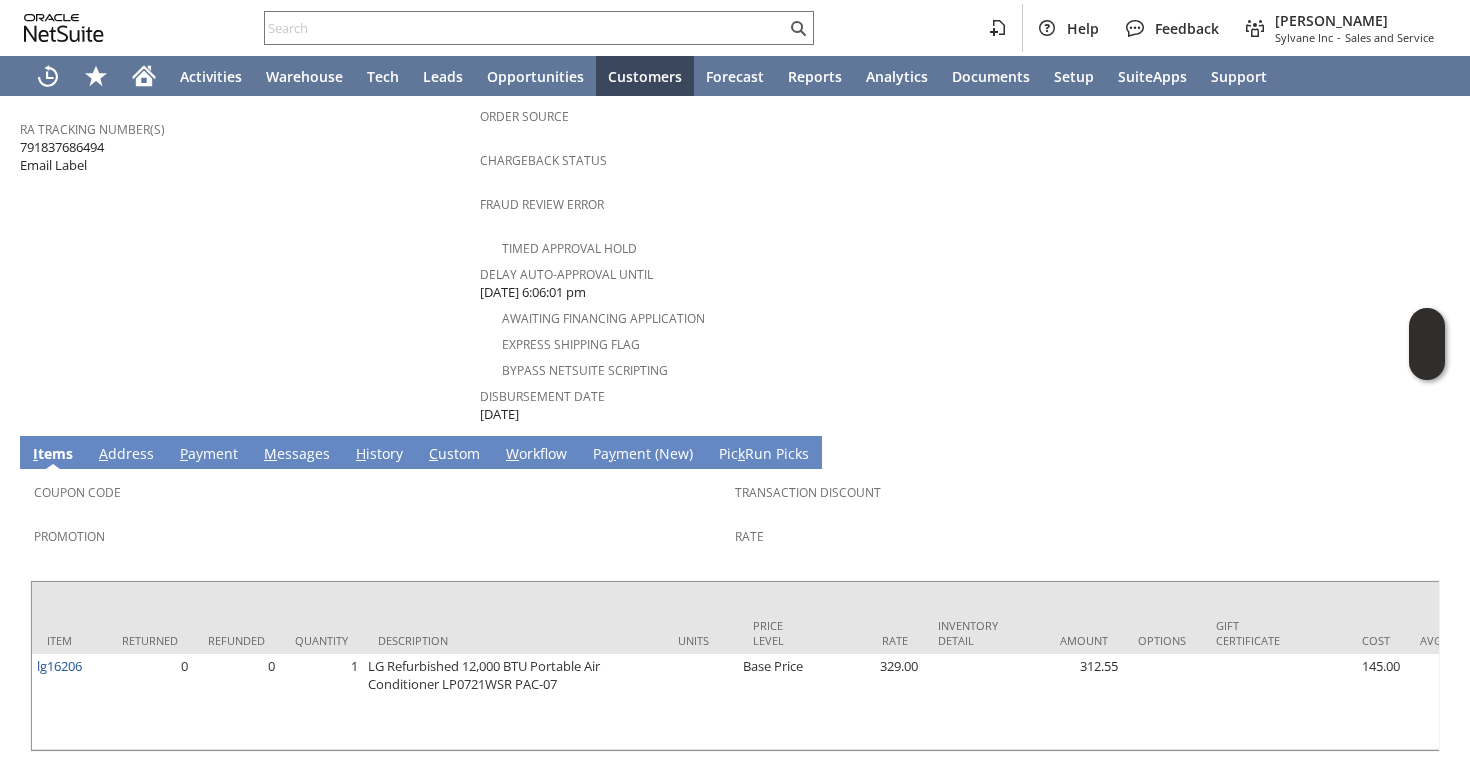 scroll, scrollTop: 830, scrollLeft: 0, axis: vertical 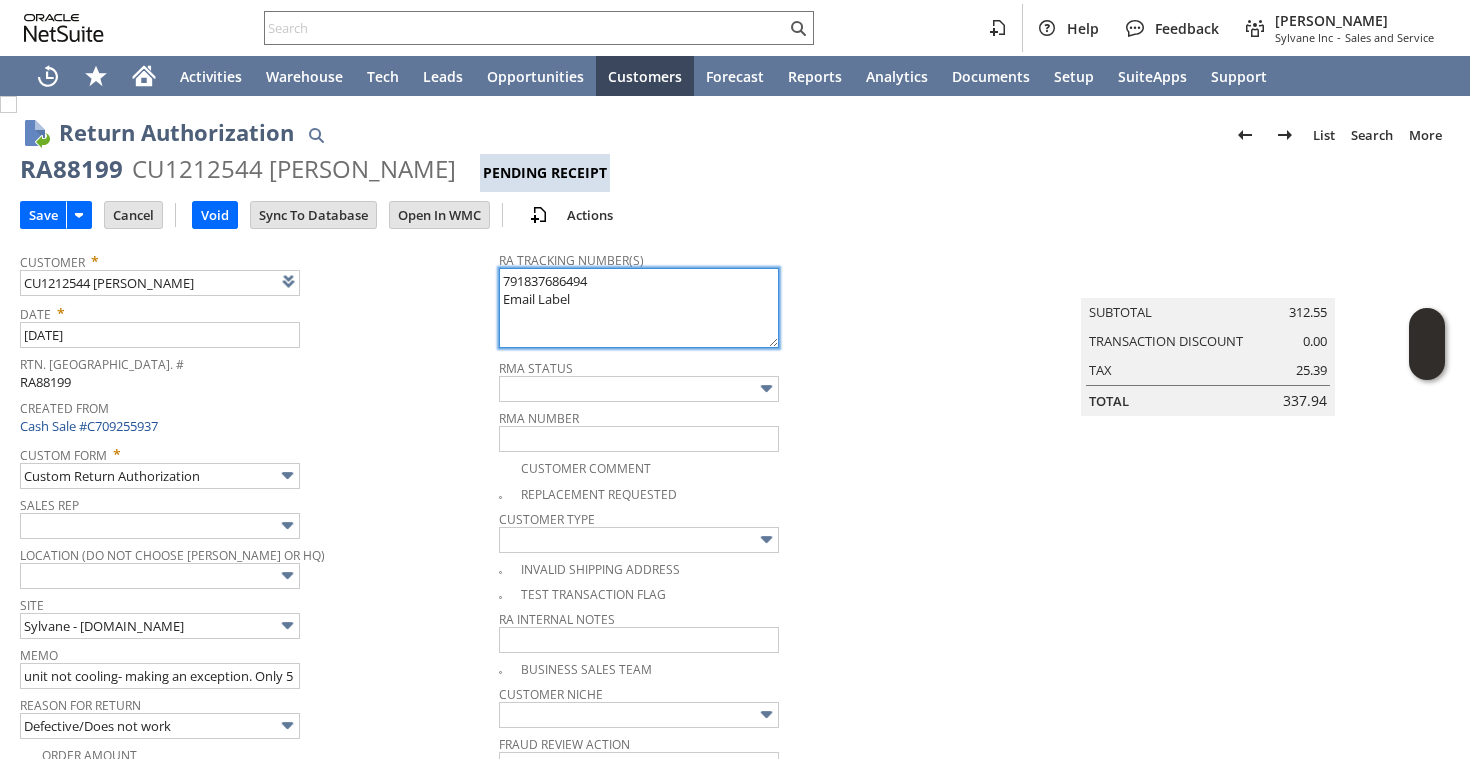 click on "791837686494
Email Label" at bounding box center (639, 308) 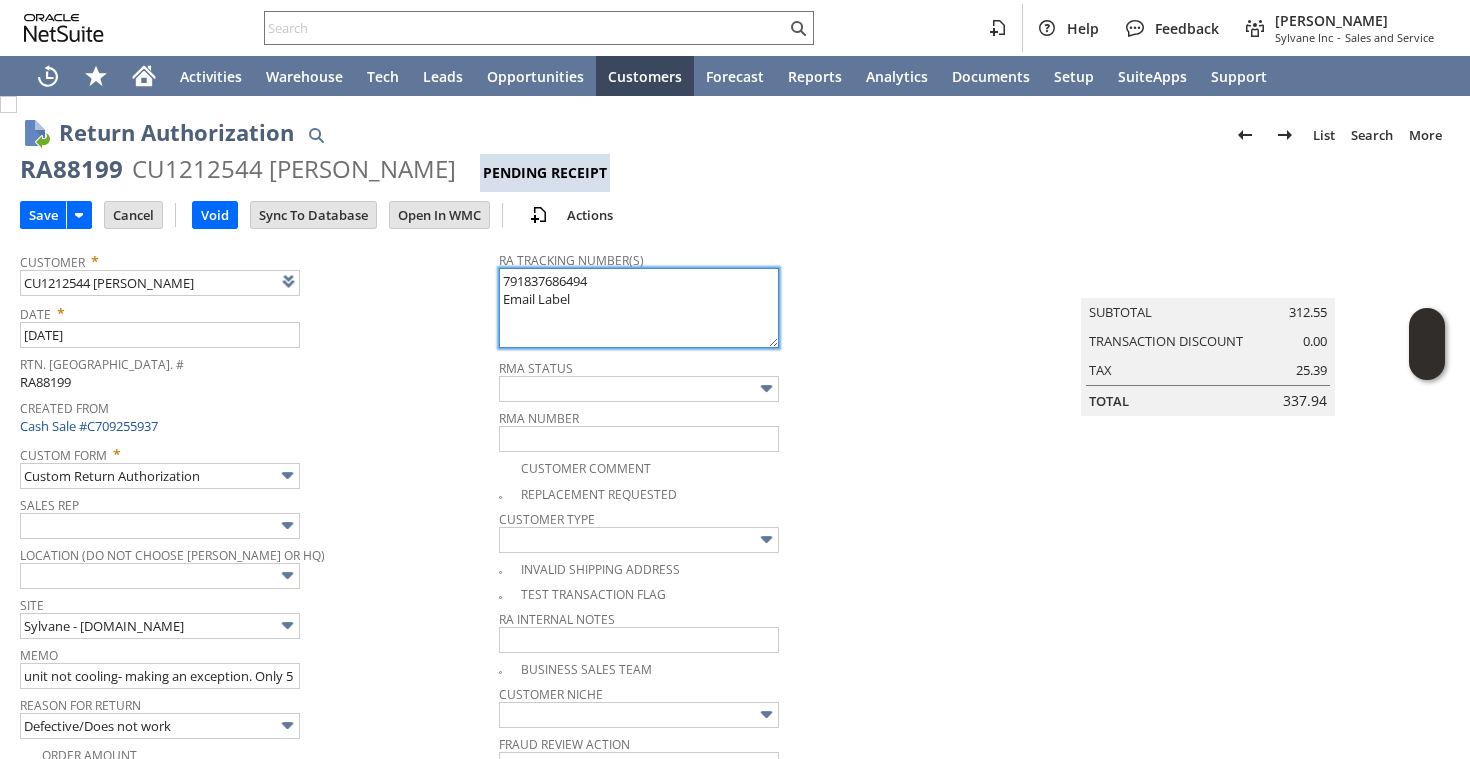 paste on "791838778083" 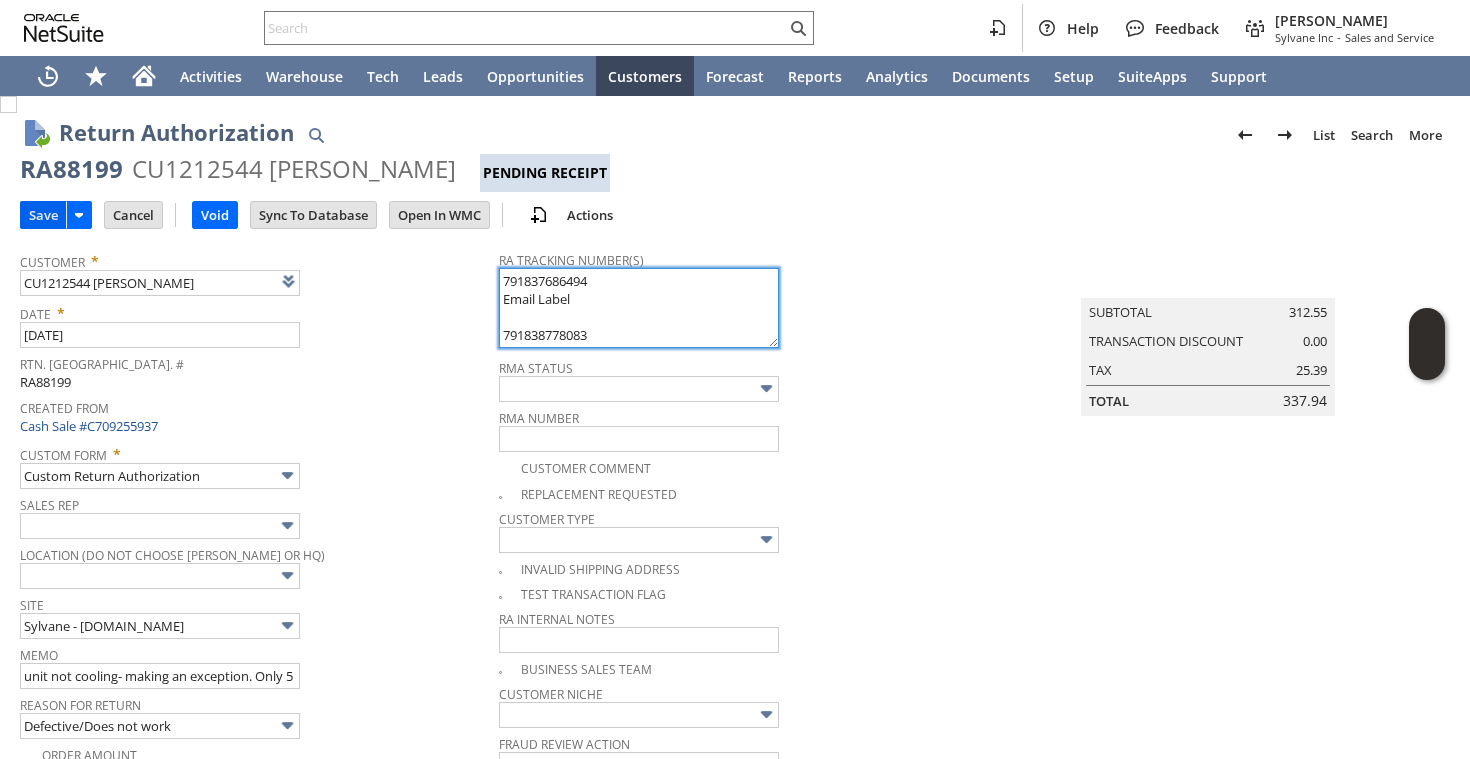 type on "791837686494
Email Label
791838778083" 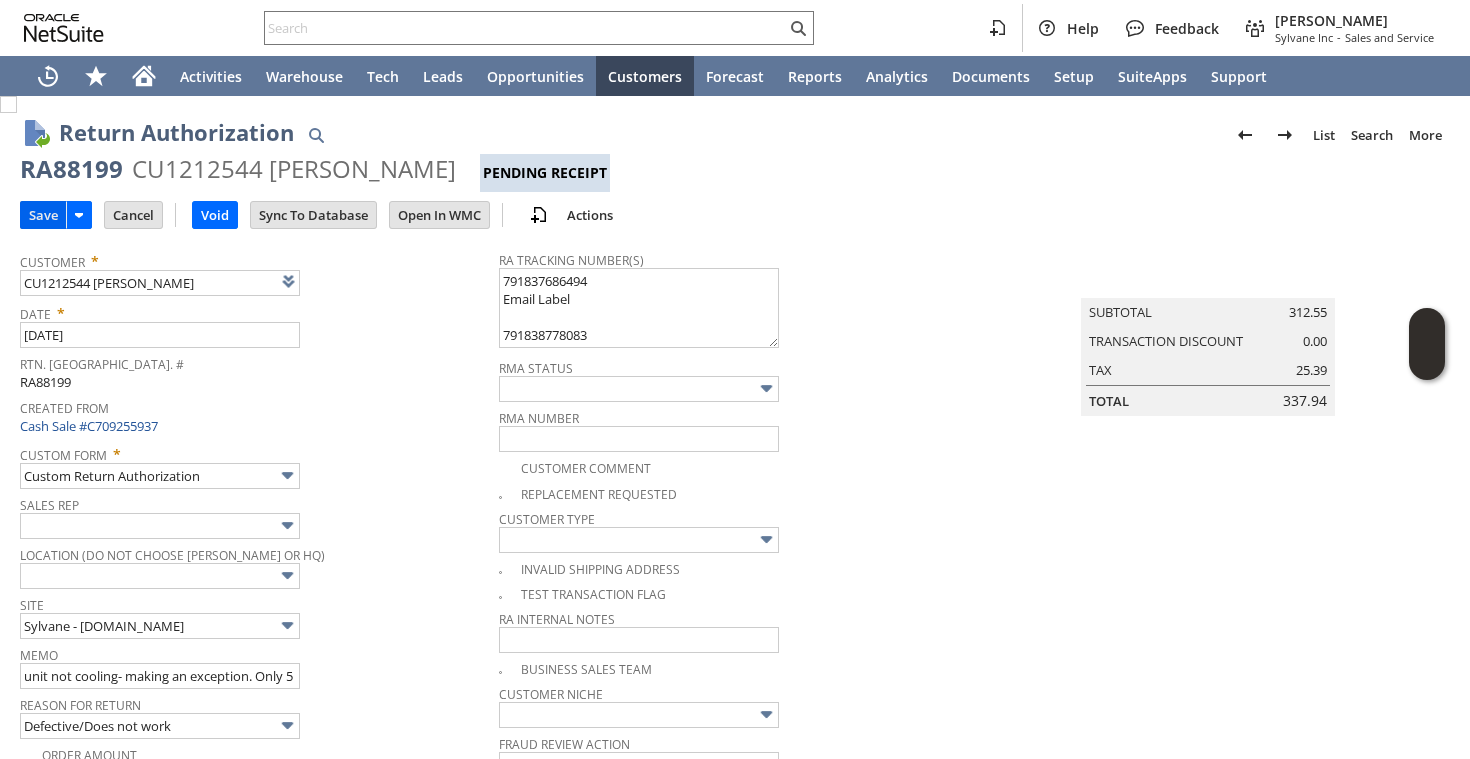 click on "Save" at bounding box center (43, 215) 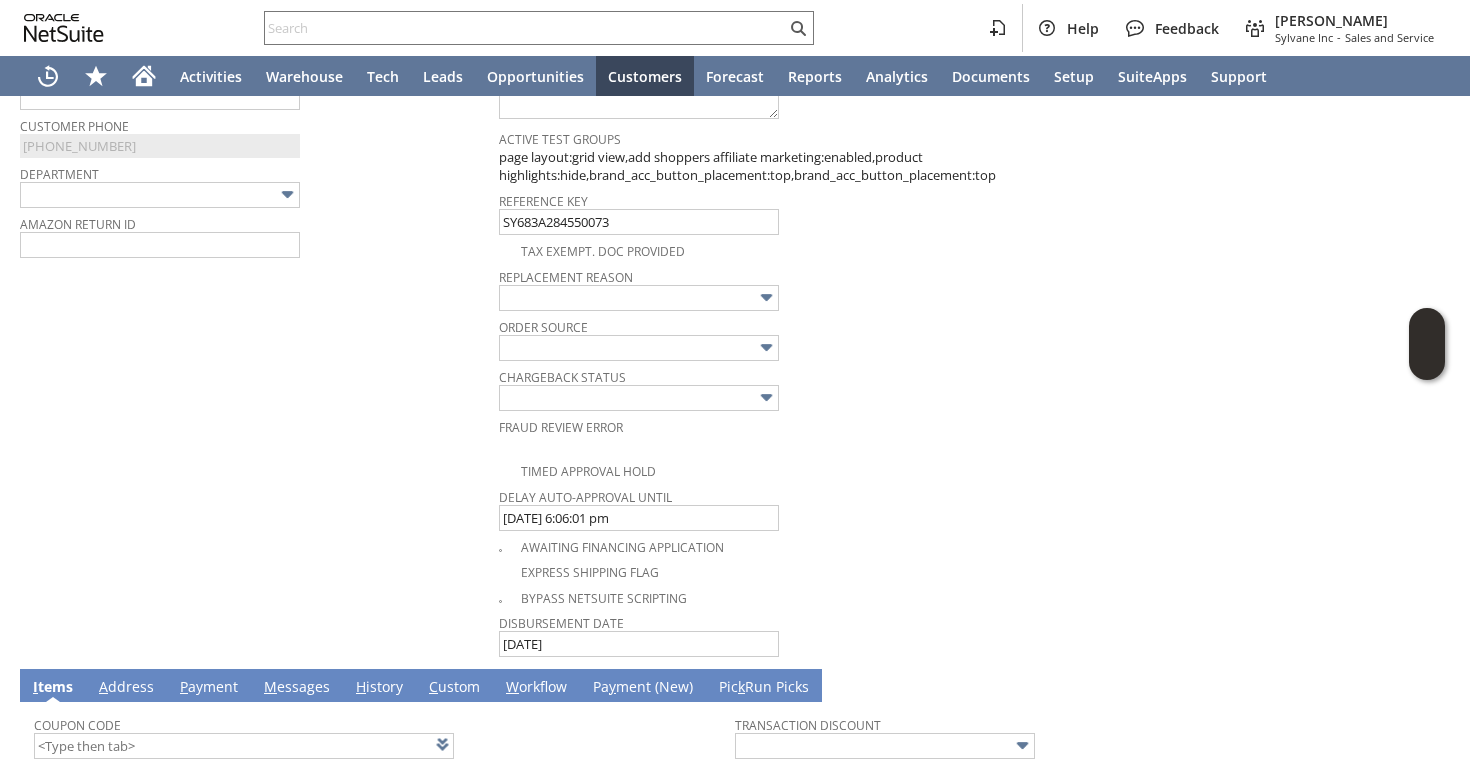 scroll, scrollTop: 1214, scrollLeft: 0, axis: vertical 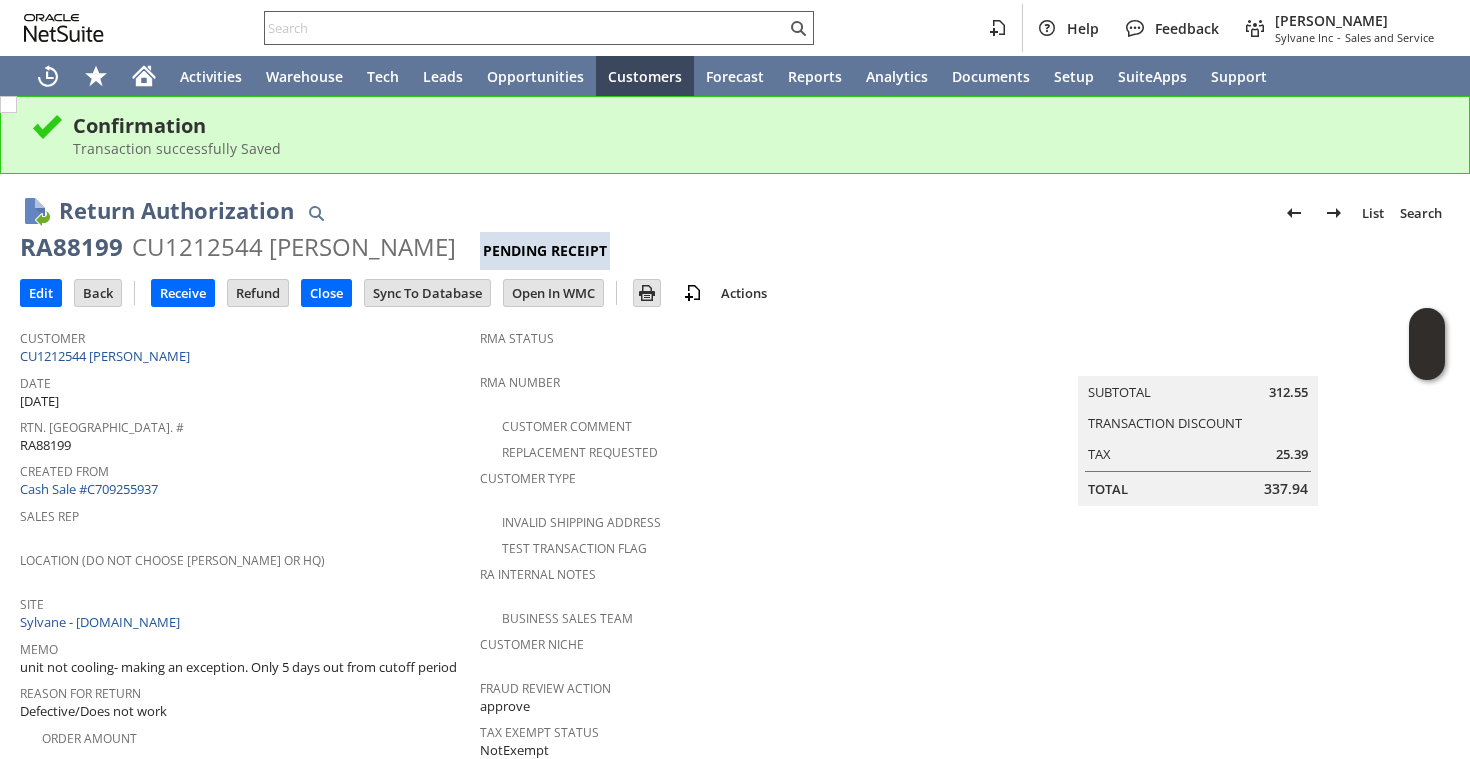 click at bounding box center [525, 28] 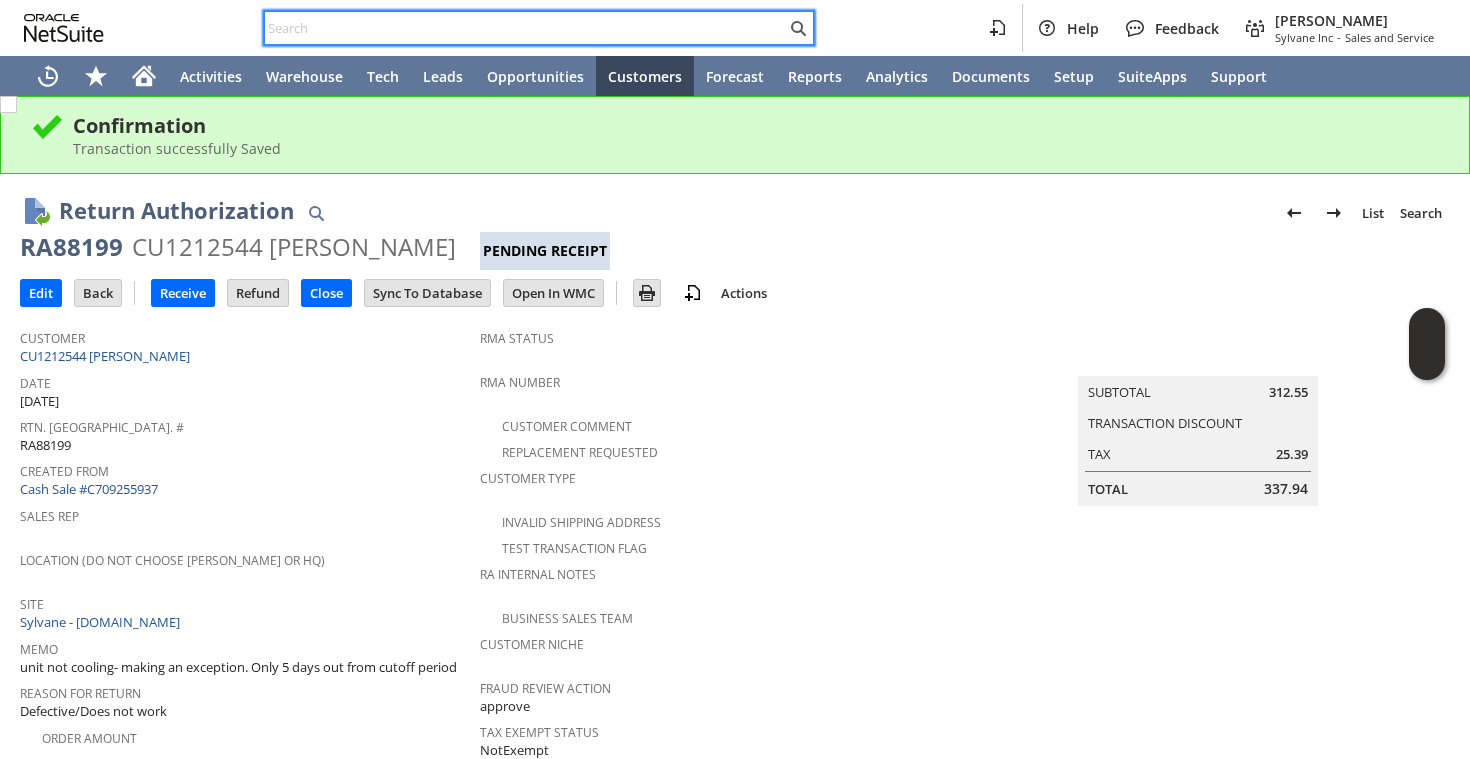 paste on "5672395048" 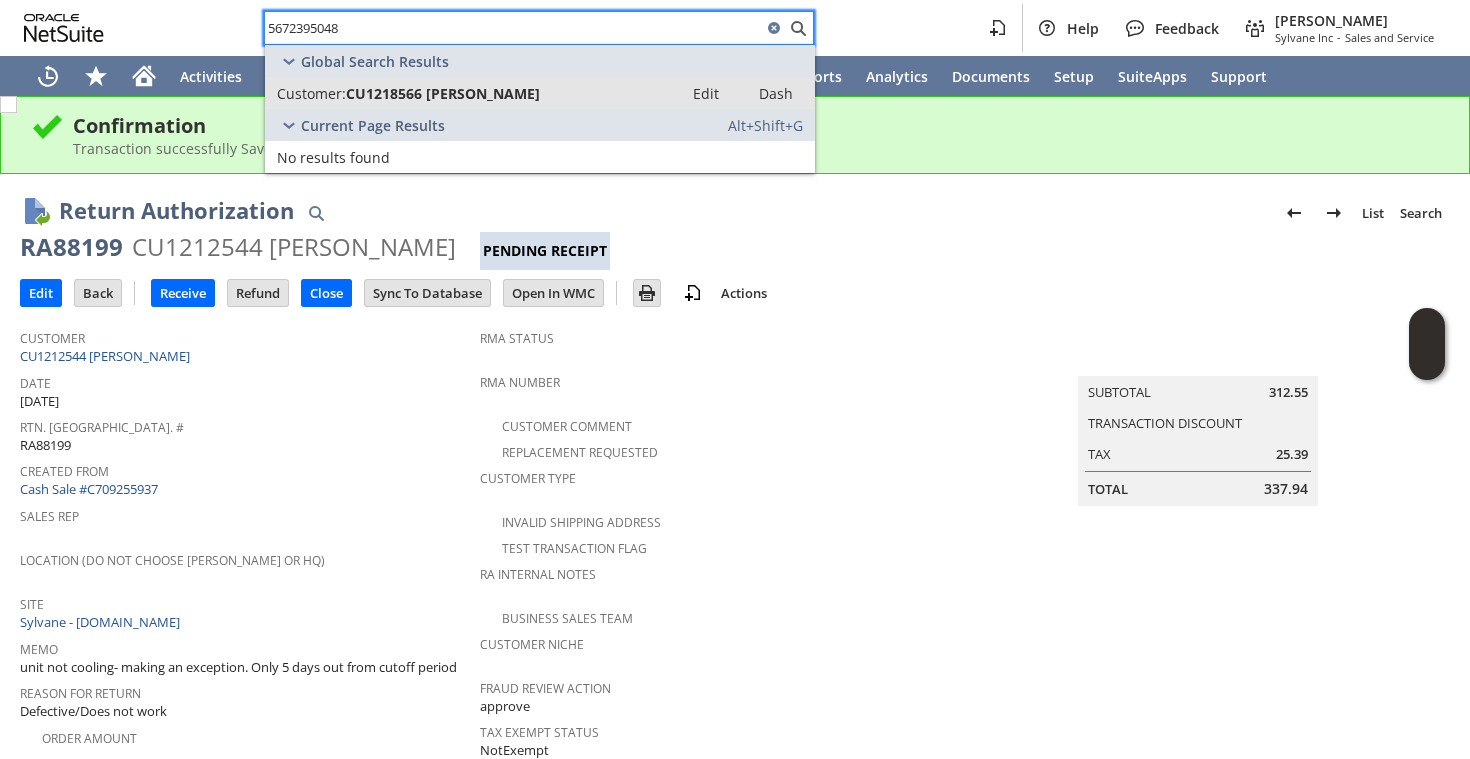 type on "5672395048" 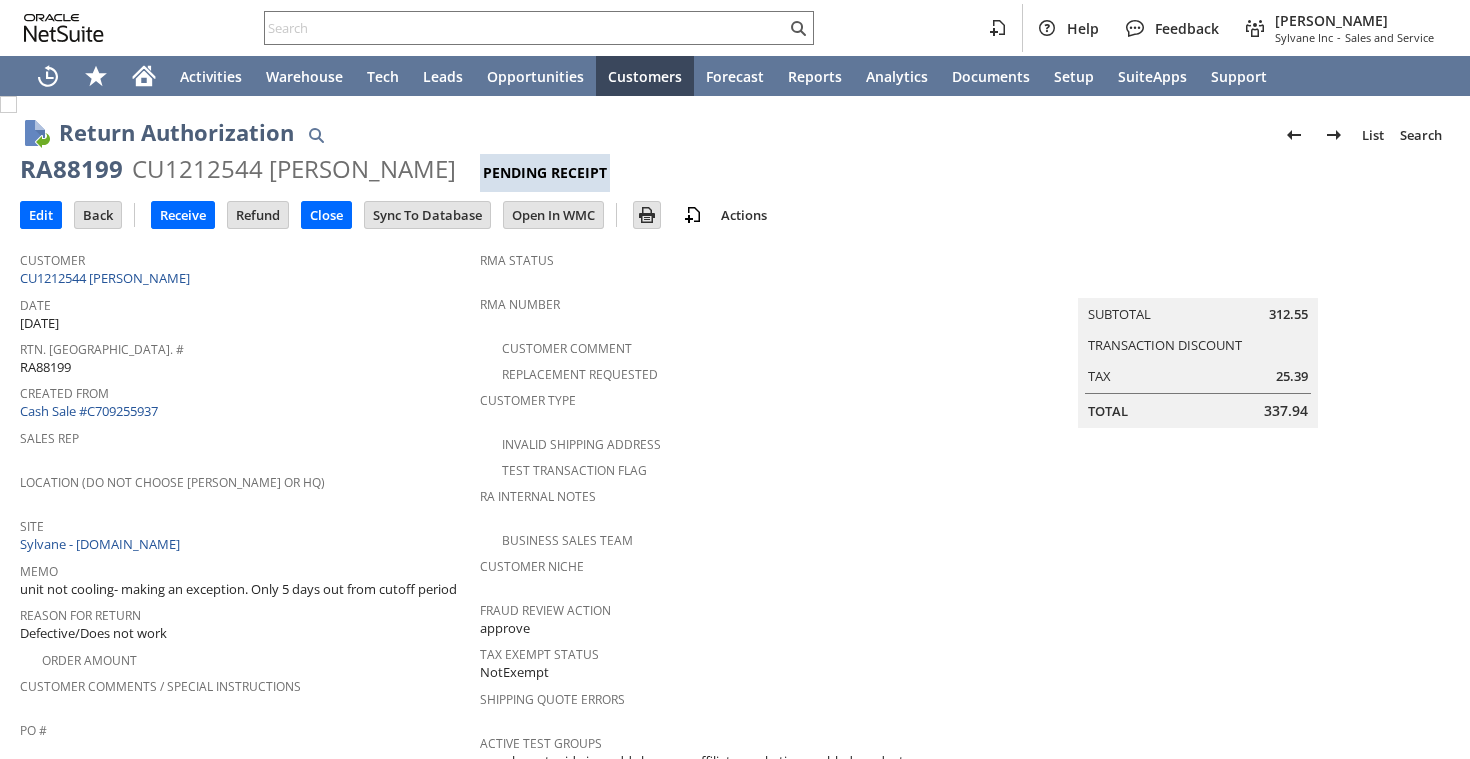 scroll, scrollTop: 0, scrollLeft: 0, axis: both 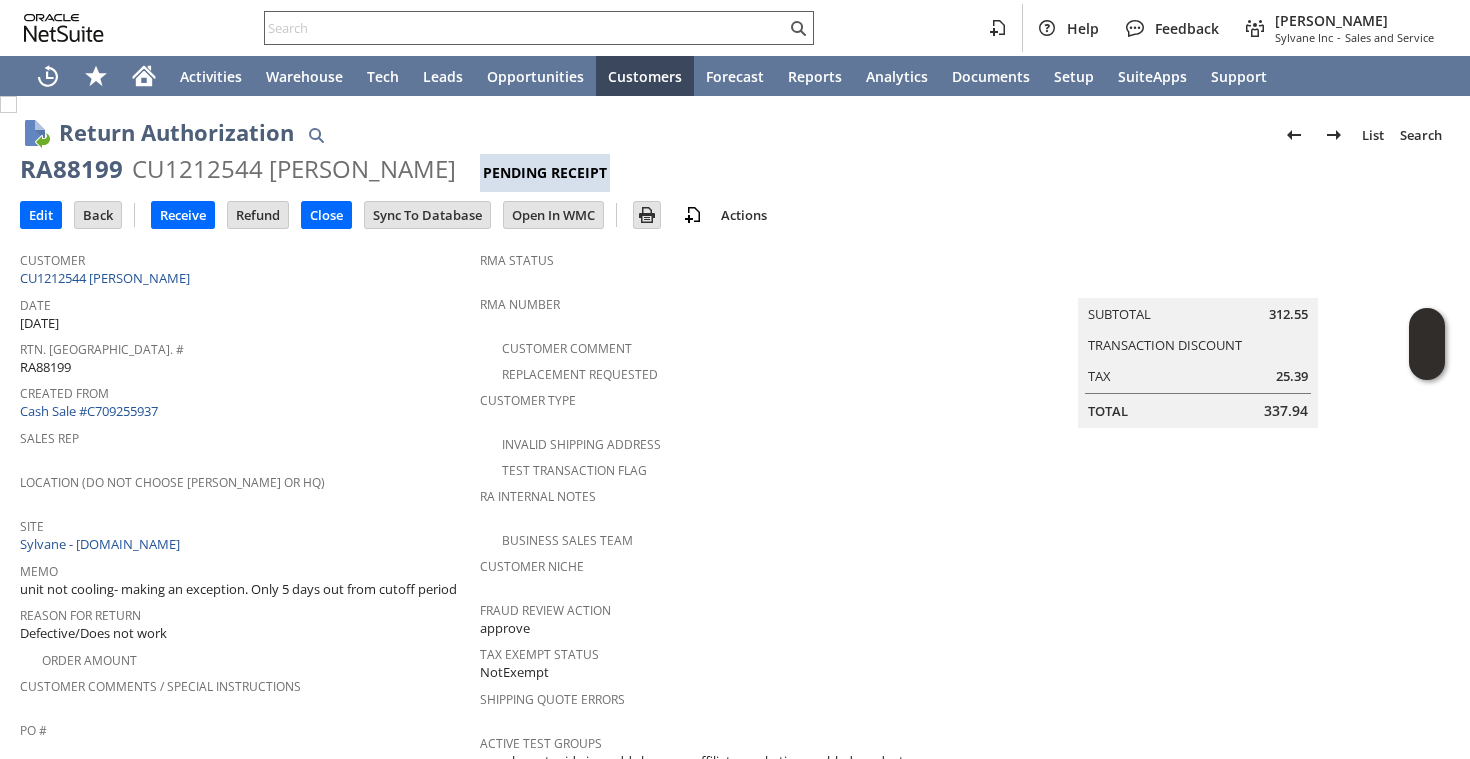 click at bounding box center (525, 28) 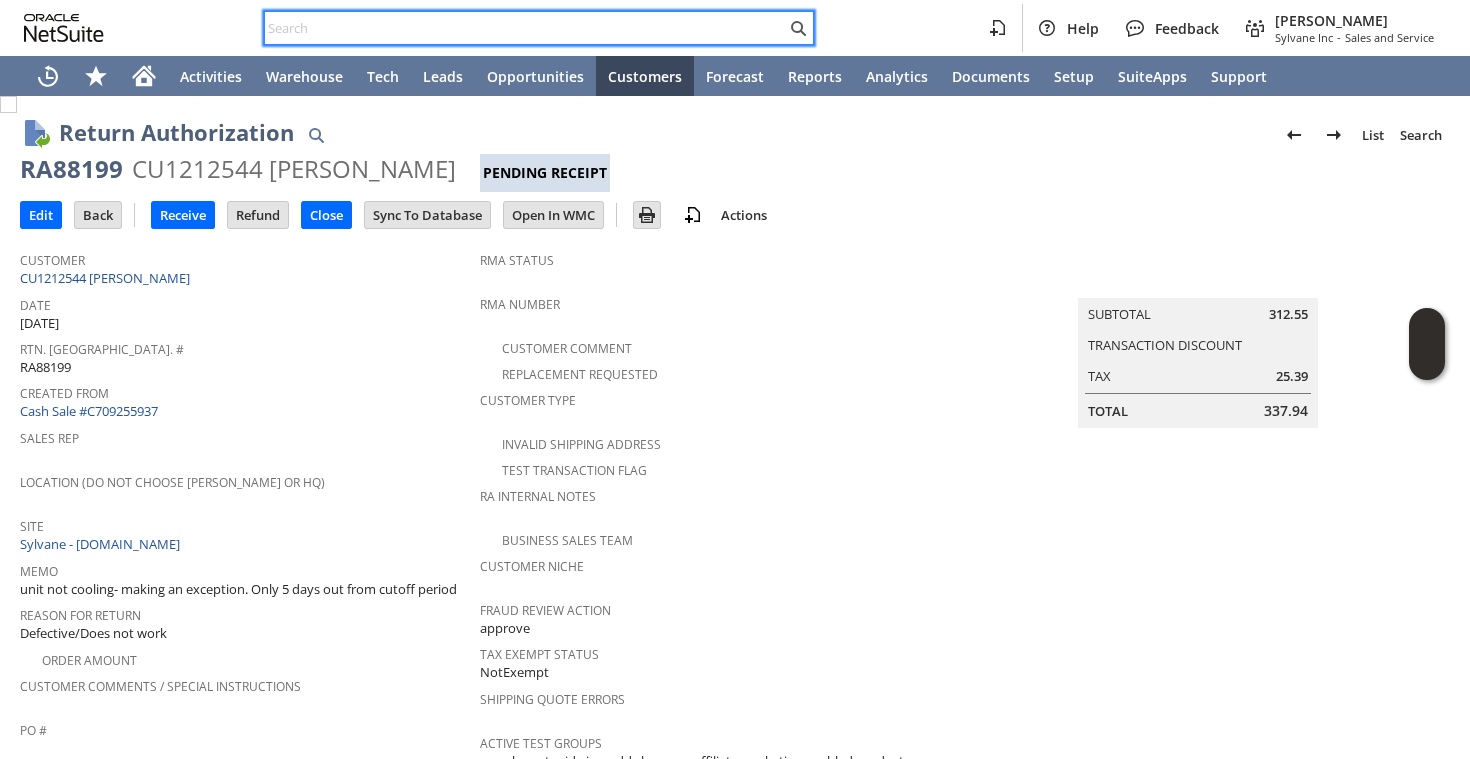paste on "6317645001" 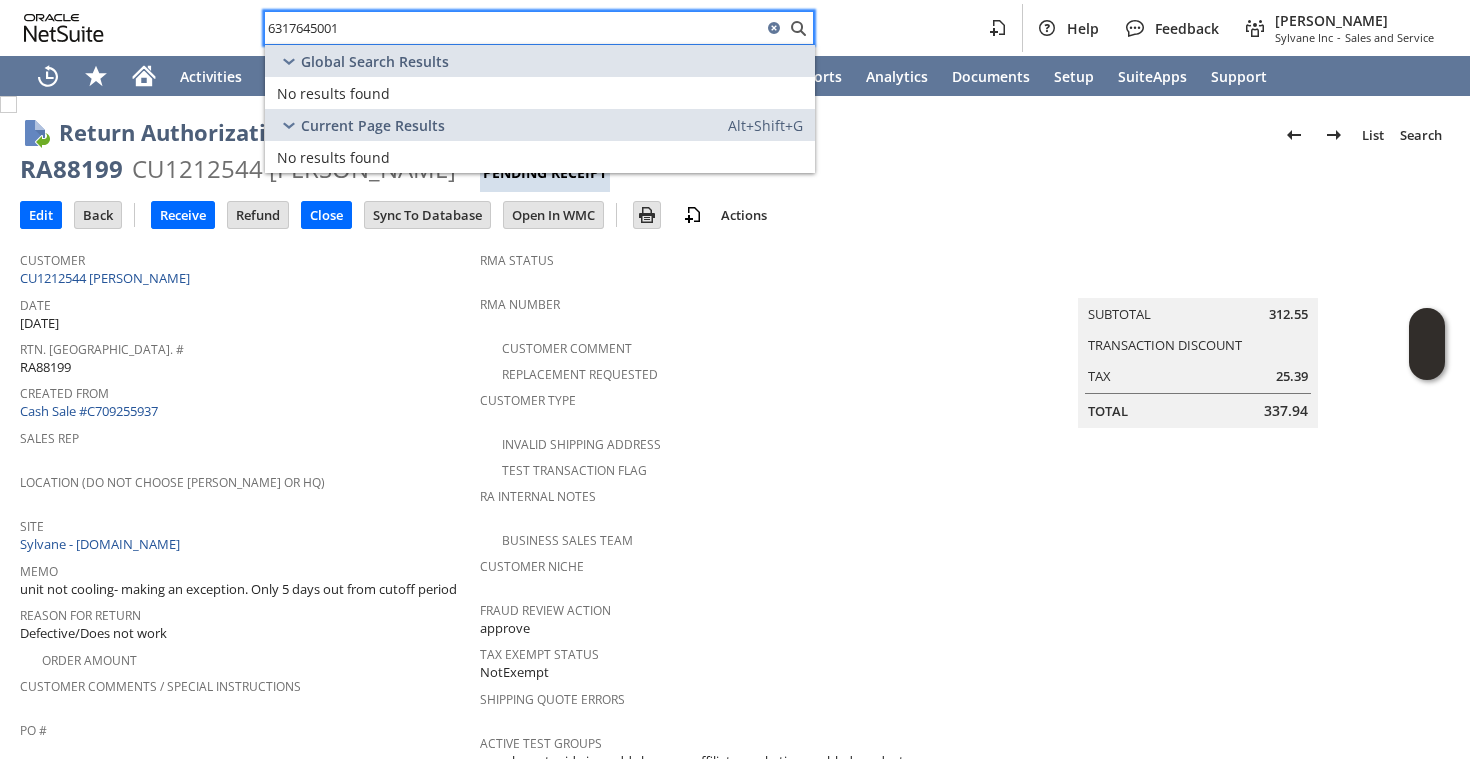 type on "6317645001" 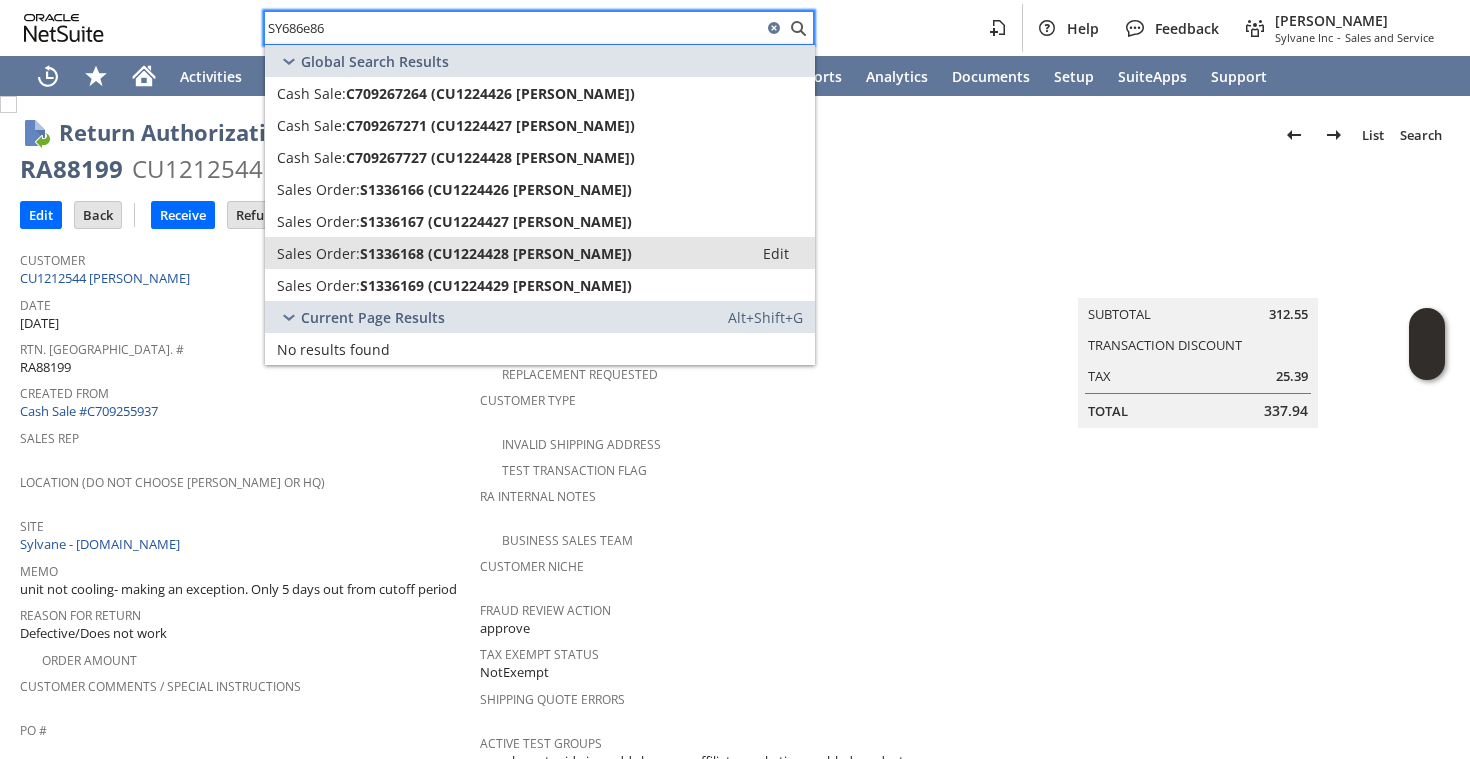 type on "SY686e86" 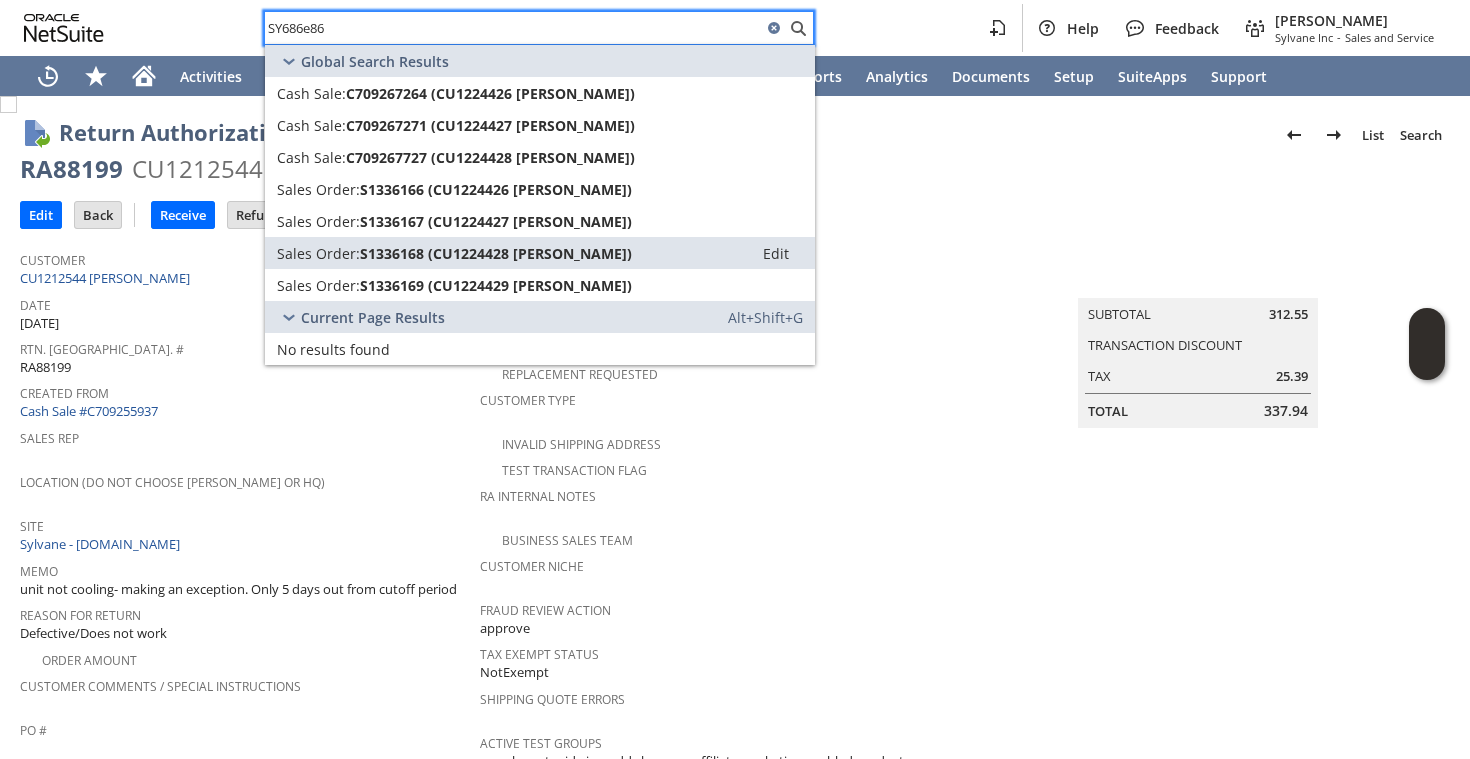 click on "Location (Do Not Choose Sheeran or HQ)" at bounding box center [245, 479] 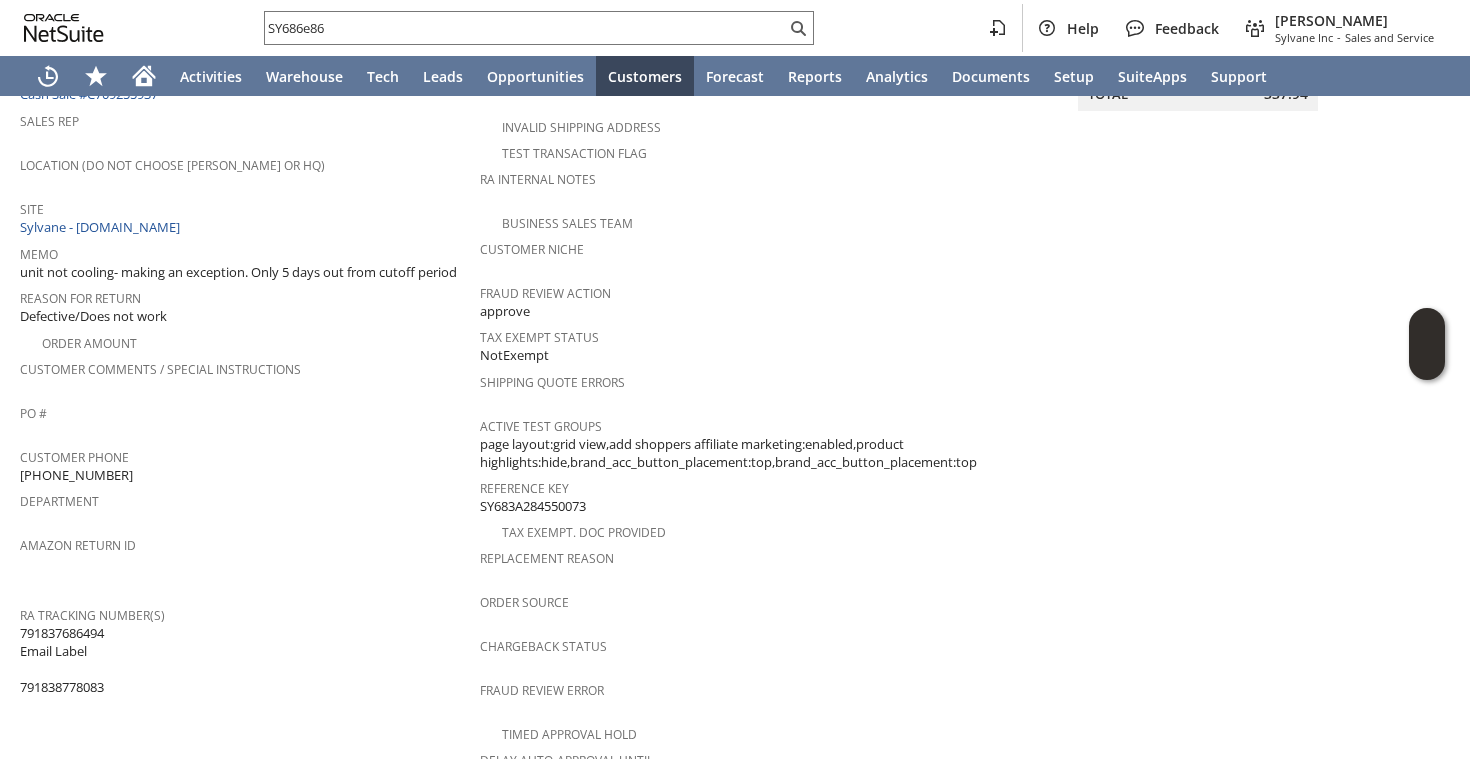 scroll, scrollTop: 118, scrollLeft: 0, axis: vertical 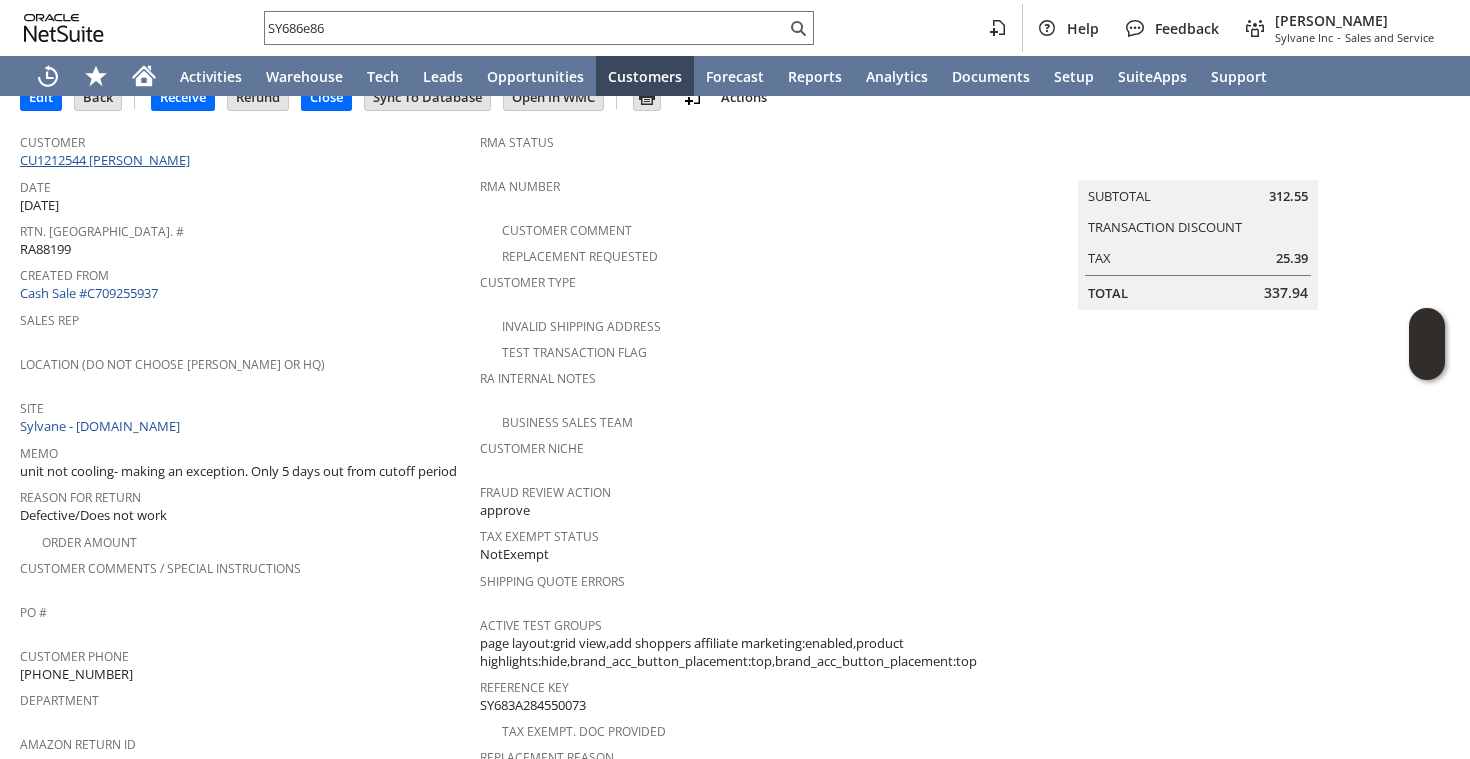 click on "CU1212544 Cassius Bryan" at bounding box center [107, 160] 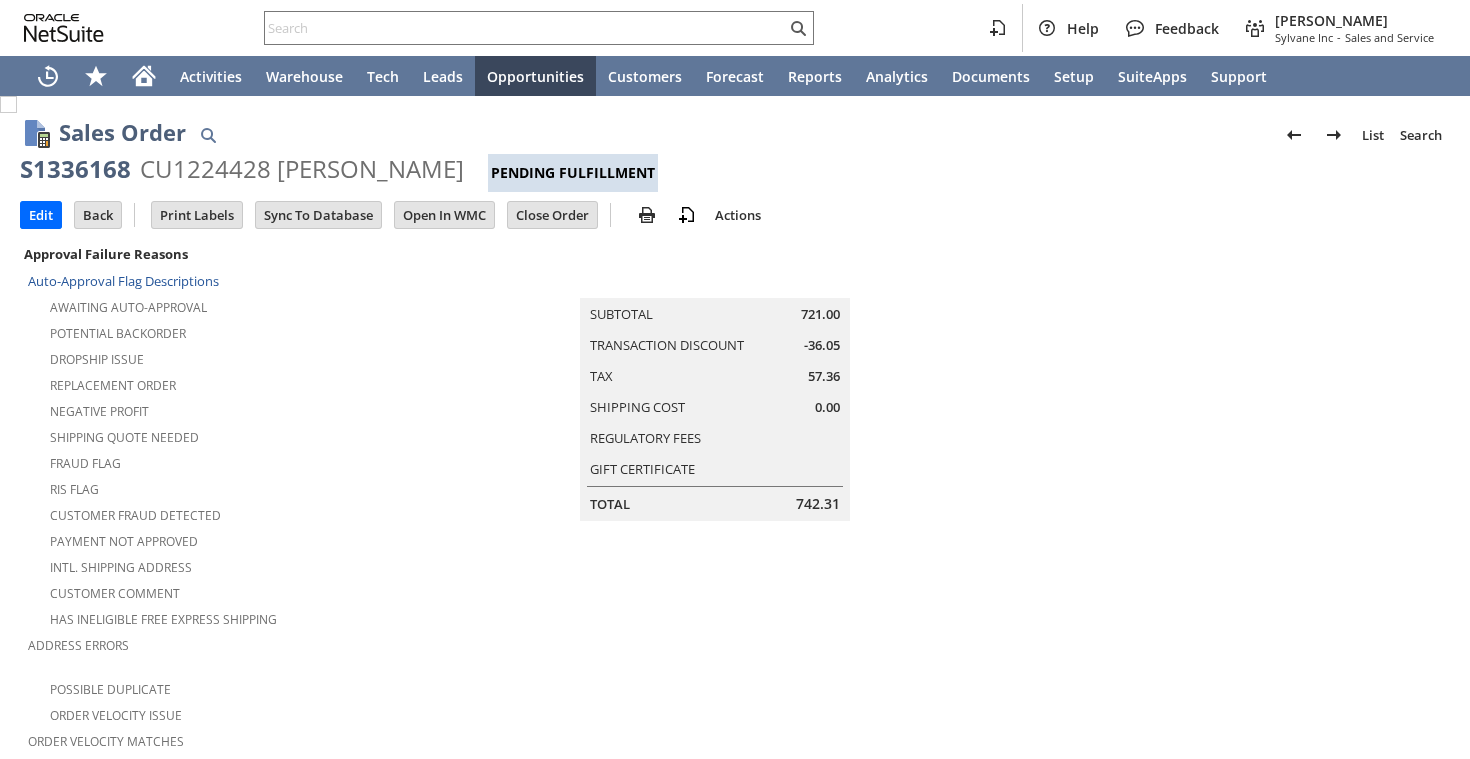 scroll, scrollTop: 0, scrollLeft: 0, axis: both 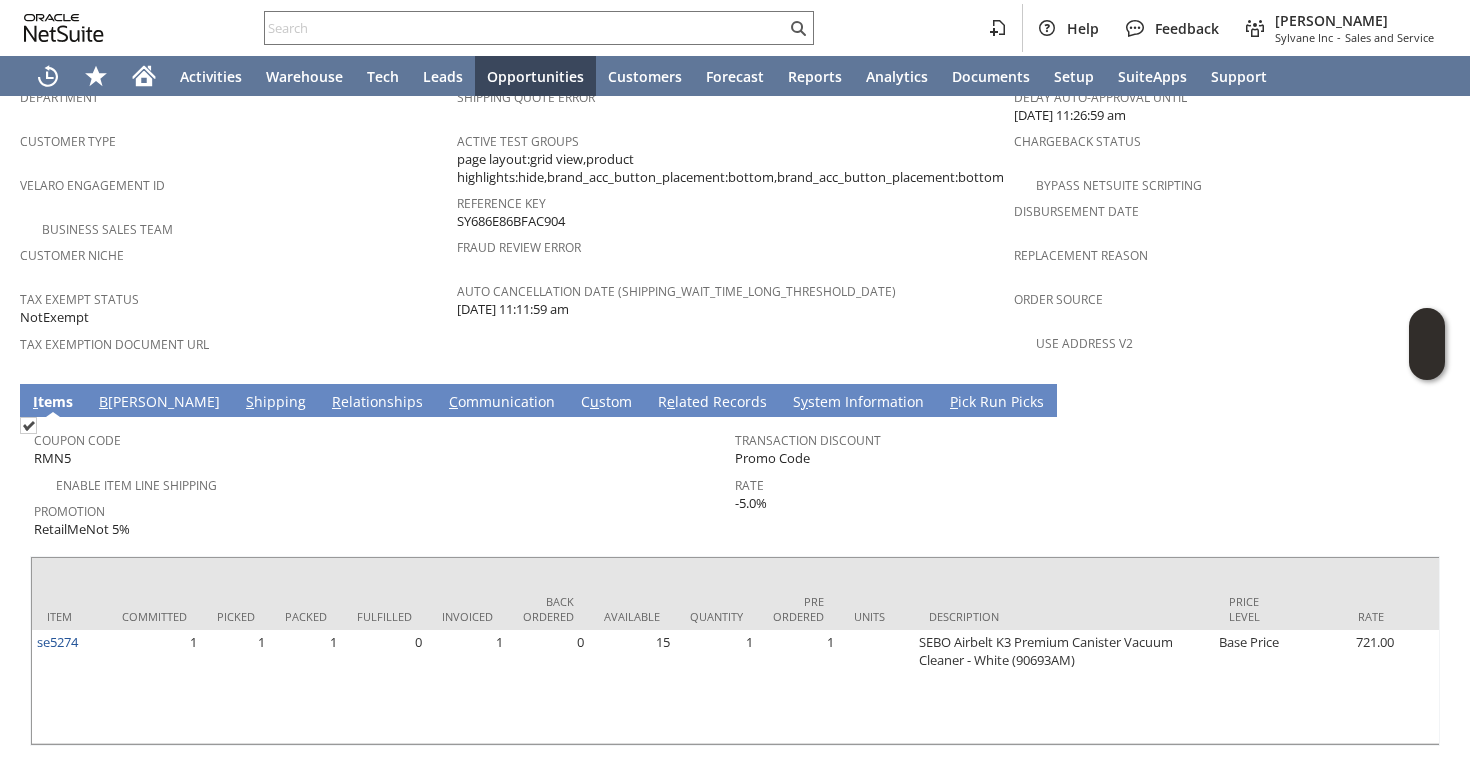 click on "B illing" at bounding box center (159, 403) 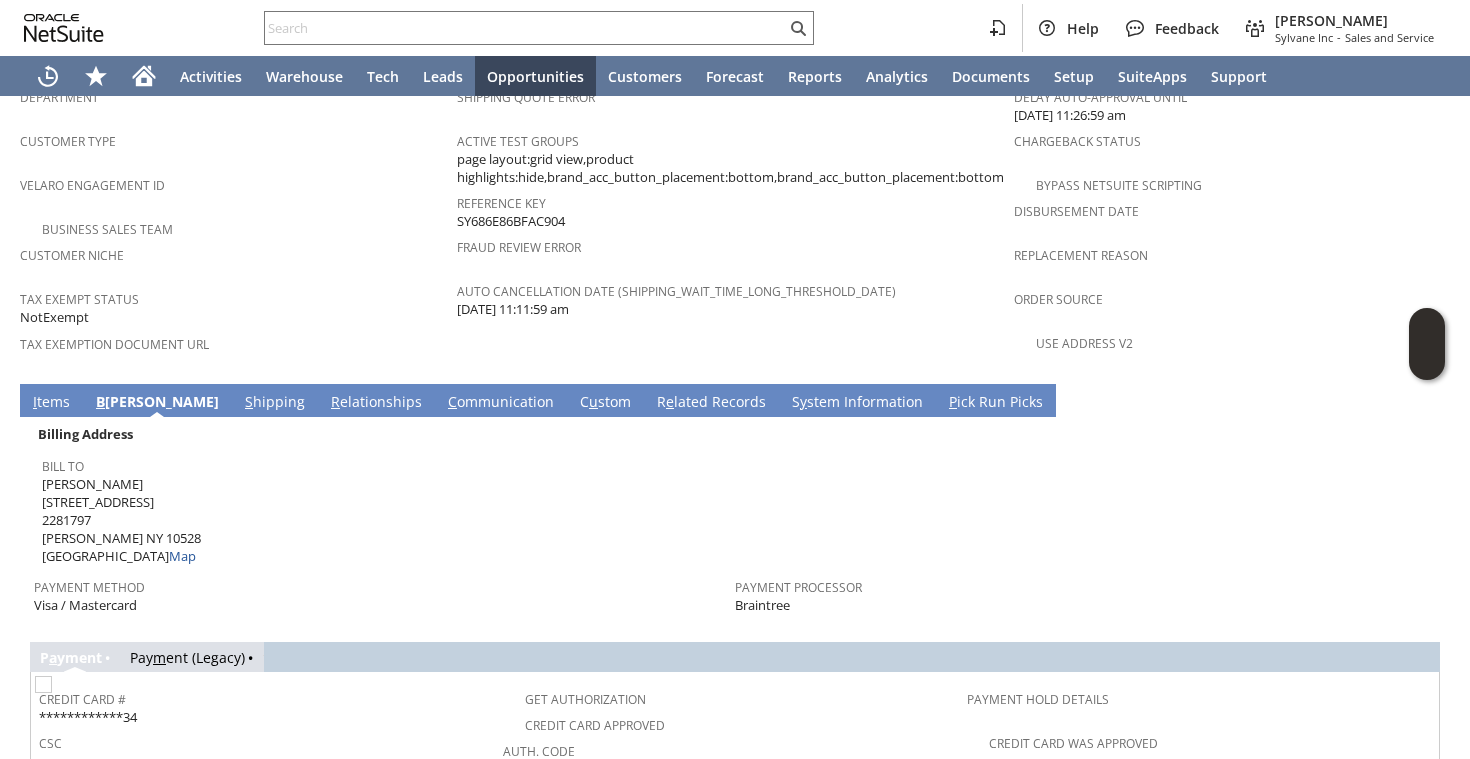 click on "S hipping" at bounding box center [275, 403] 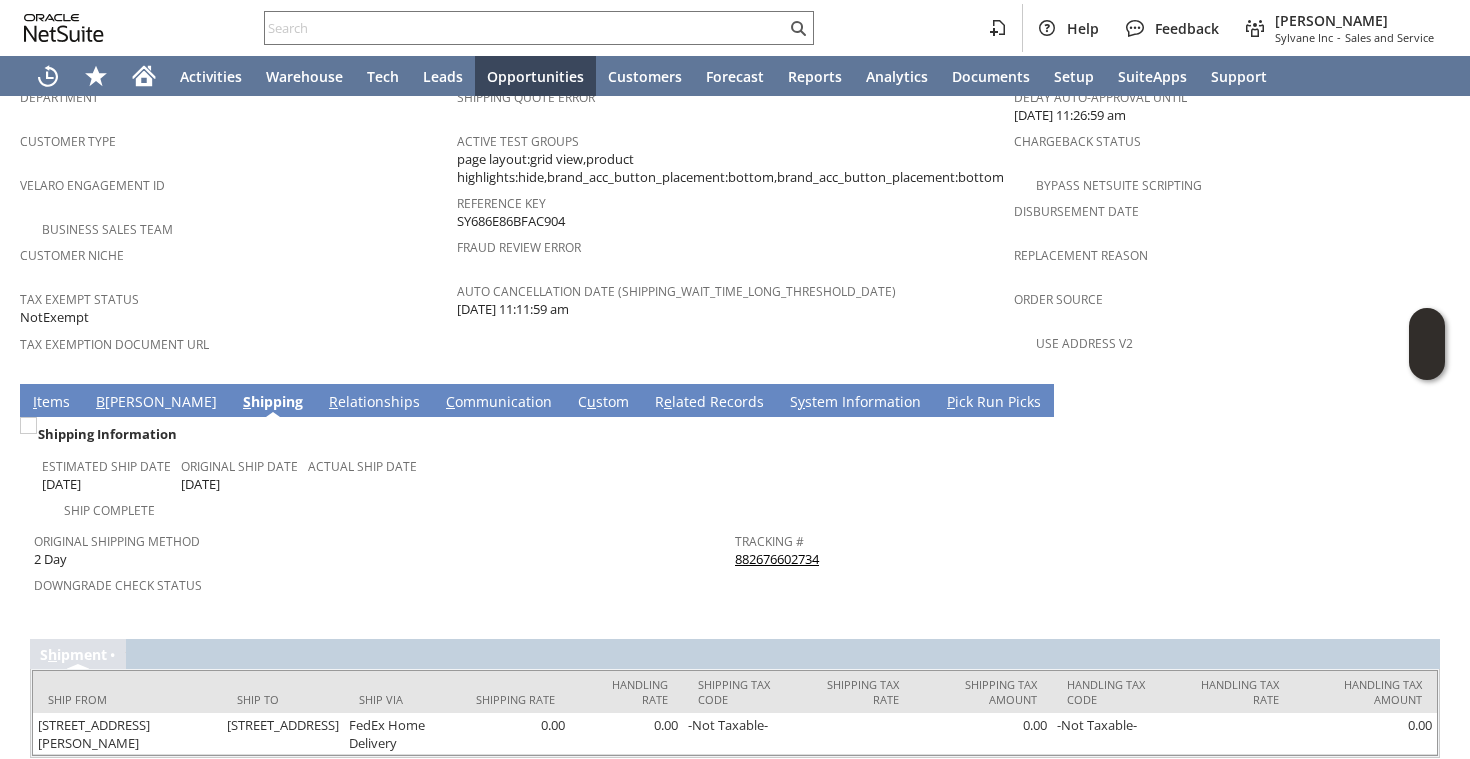 scroll, scrollTop: 1299, scrollLeft: 0, axis: vertical 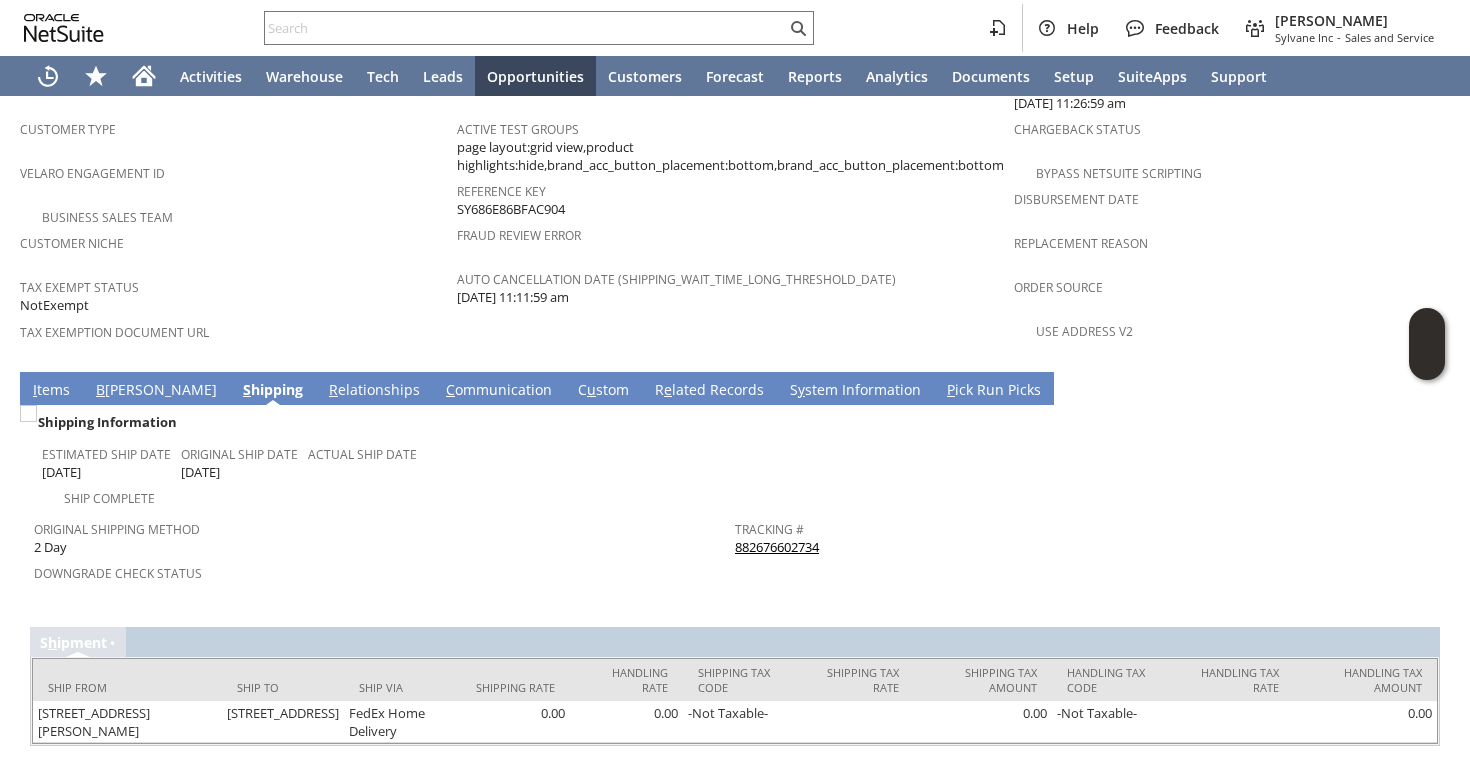 click on "882676602734" at bounding box center (777, 547) 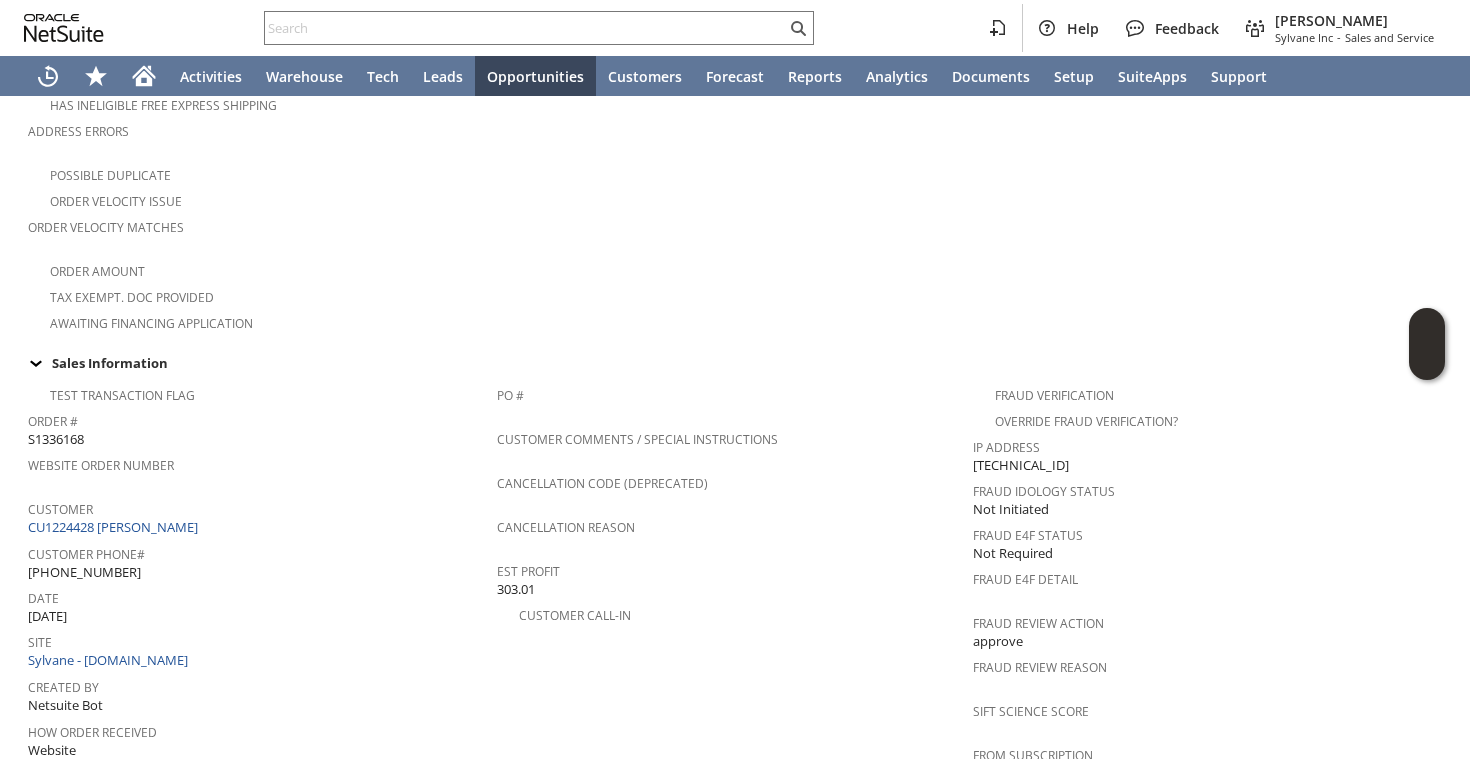 scroll, scrollTop: 0, scrollLeft: 0, axis: both 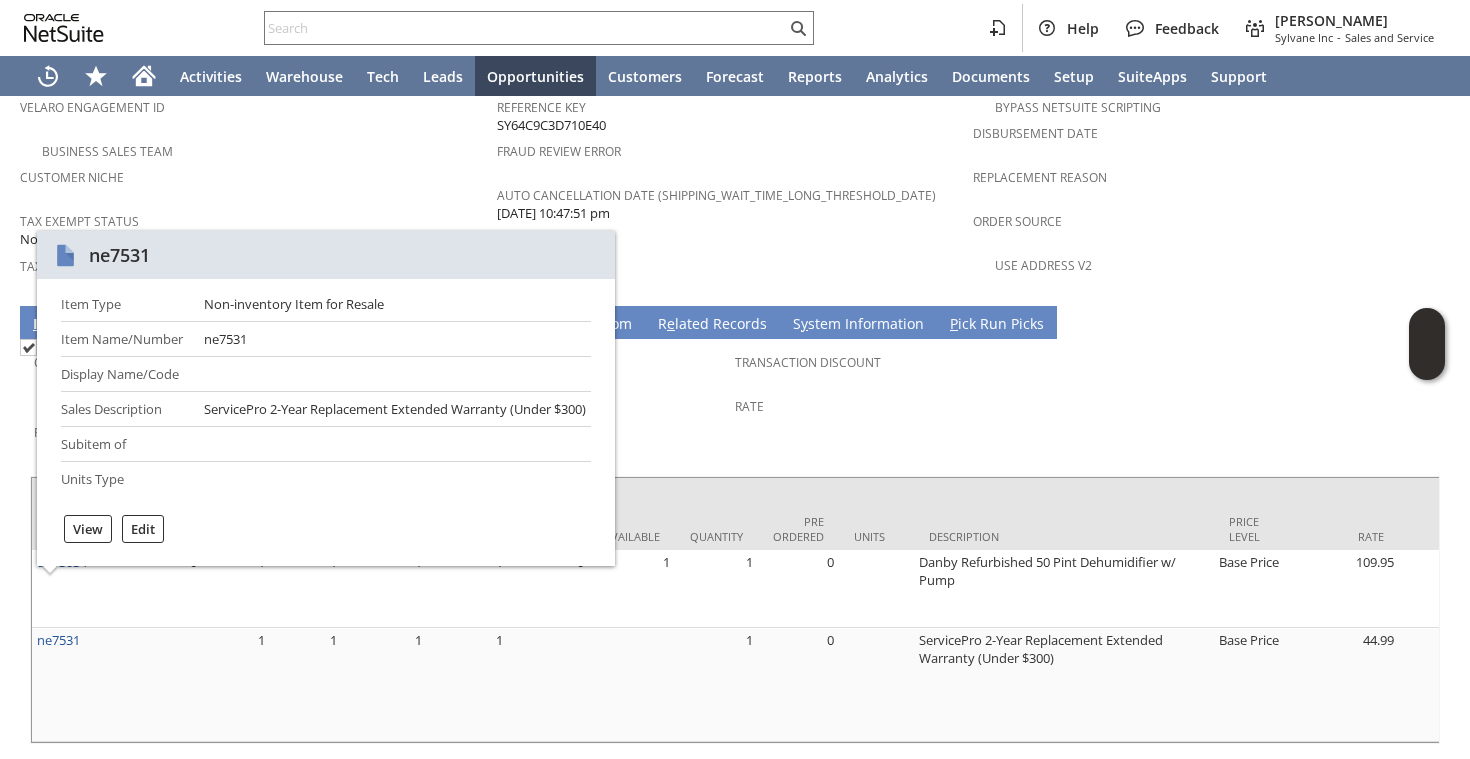 click on "Promotion" at bounding box center (379, 429) 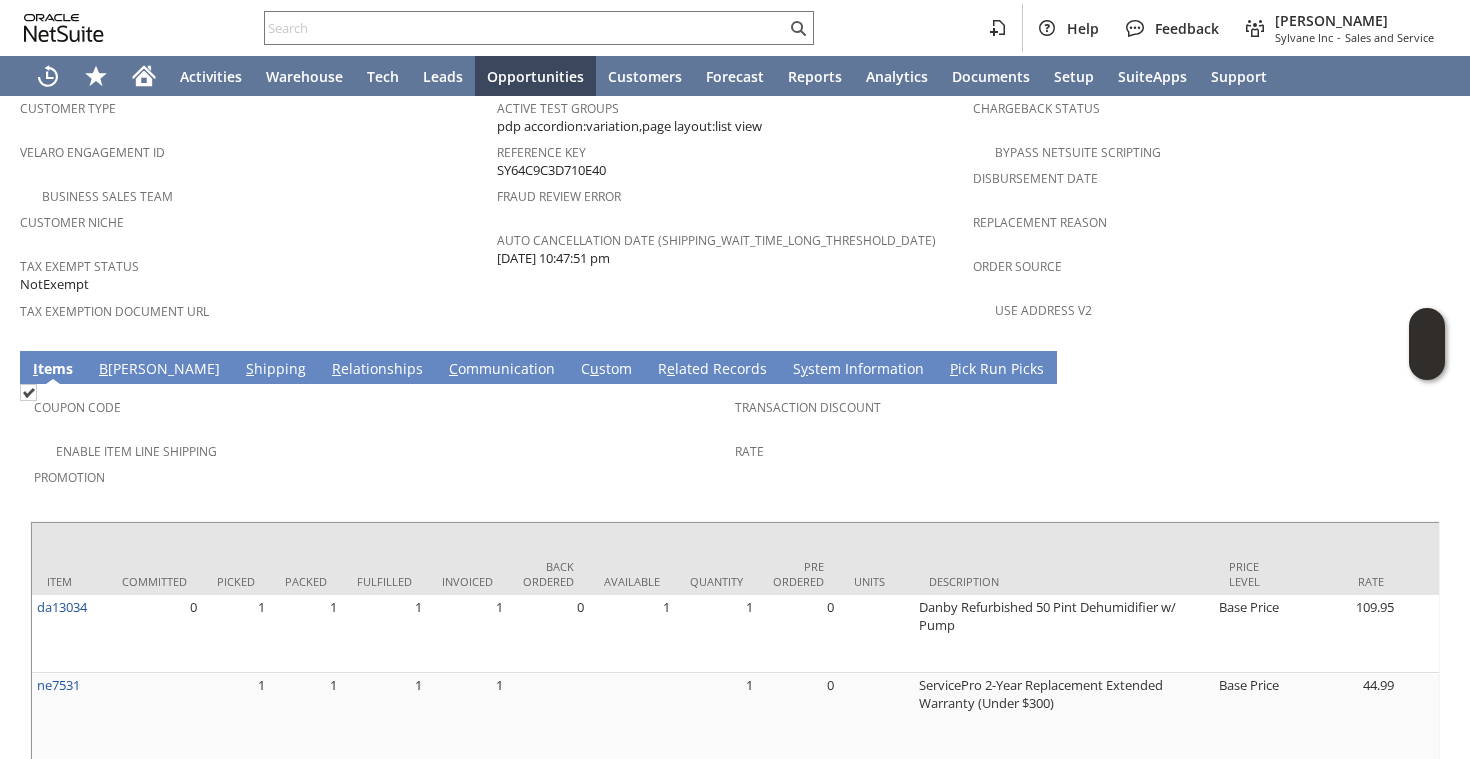 scroll, scrollTop: 1365, scrollLeft: 0, axis: vertical 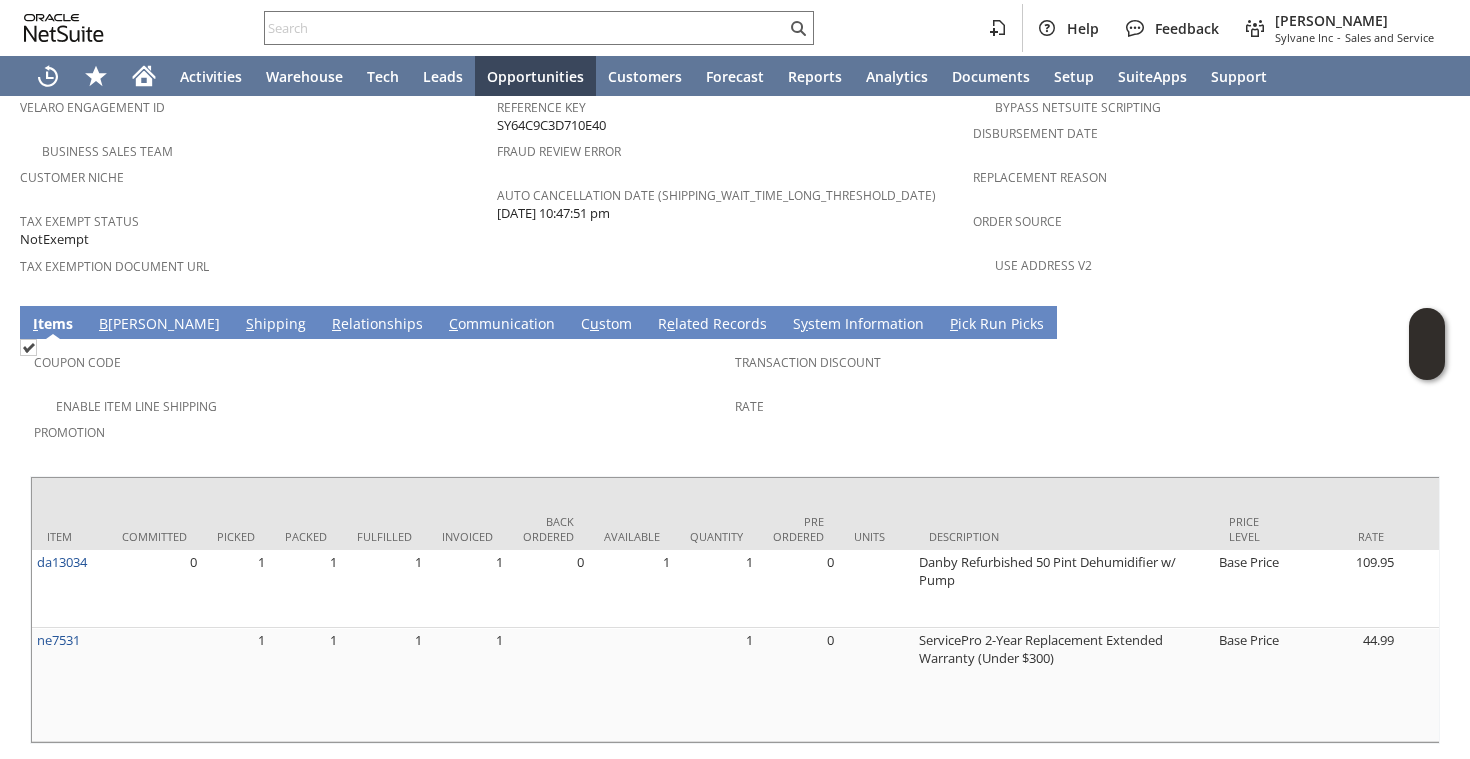 click on "S hipping" at bounding box center [276, 325] 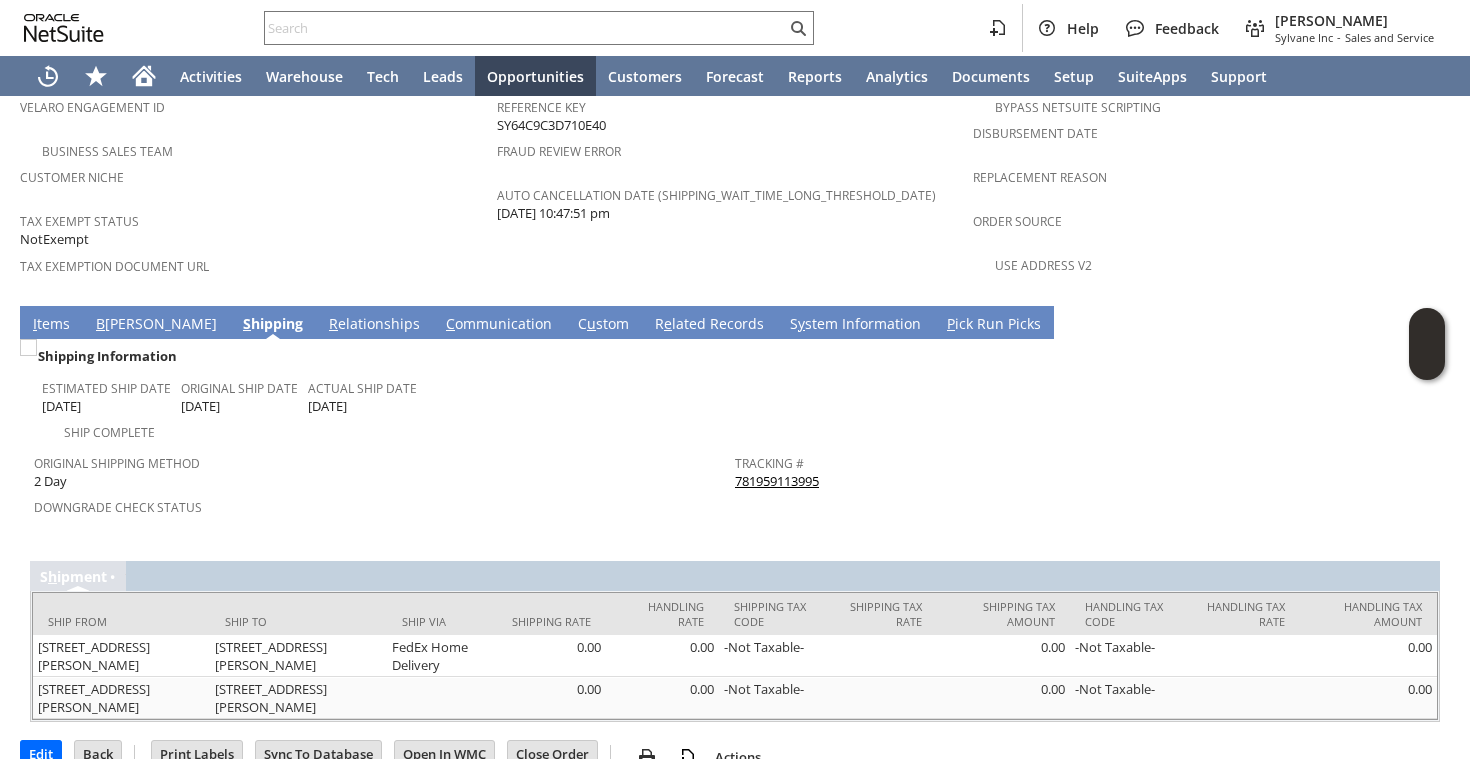 scroll, scrollTop: 1341, scrollLeft: 0, axis: vertical 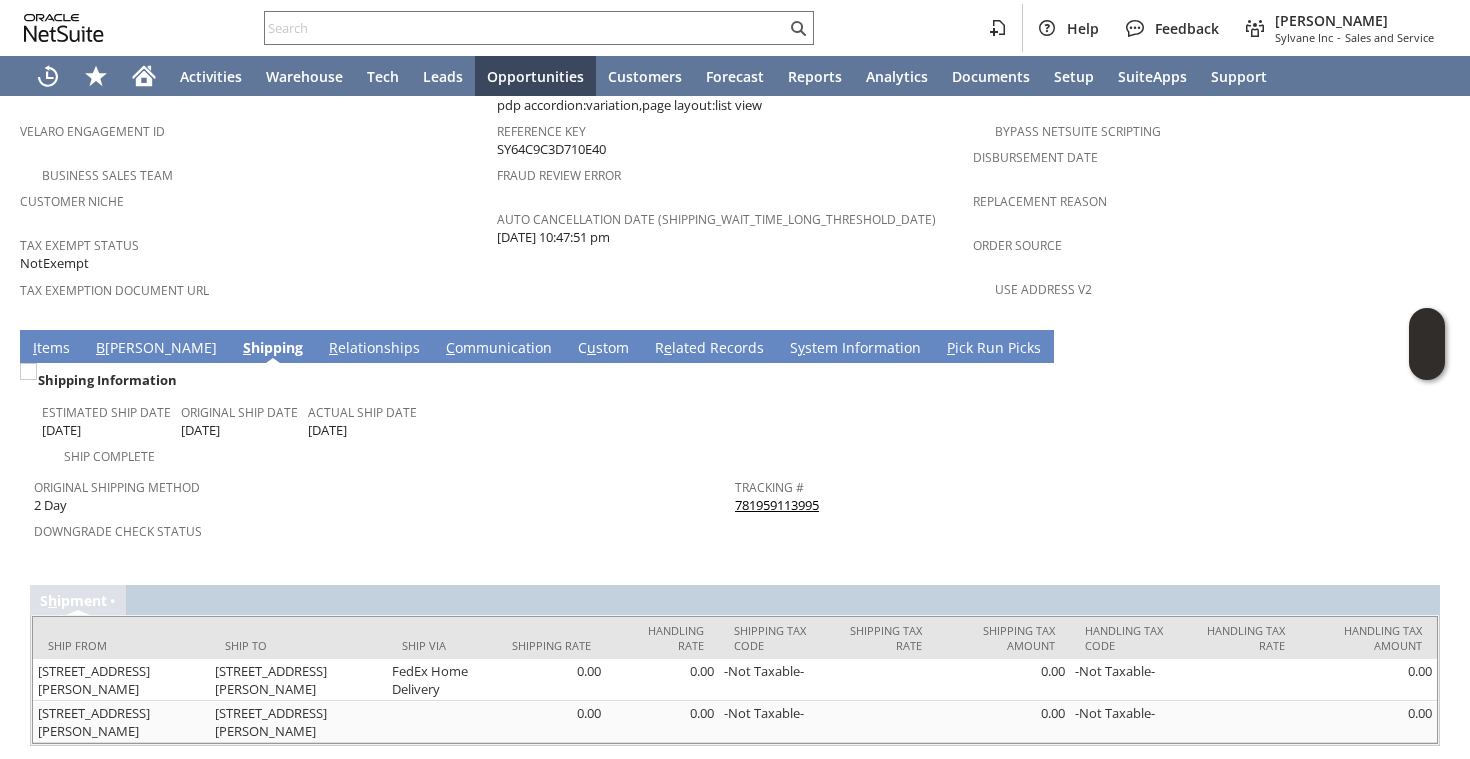 click on "781959113995" at bounding box center [777, 505] 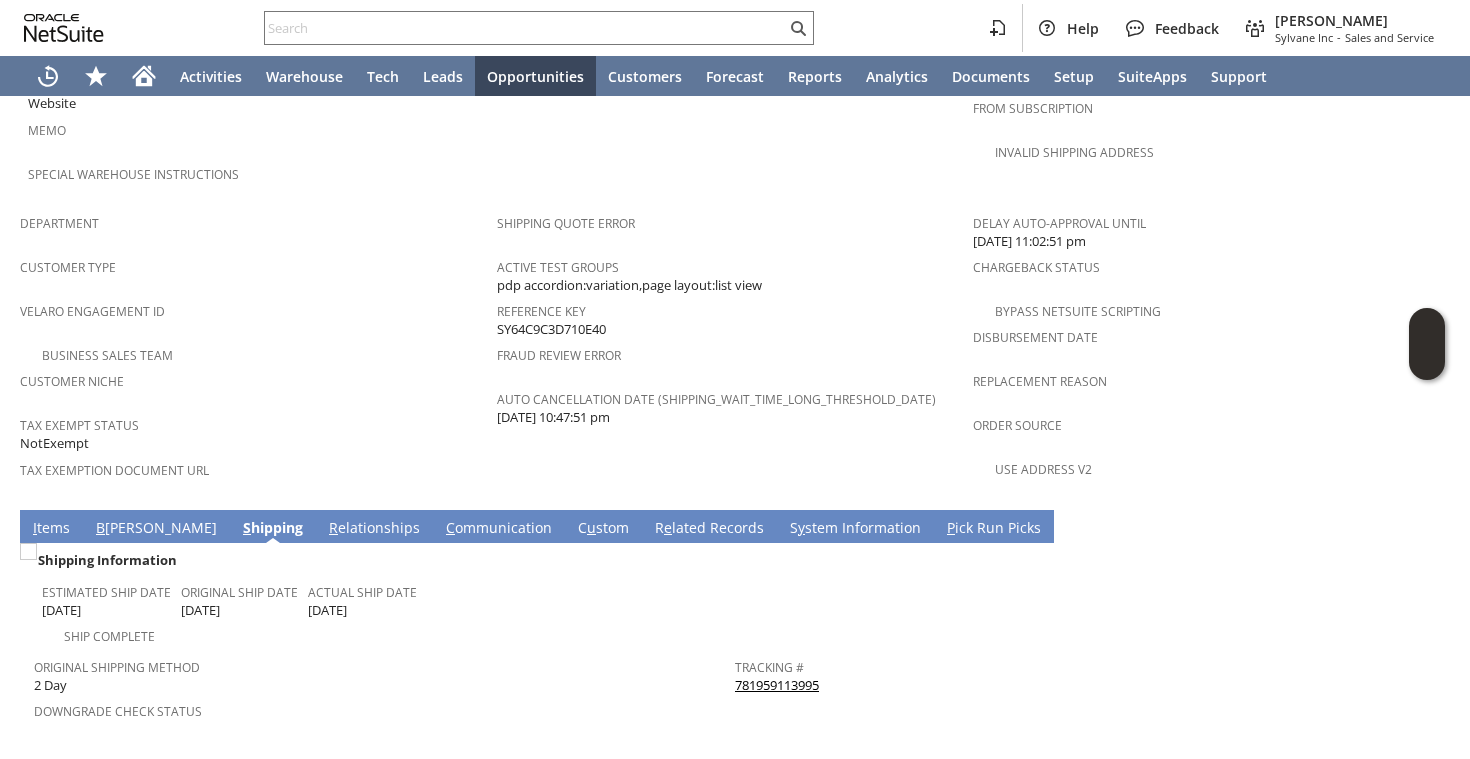 scroll, scrollTop: 1341, scrollLeft: 0, axis: vertical 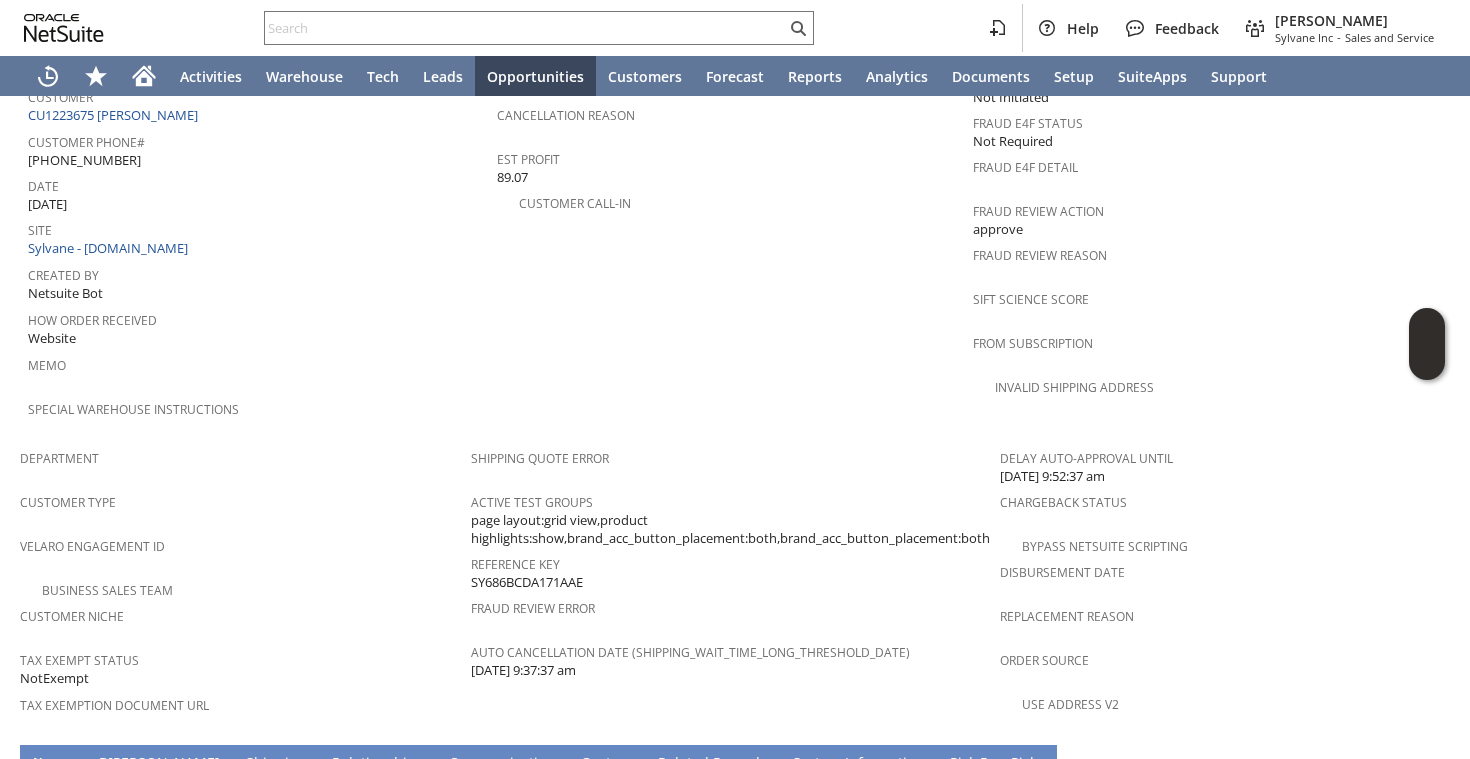 click on "PO #
Customer Comments / Special Instructions
Cancellation Code (deprecated)
Cancellation Reason
Est Profit
89.07
Customer Call-in" at bounding box center [735, 201] 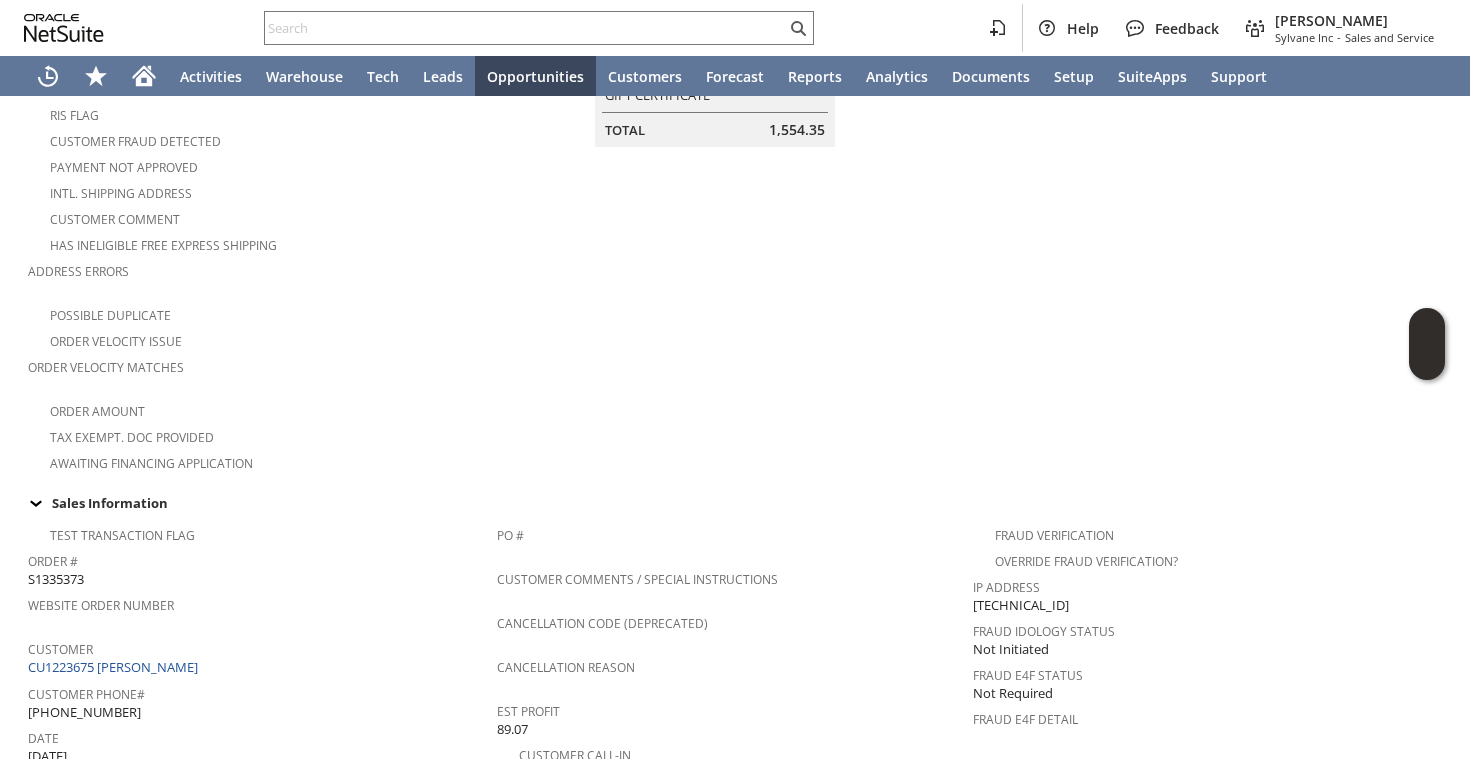 scroll, scrollTop: 0, scrollLeft: 0, axis: both 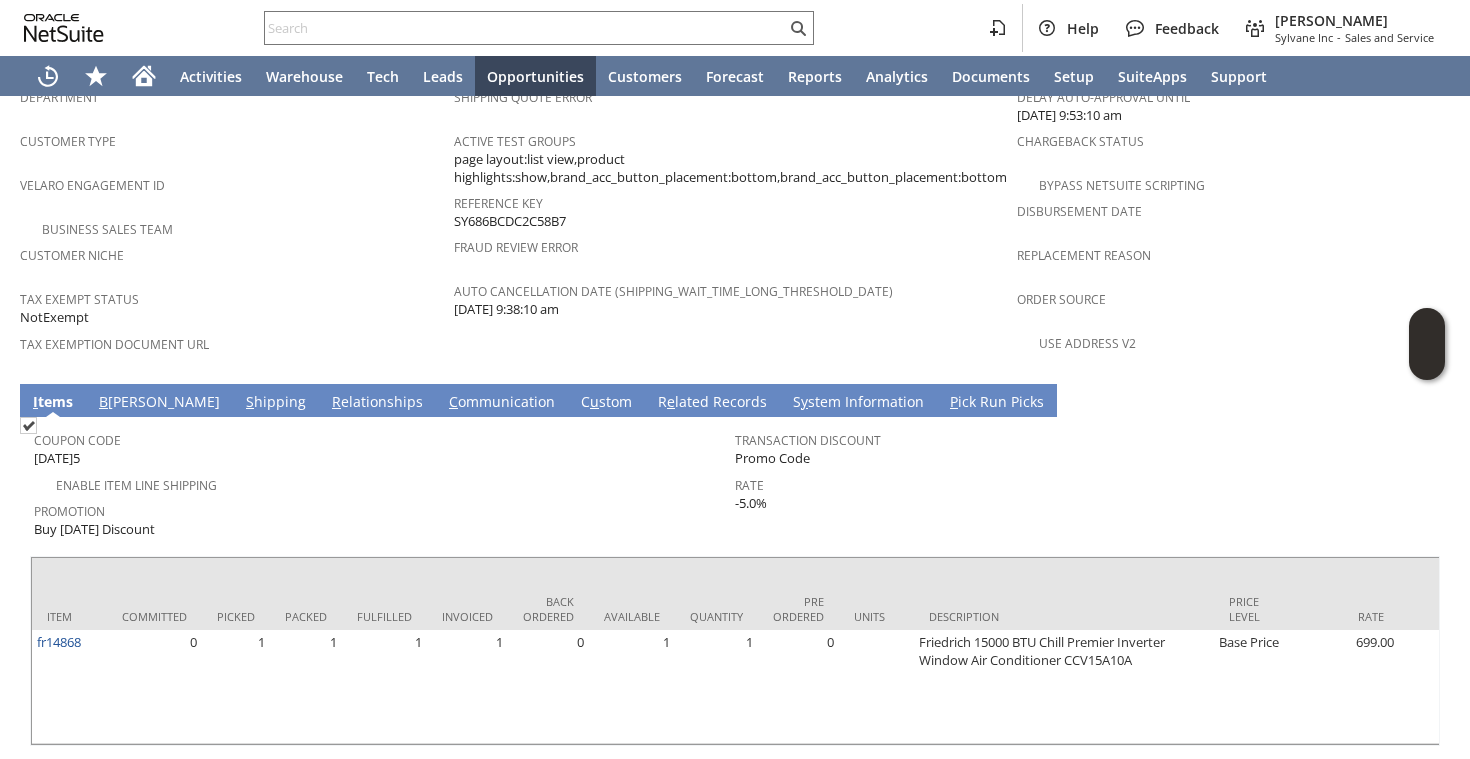 click on "S hipping" at bounding box center [276, 403] 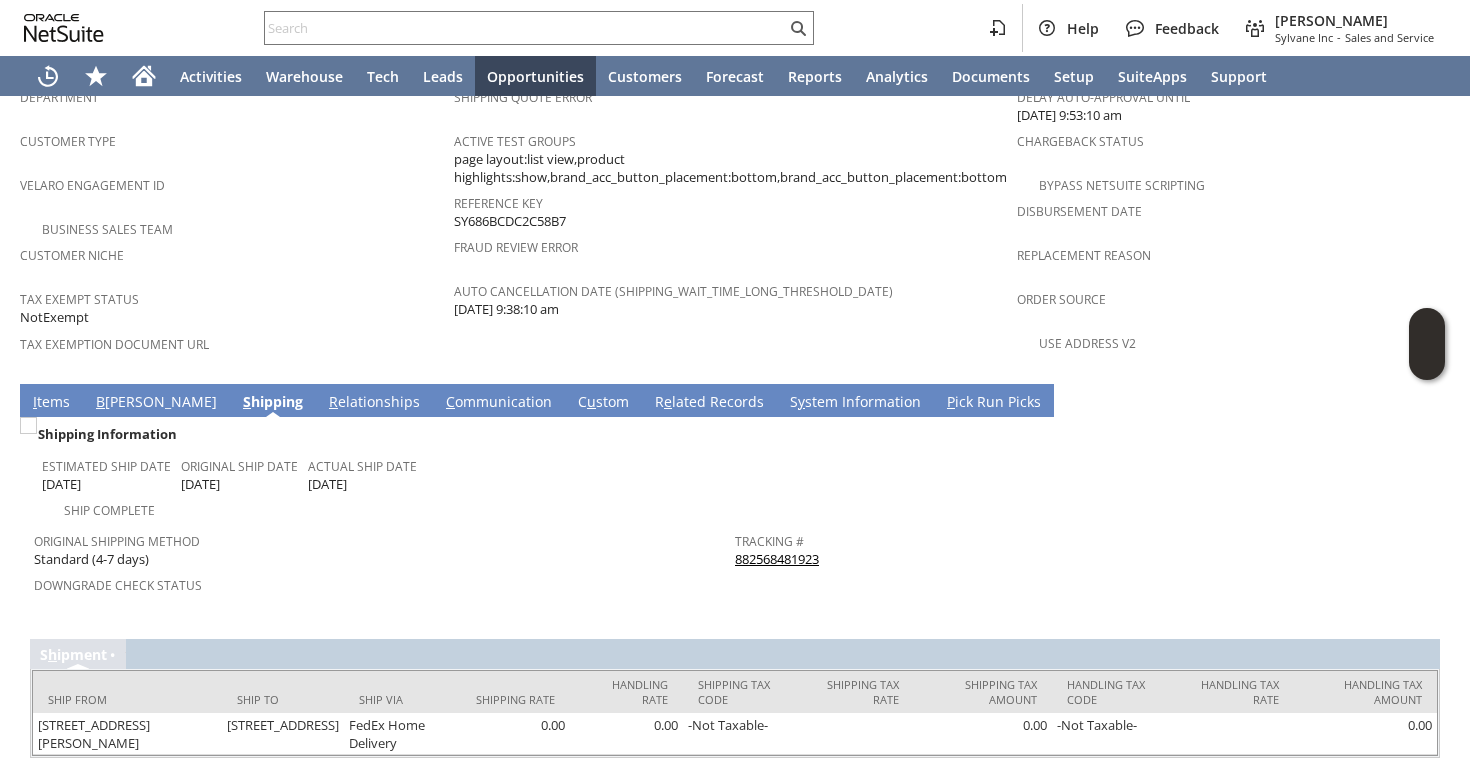 click on "882568481923" at bounding box center [777, 559] 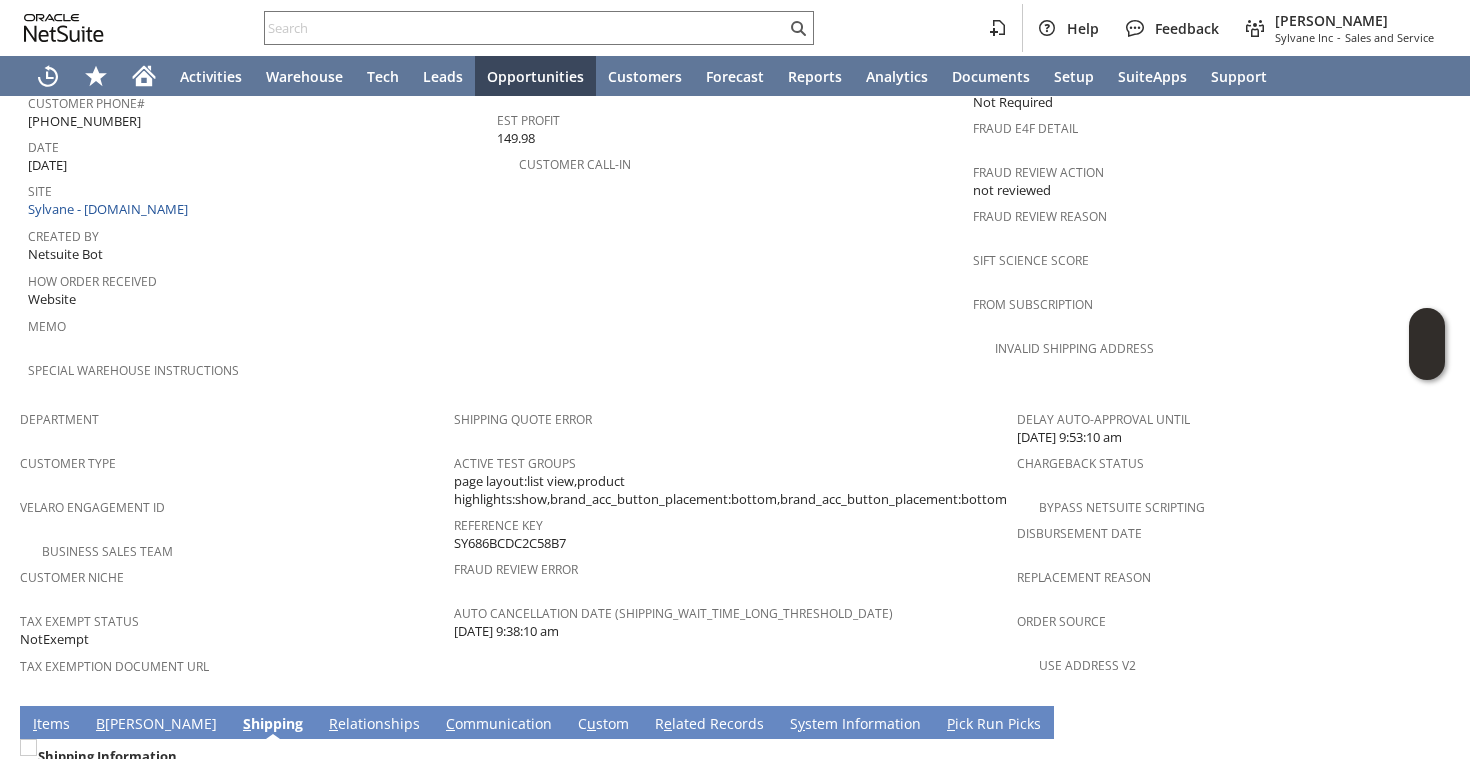 scroll, scrollTop: 1299, scrollLeft: 0, axis: vertical 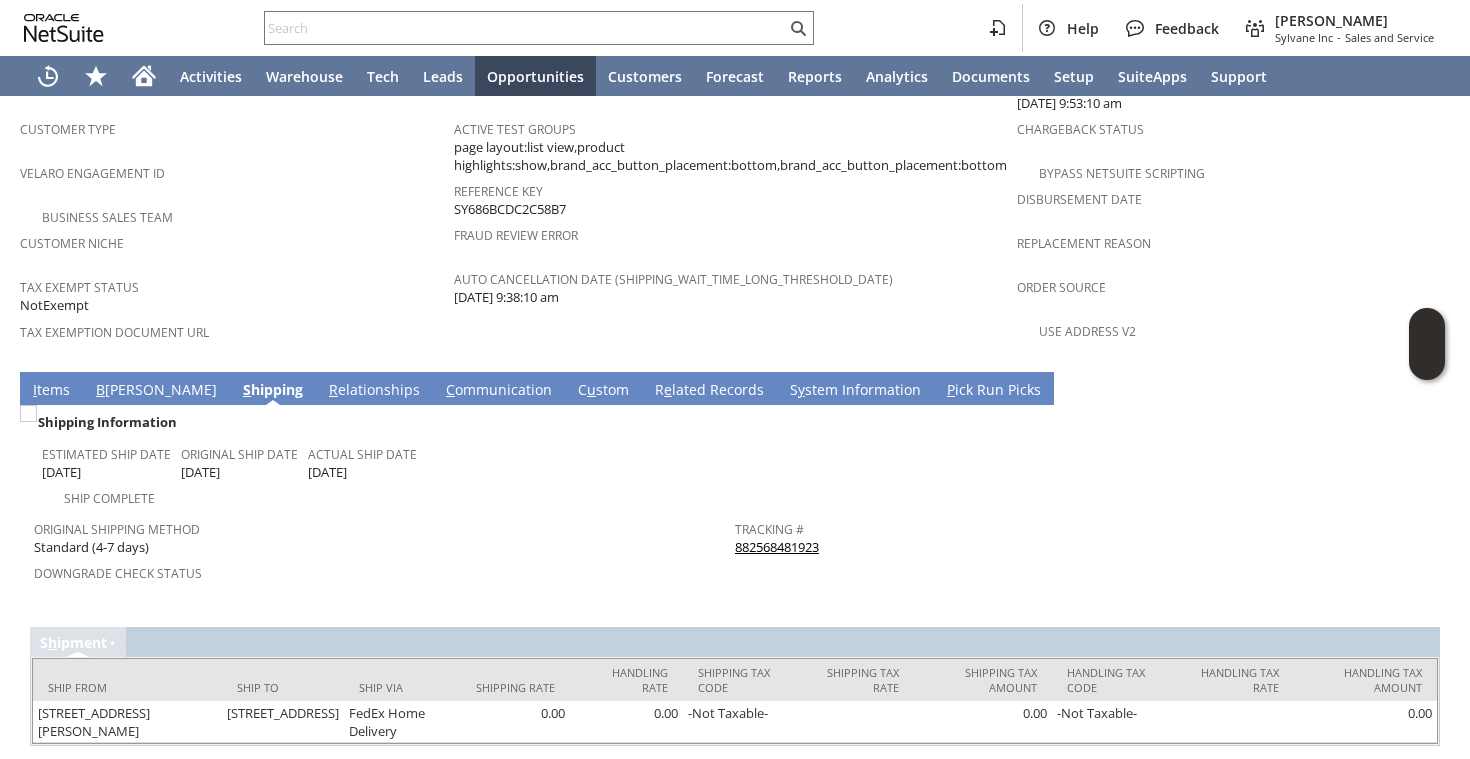 click on "Estimated Ship Date
[DATE]
Original Ship Date
[DATE]
Actual Ship Date
[DATE]" at bounding box center (388, 459) 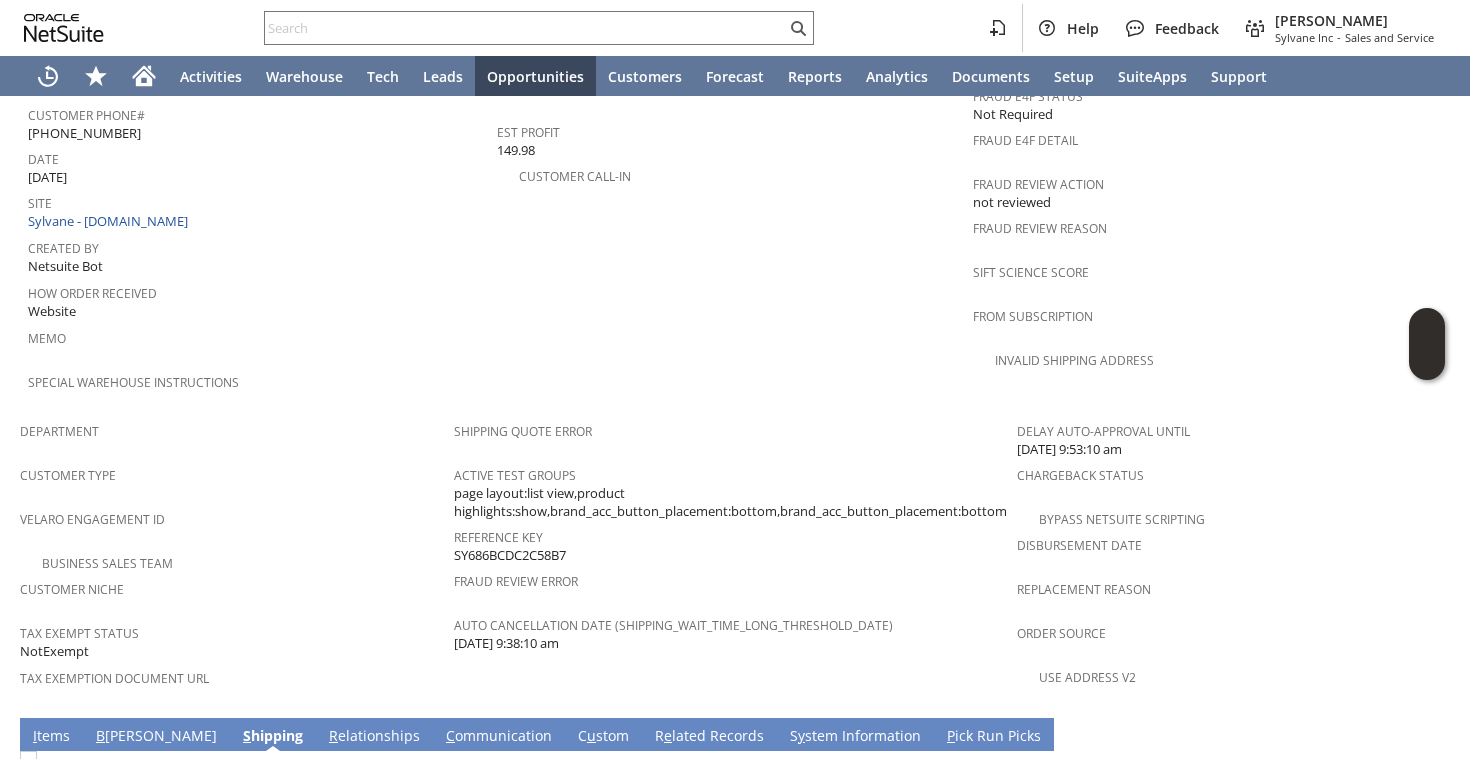 scroll, scrollTop: 1299, scrollLeft: 0, axis: vertical 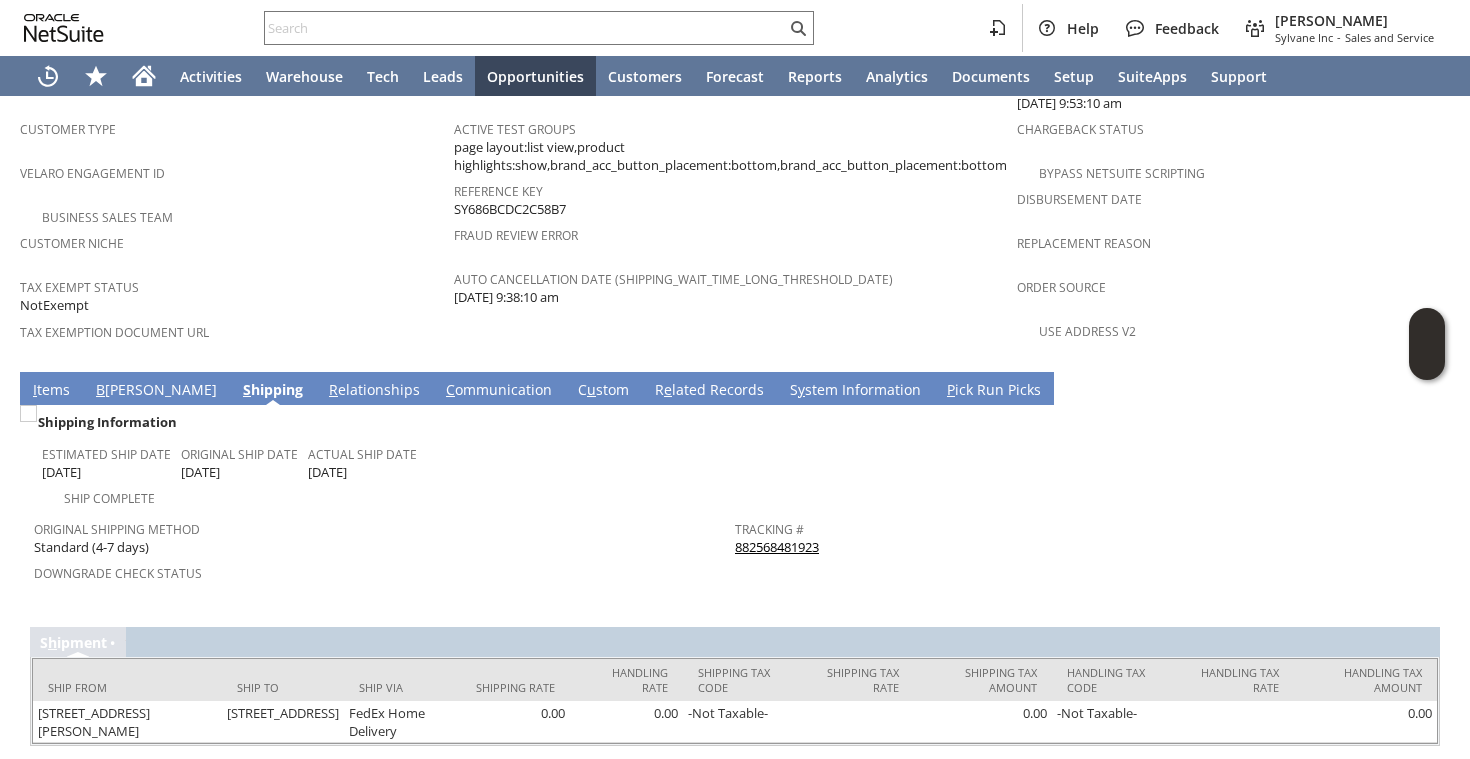 click on "Downgrade Check Status" at bounding box center [379, 570] 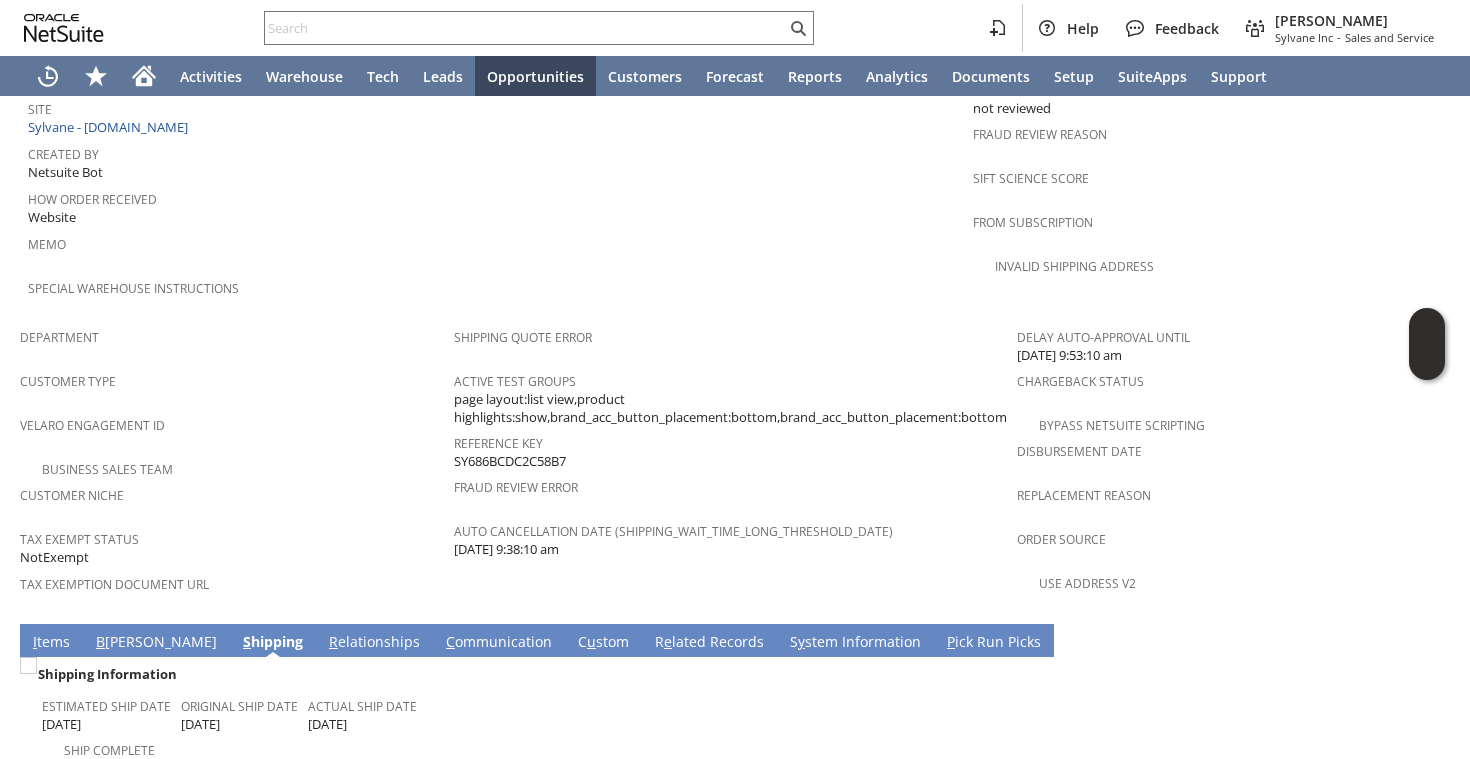 scroll, scrollTop: 0, scrollLeft: 0, axis: both 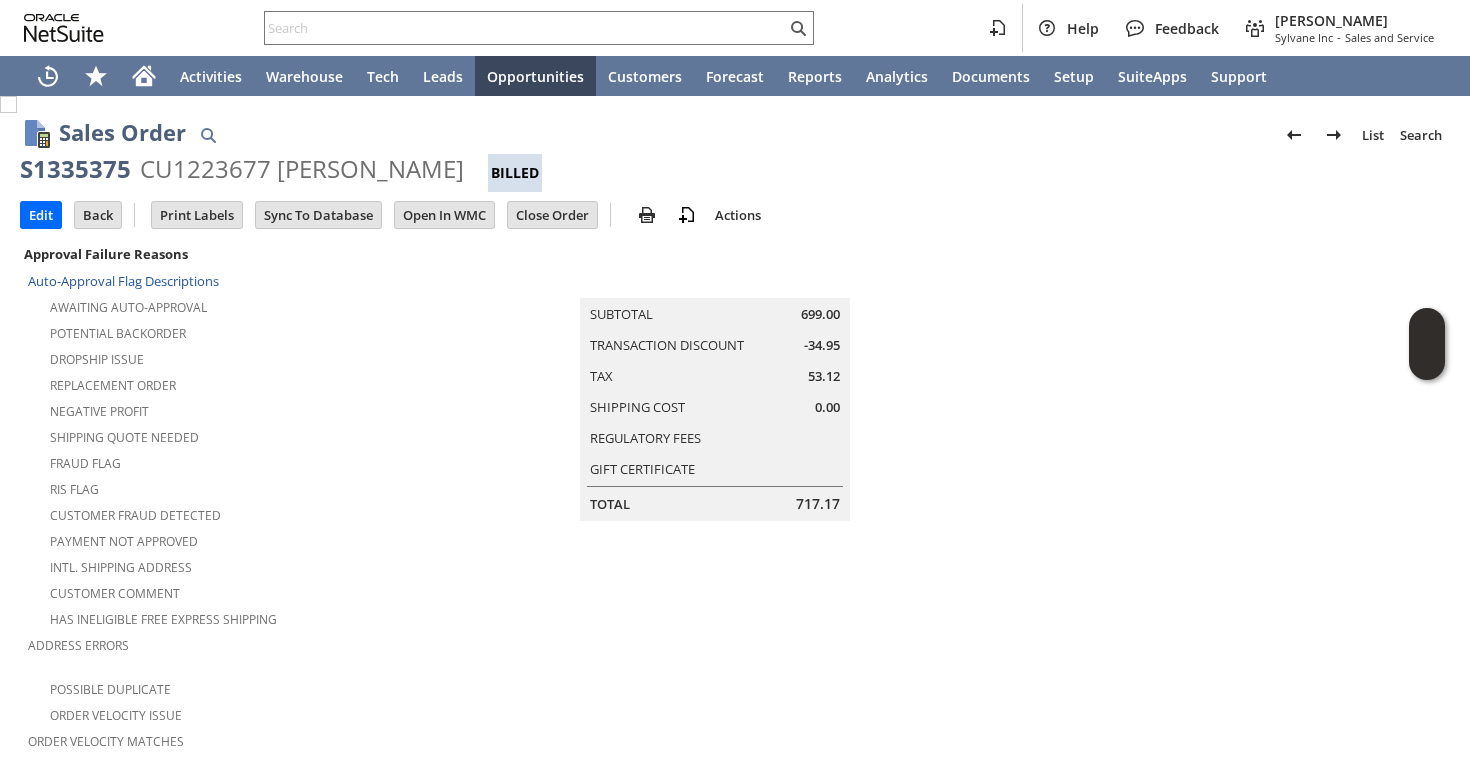 click on "CU1223677 [PERSON_NAME]" at bounding box center [302, 169] 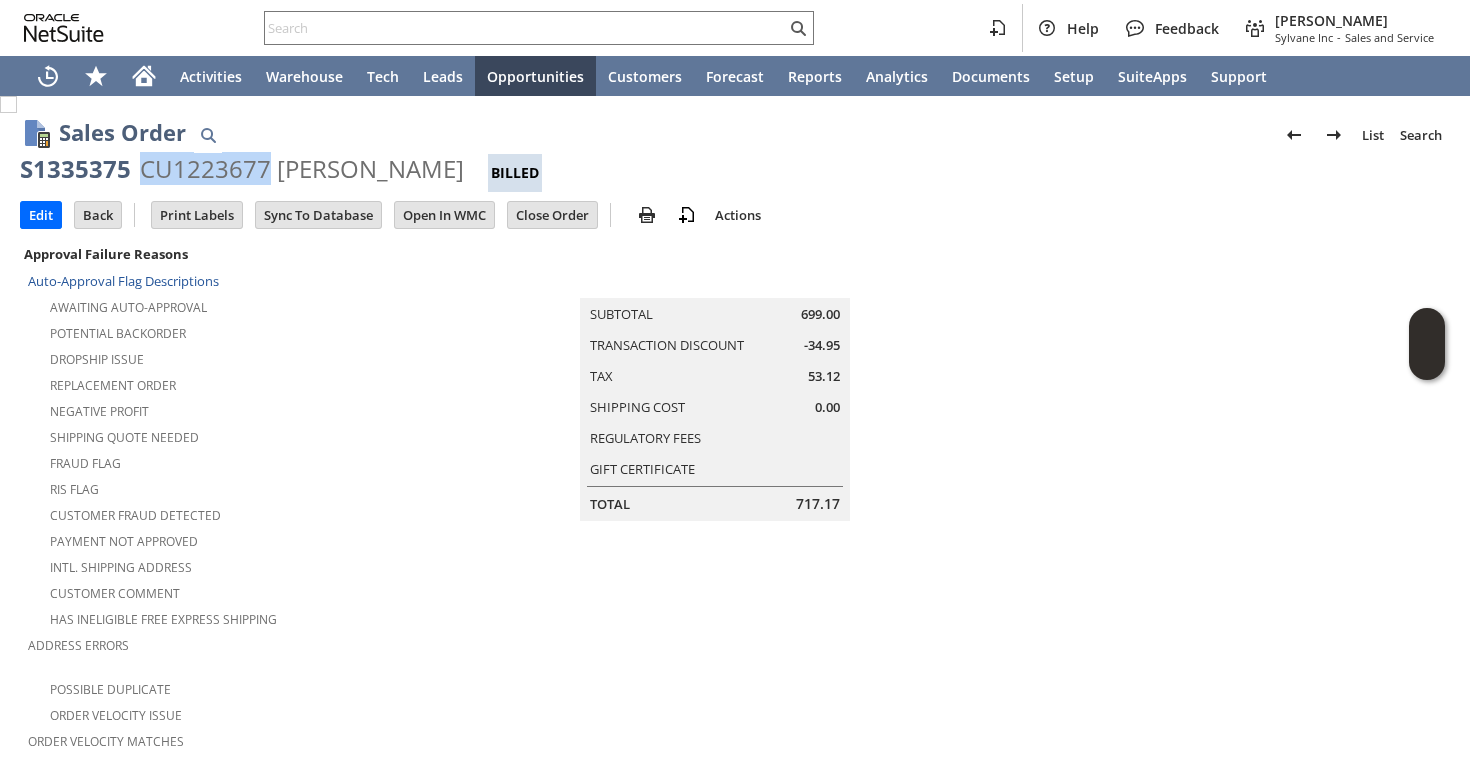 click on "S1335375" at bounding box center [75, 169] 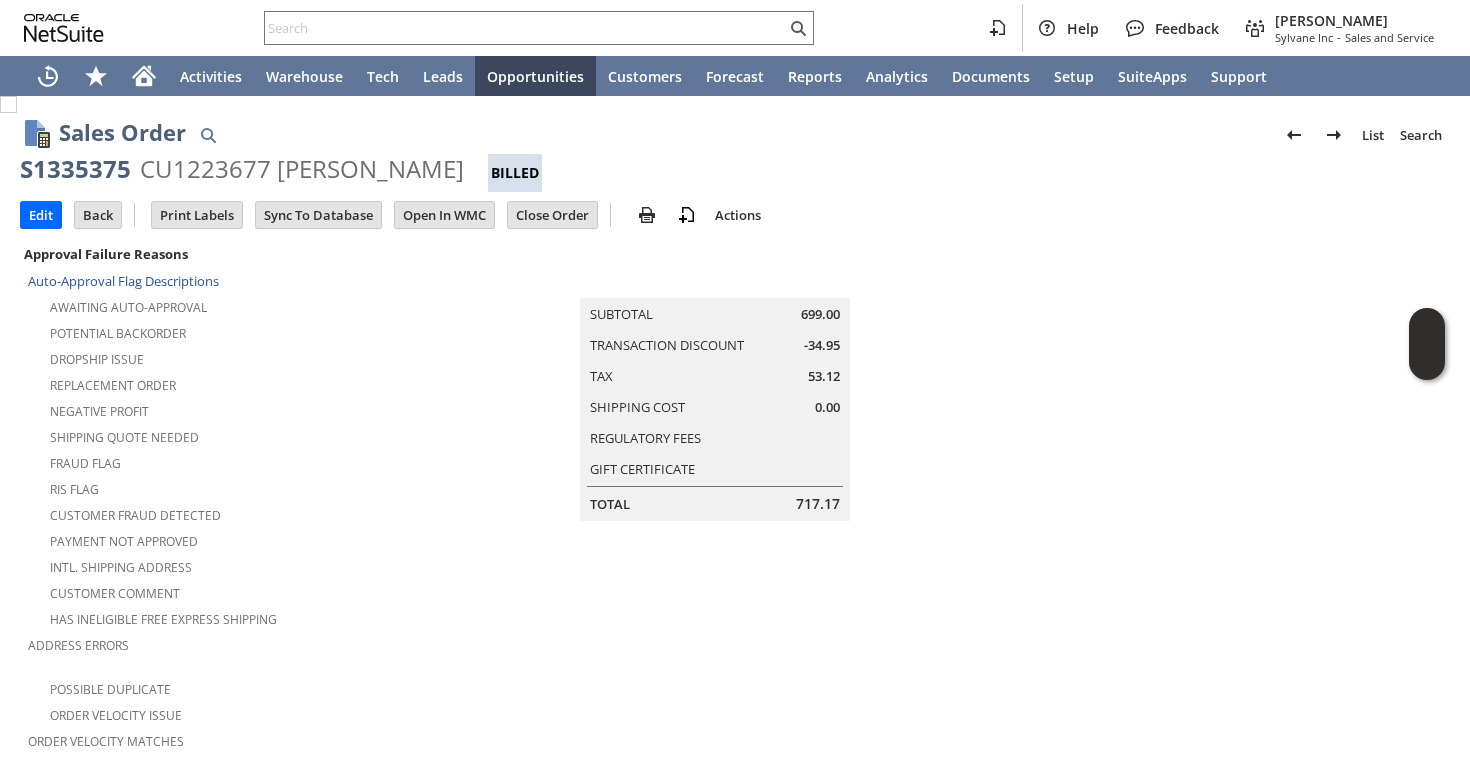 click on "S1335375" at bounding box center (75, 169) 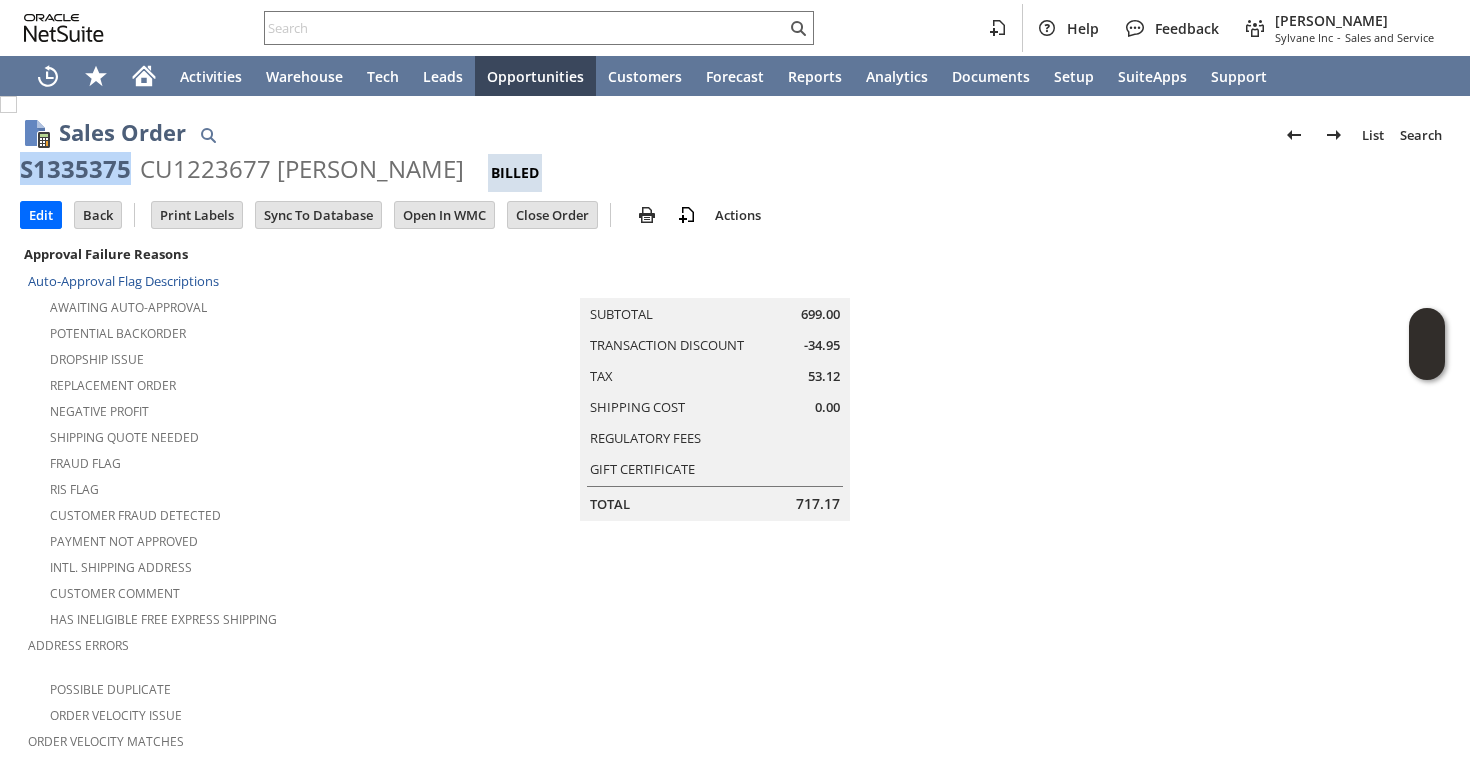 click on "S1335375" at bounding box center (75, 169) 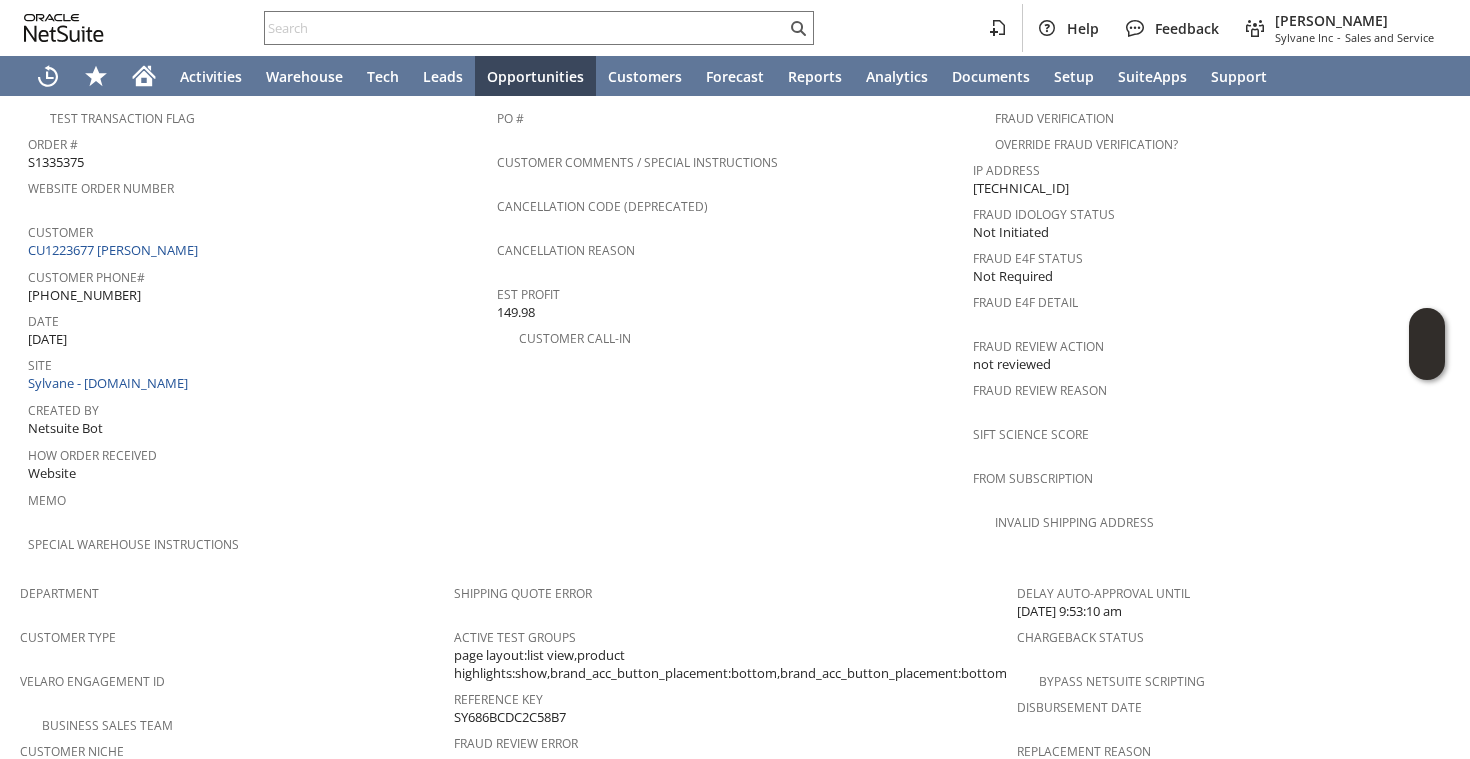 scroll, scrollTop: 658, scrollLeft: 0, axis: vertical 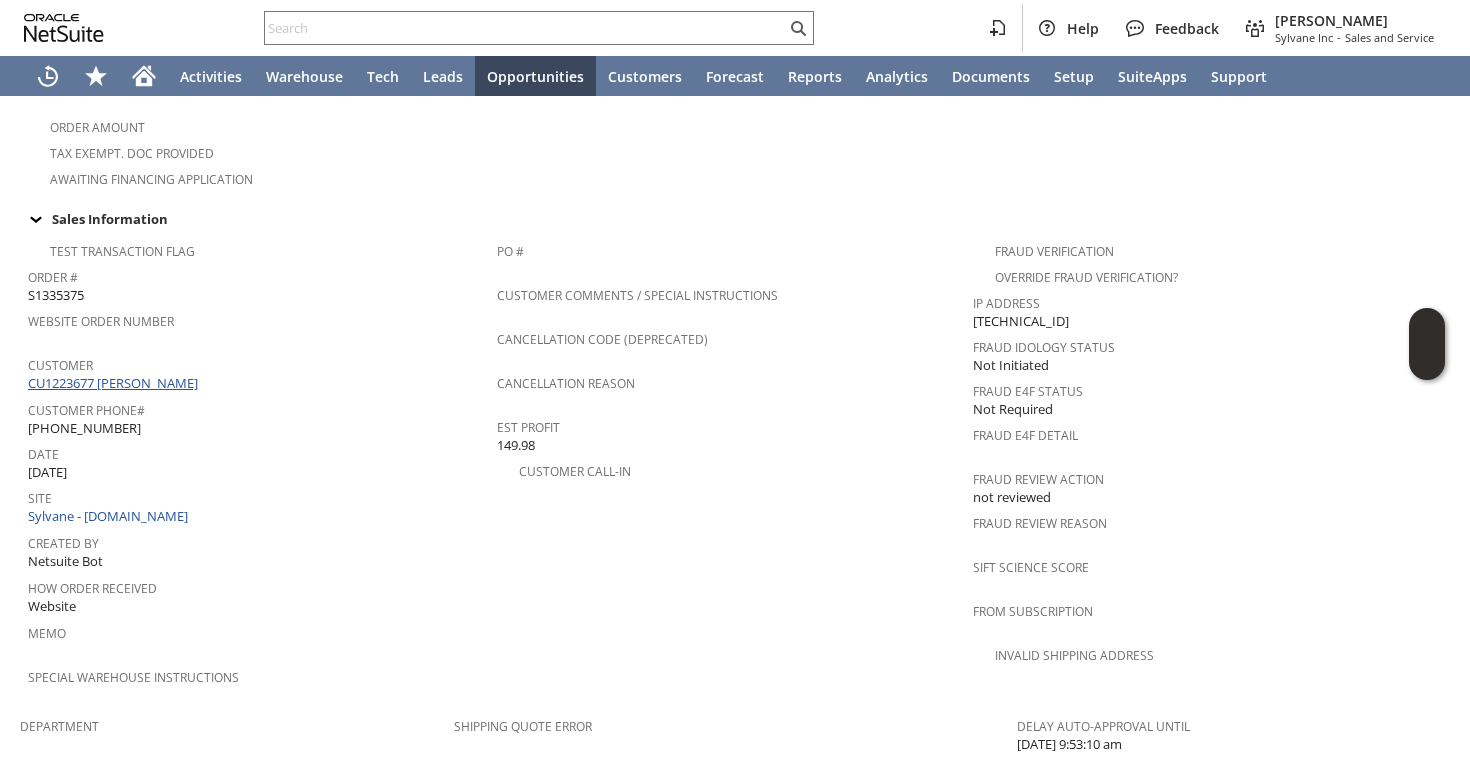 click on "CU1223677 chris lynch" at bounding box center [115, 383] 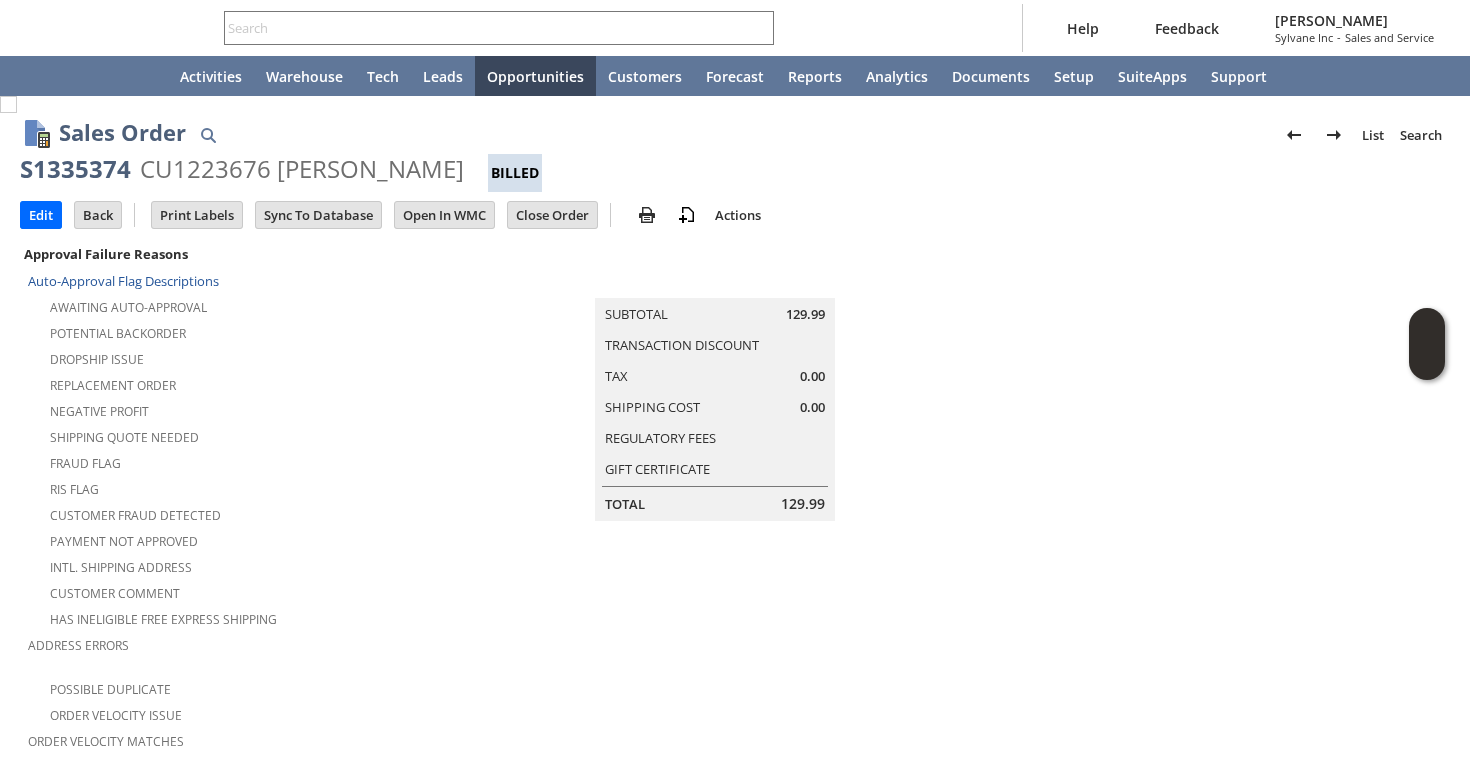 scroll, scrollTop: 0, scrollLeft: 0, axis: both 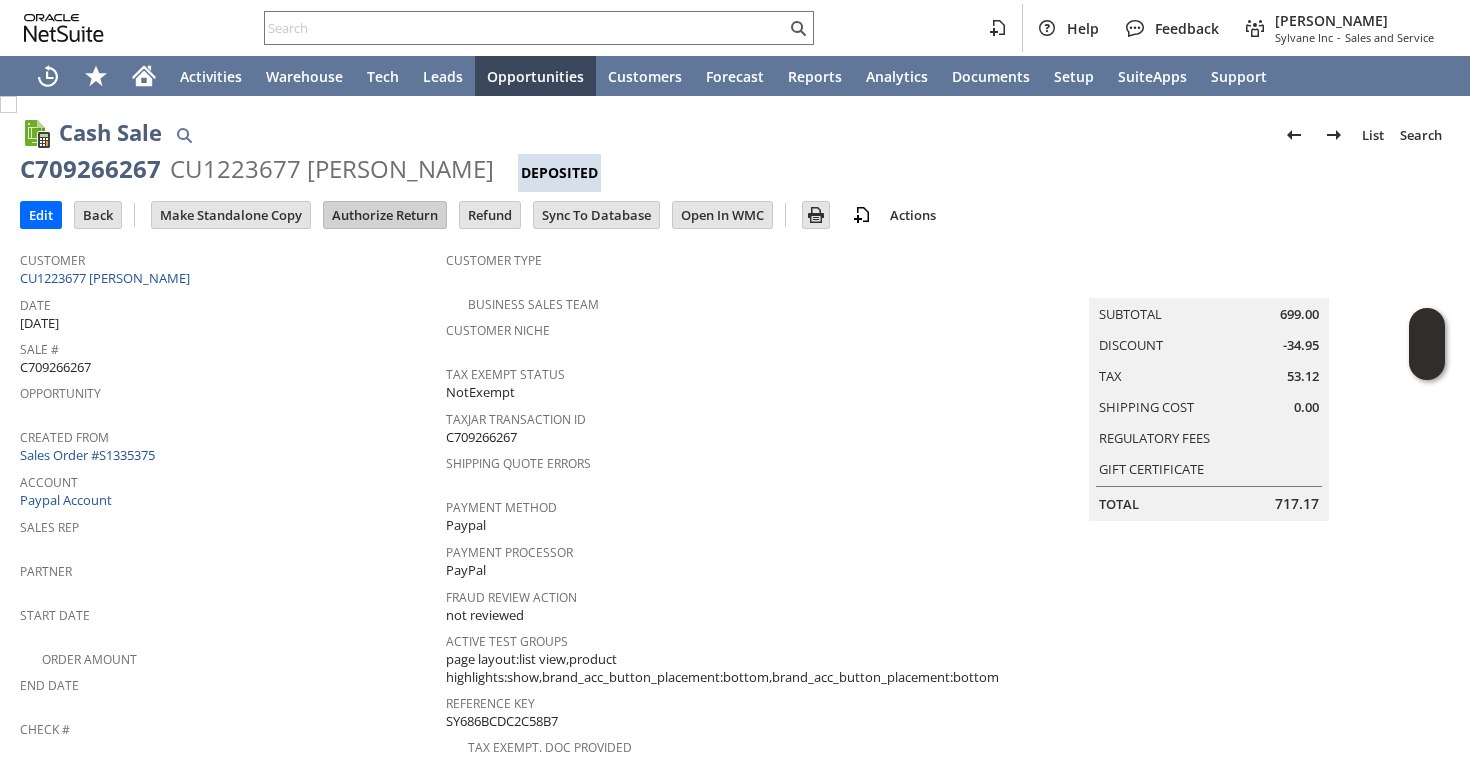 click on "Authorize Return" at bounding box center (385, 215) 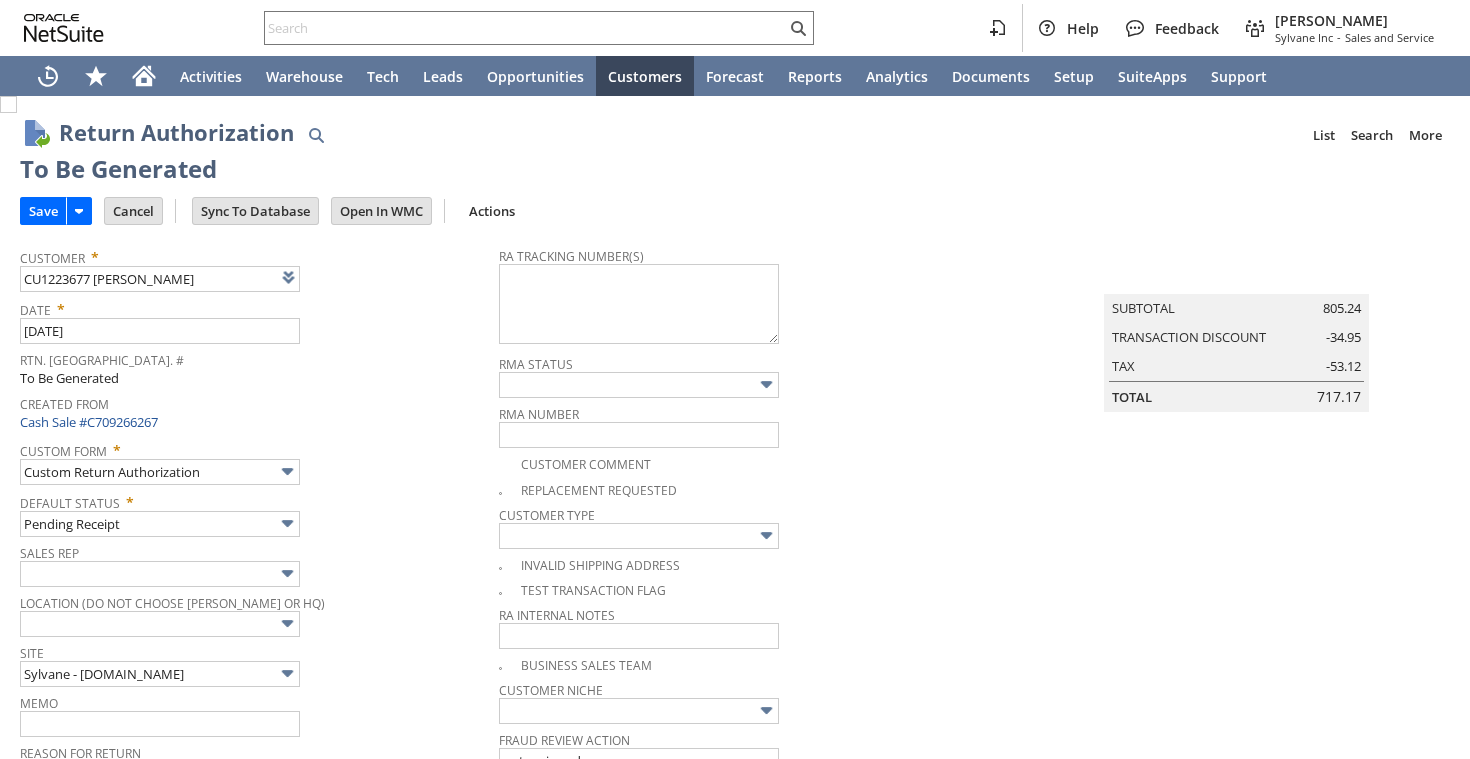 scroll, scrollTop: 0, scrollLeft: 0, axis: both 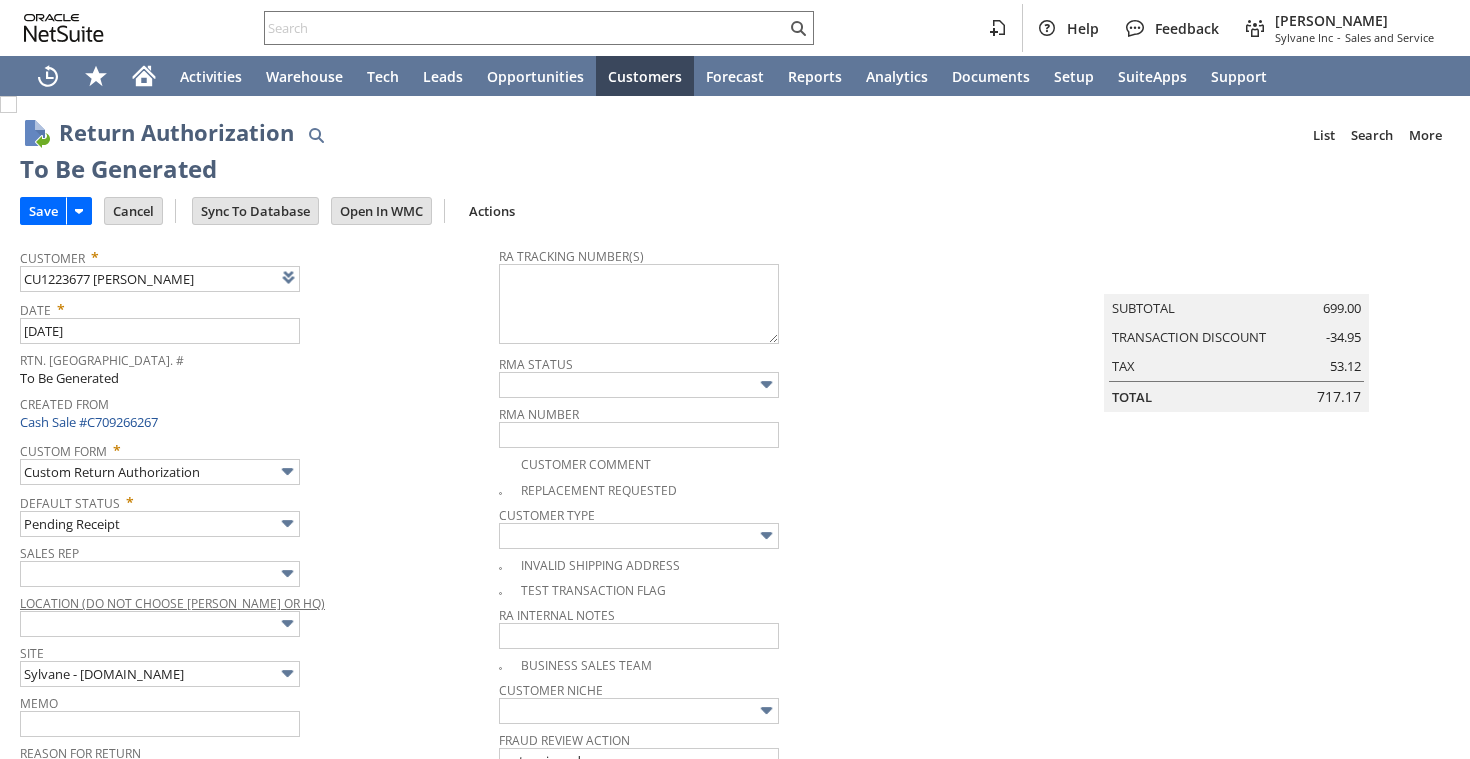 type 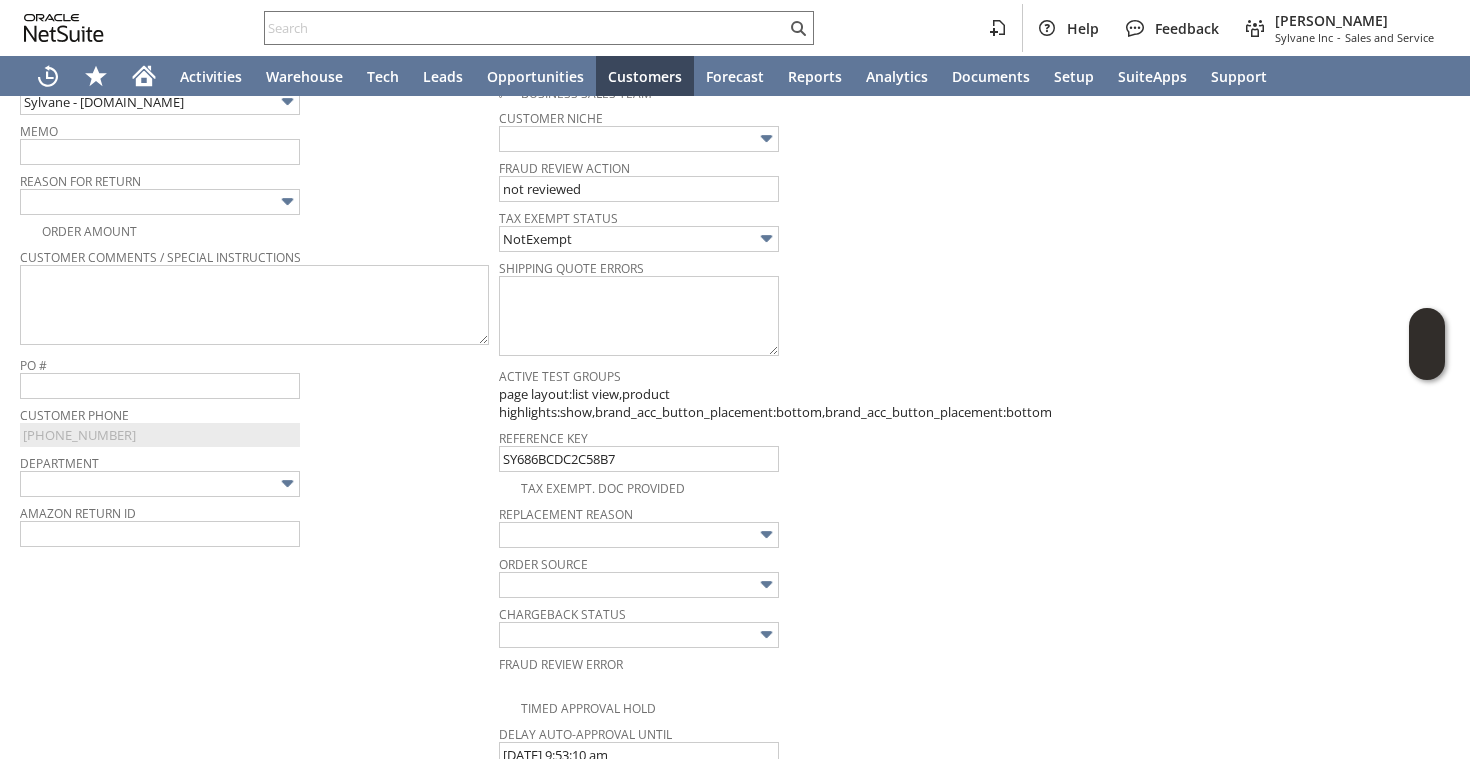 scroll, scrollTop: 381, scrollLeft: 0, axis: vertical 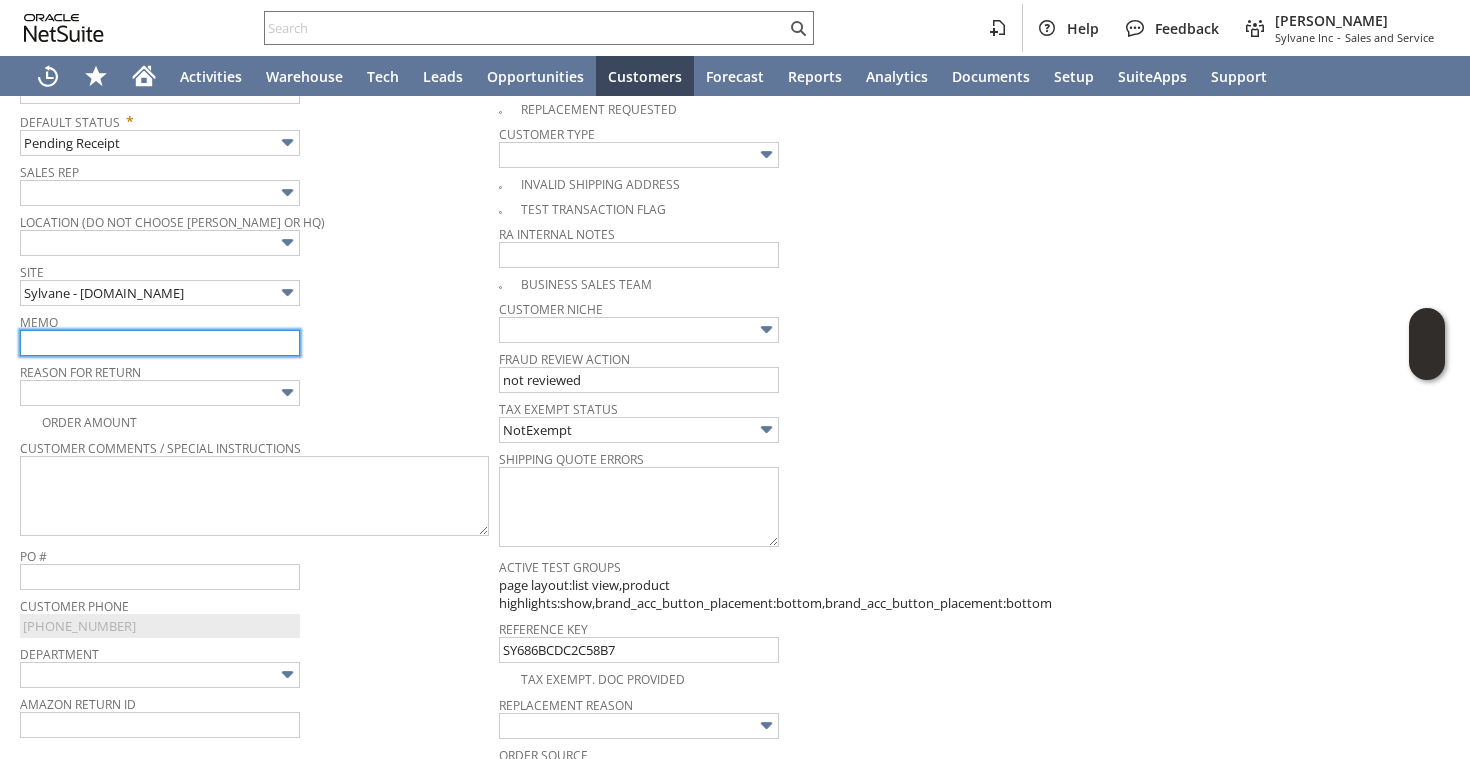 click at bounding box center [160, 343] 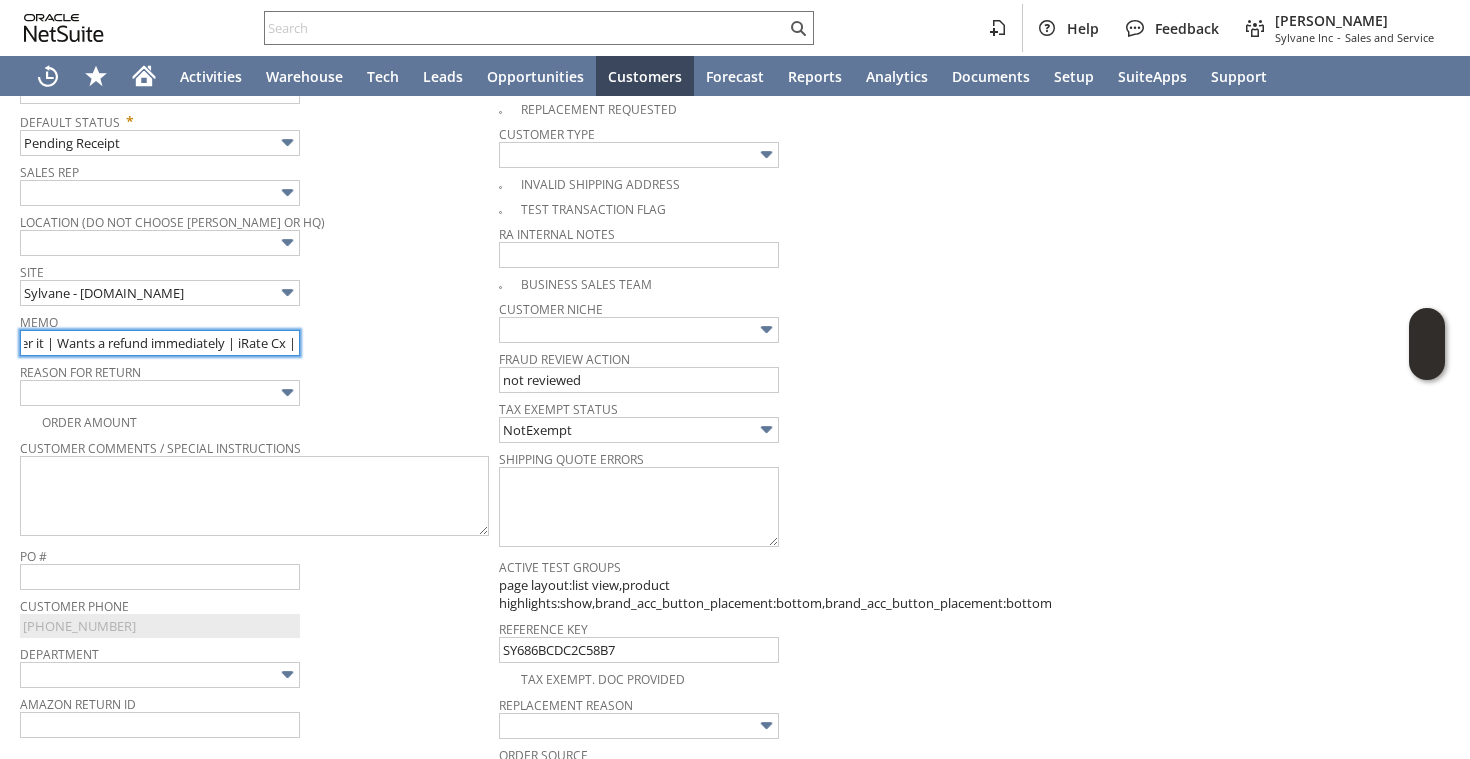 scroll, scrollTop: 0, scrollLeft: 478, axis: horizontal 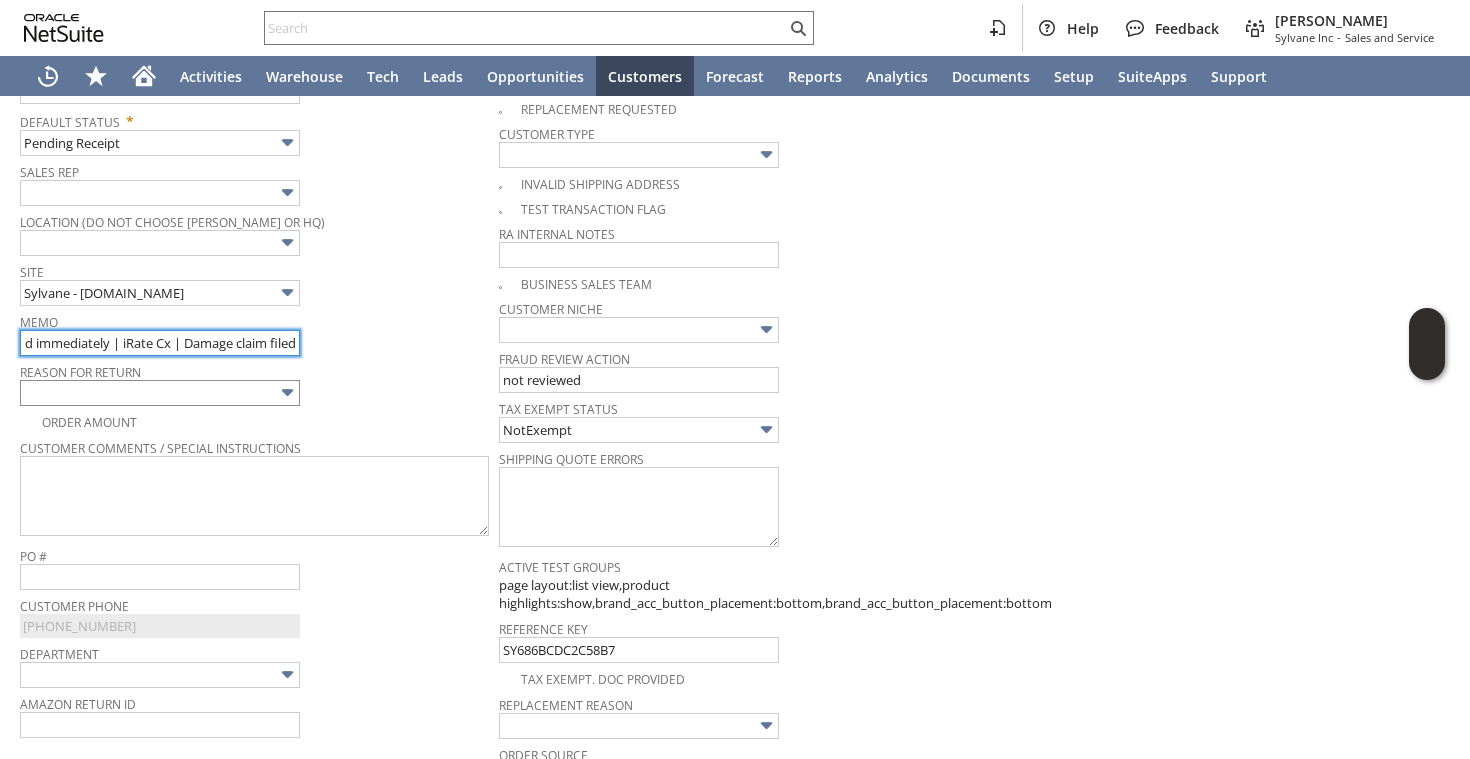 type on "Returning back to us as it was damaged in transit and FedEx is unable to deliver it | Wants a refund immediately | iRate Cx | Damage claim filed" 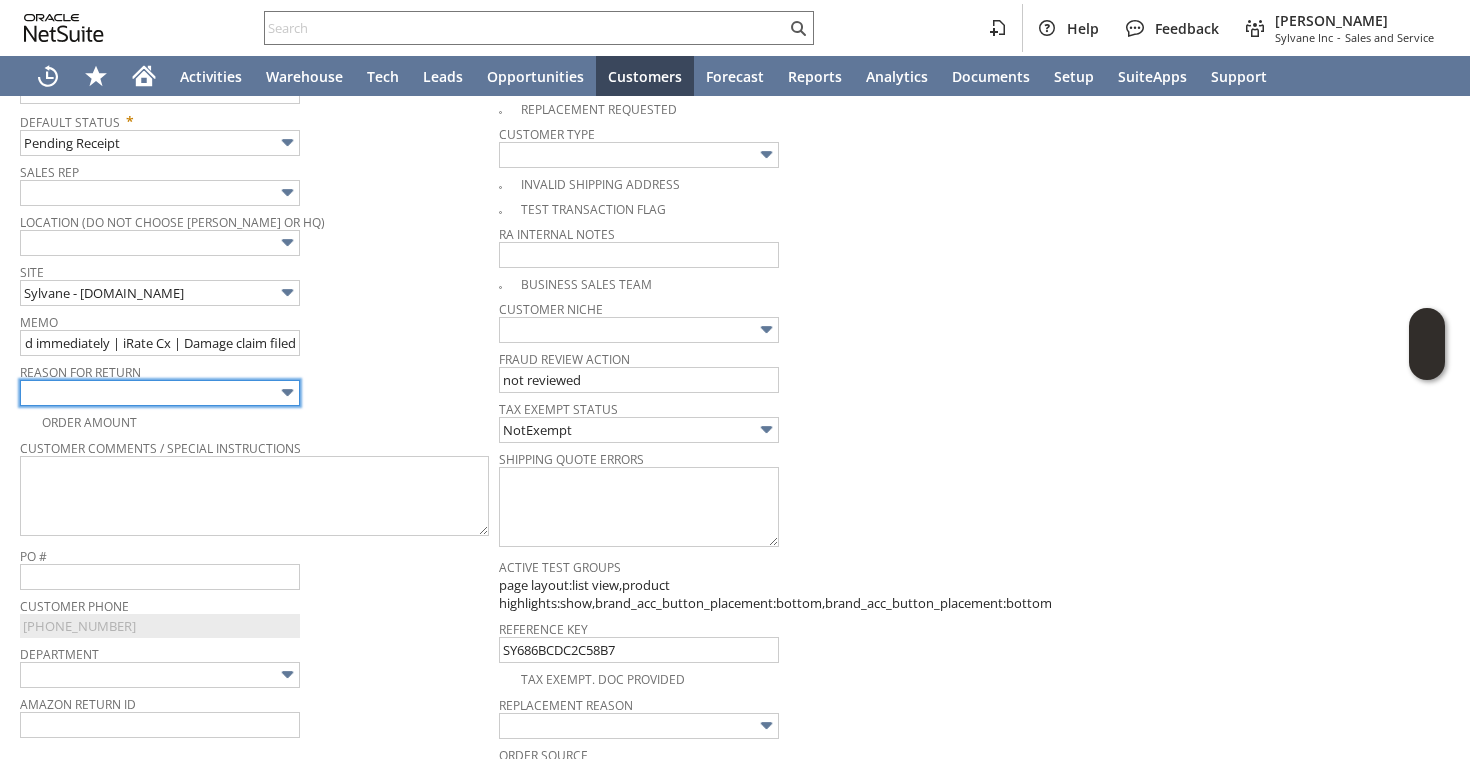 click at bounding box center (160, 393) 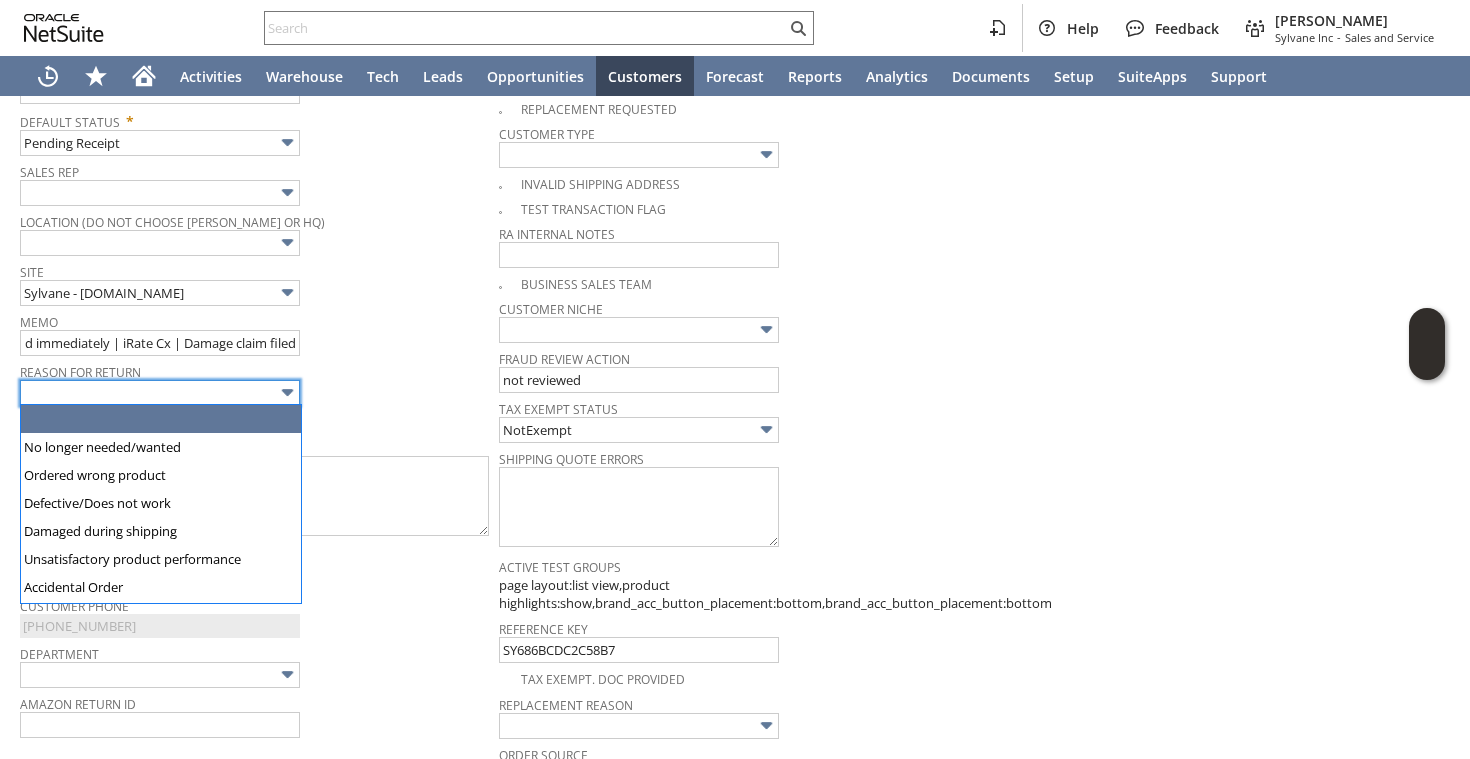 scroll, scrollTop: 0, scrollLeft: 0, axis: both 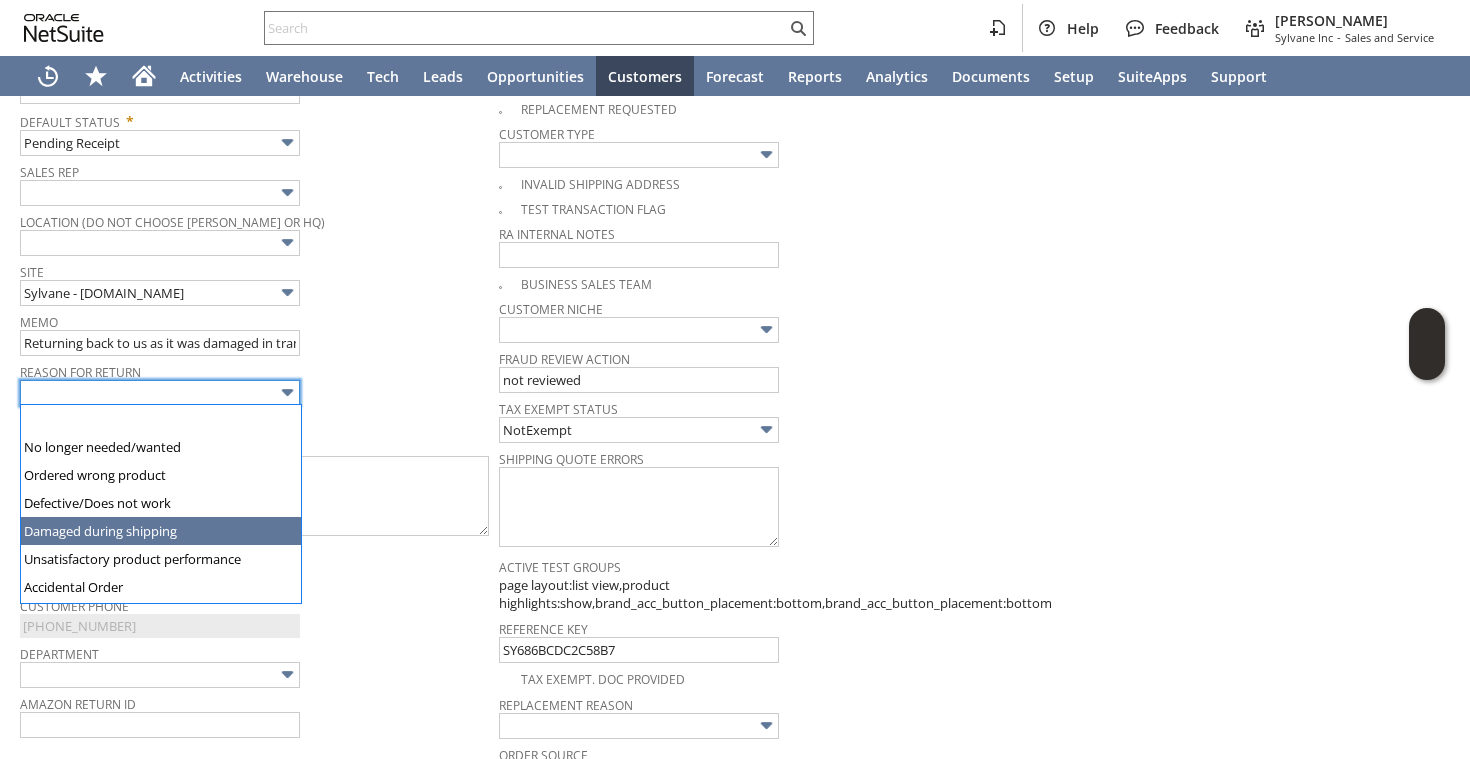 type on "Damaged during shipping" 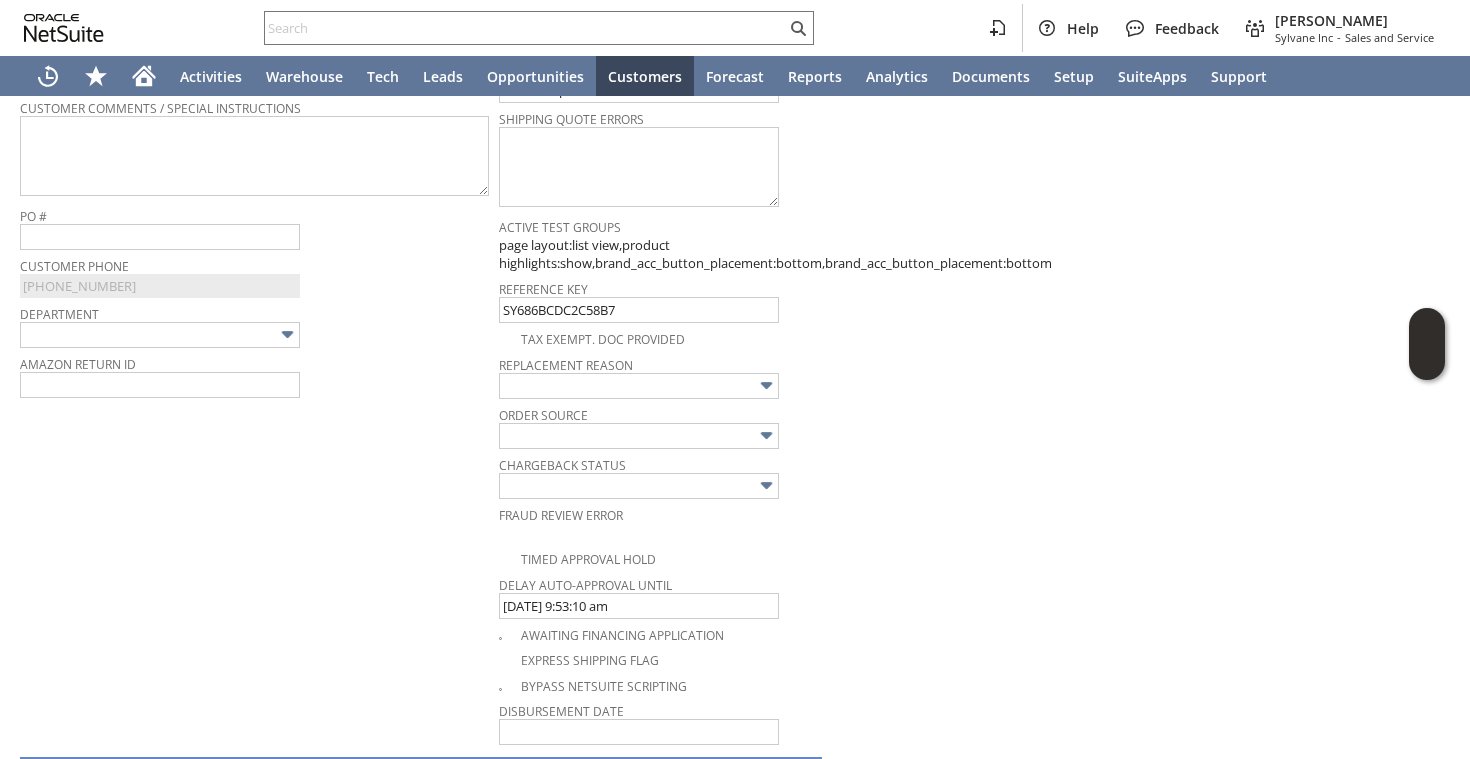 scroll, scrollTop: 707, scrollLeft: 0, axis: vertical 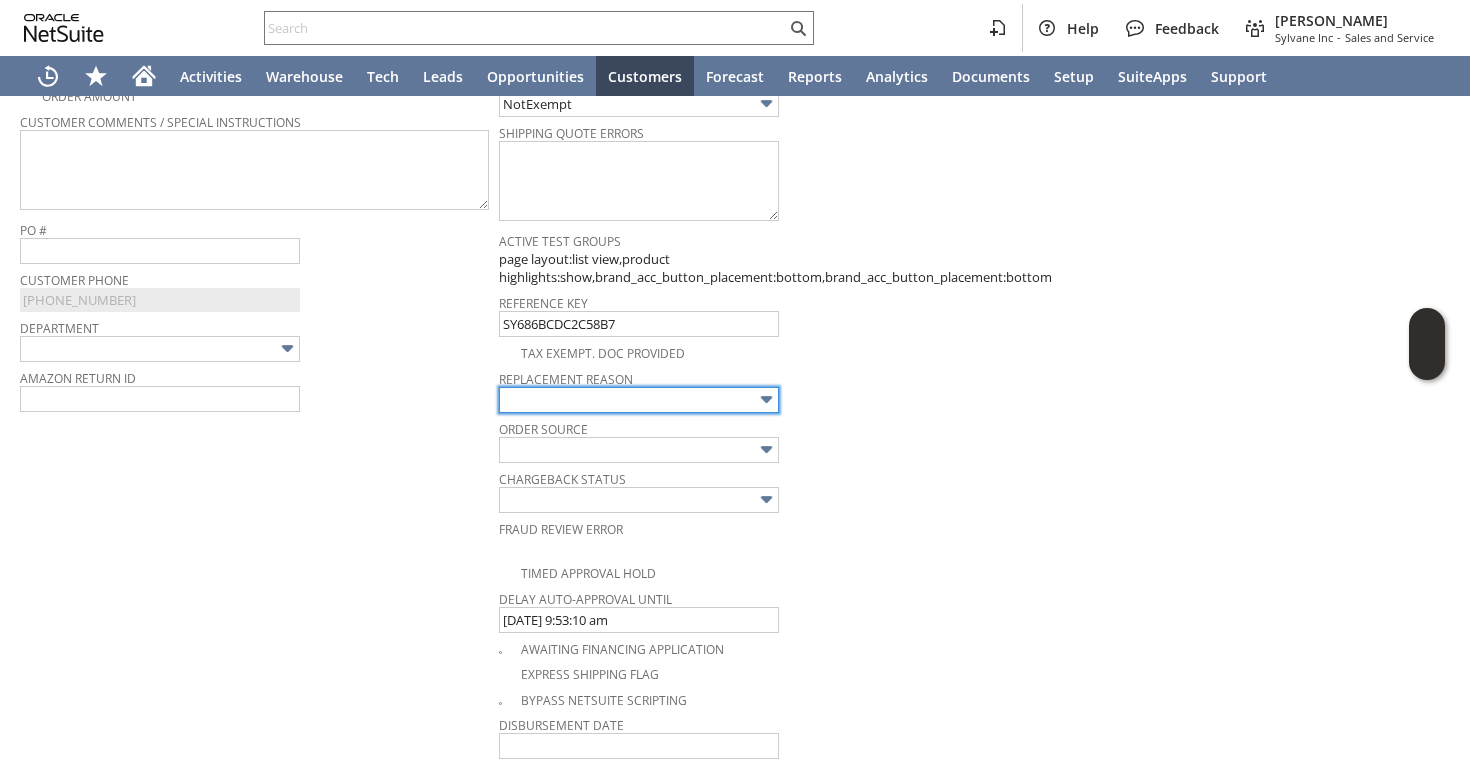 click at bounding box center (639, 400) 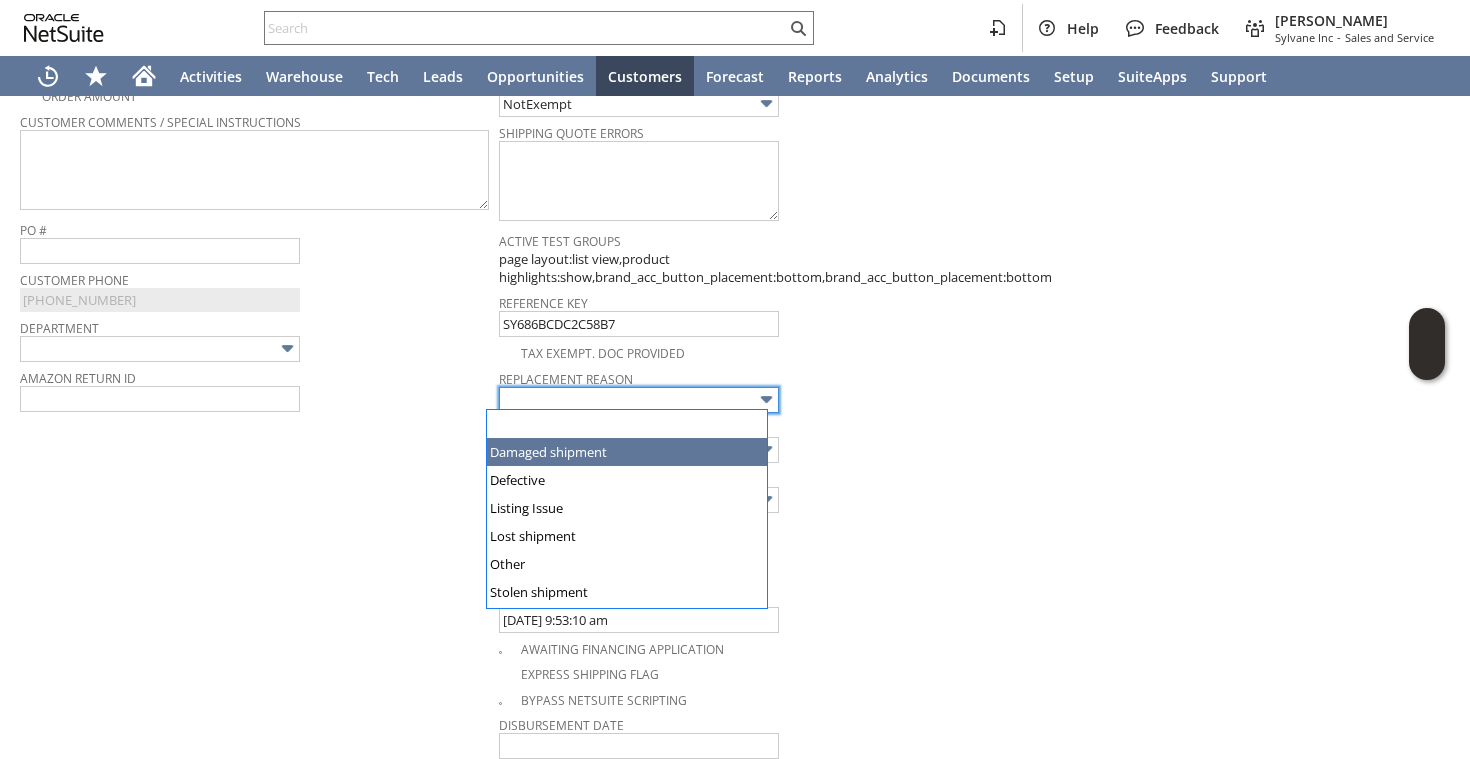 type on "Damaged shipment" 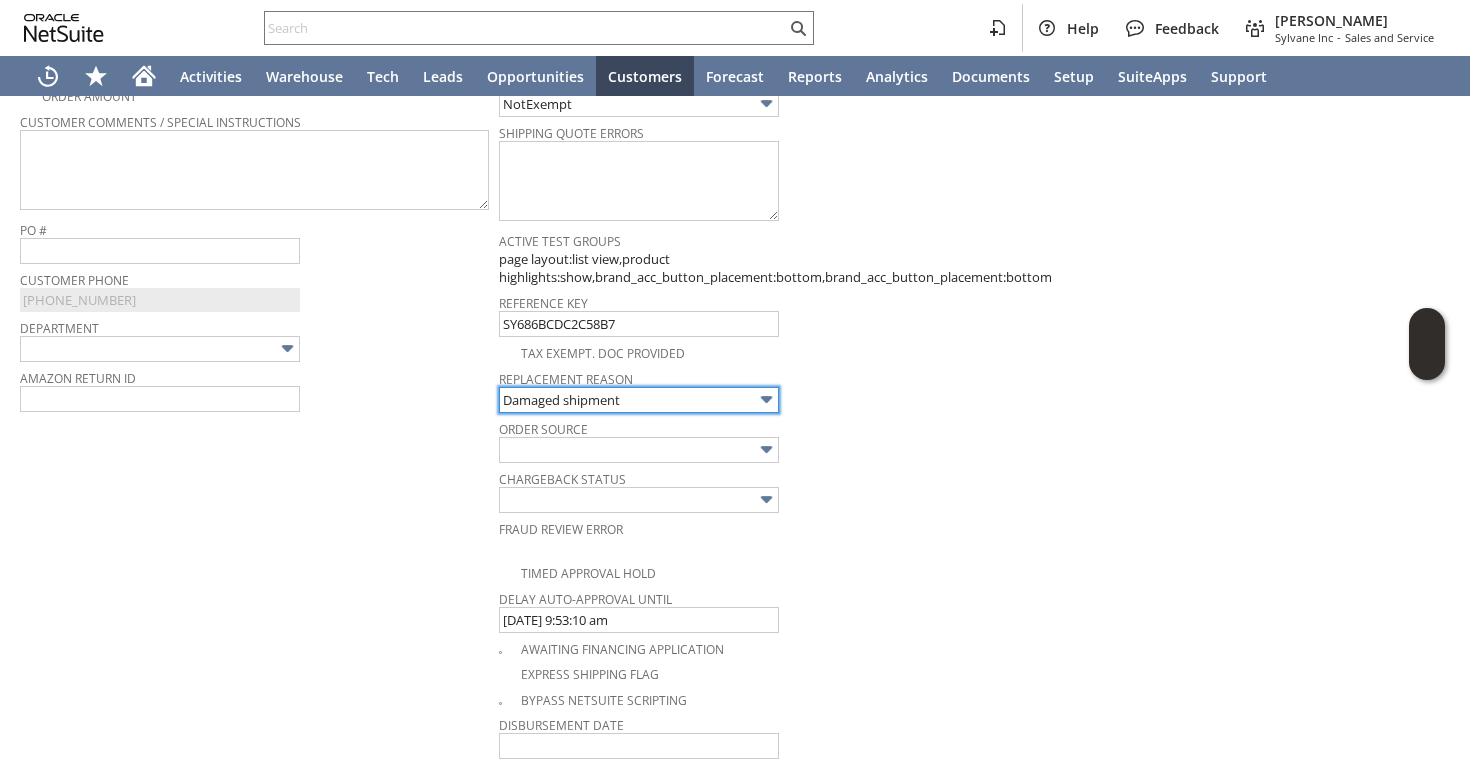 click on "Damaged shipment" at bounding box center [639, 400] 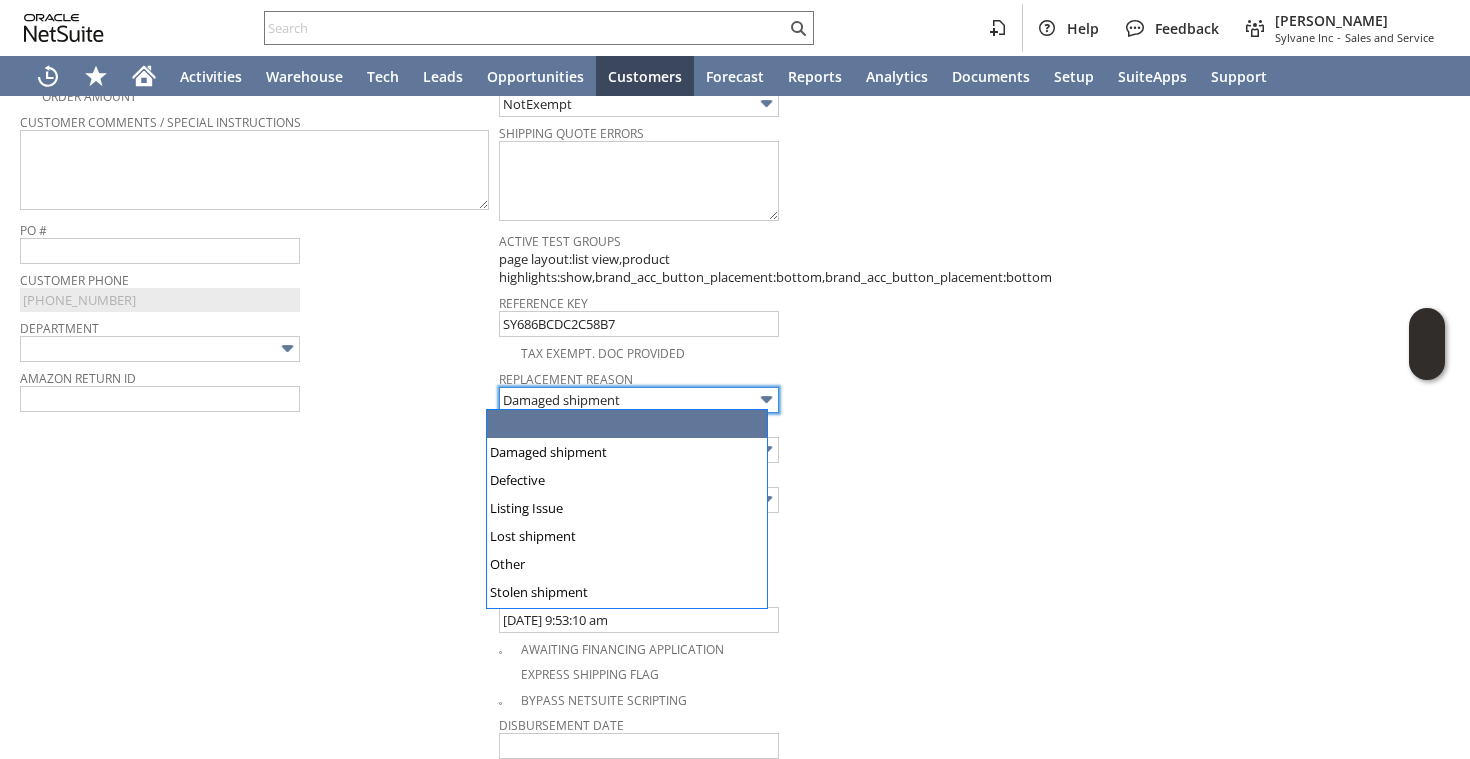 type 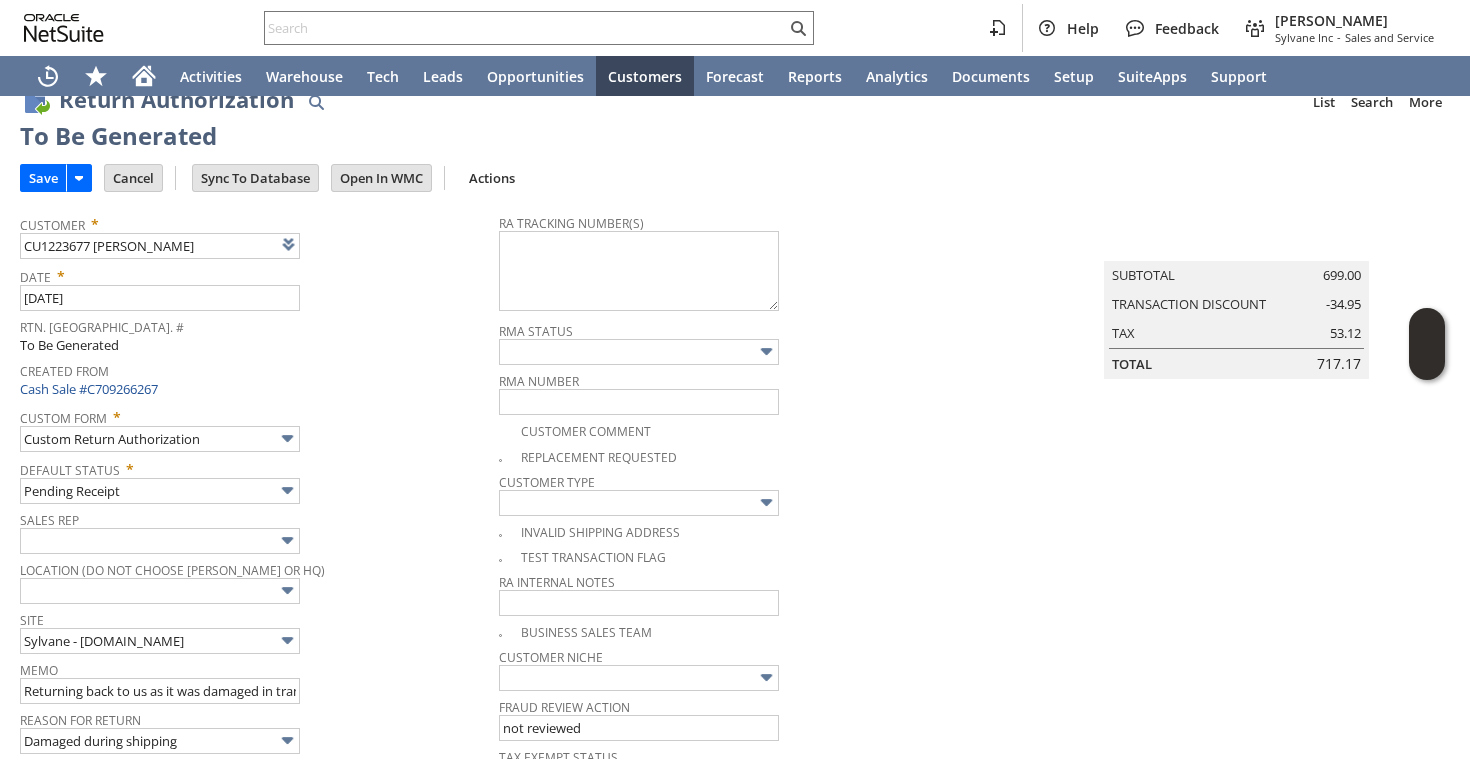scroll, scrollTop: 23, scrollLeft: 0, axis: vertical 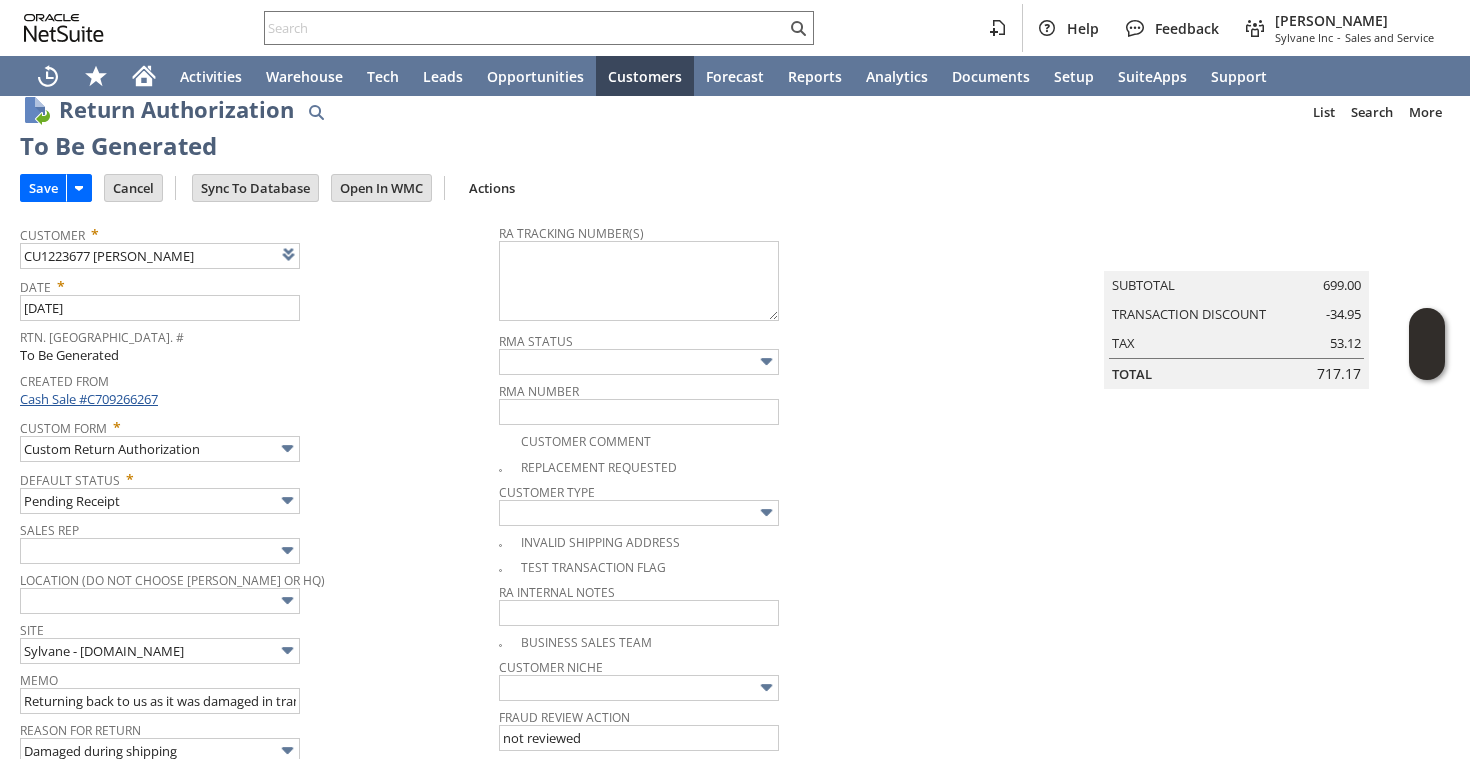 click on "Cash Sale #C709266267" at bounding box center (89, 399) 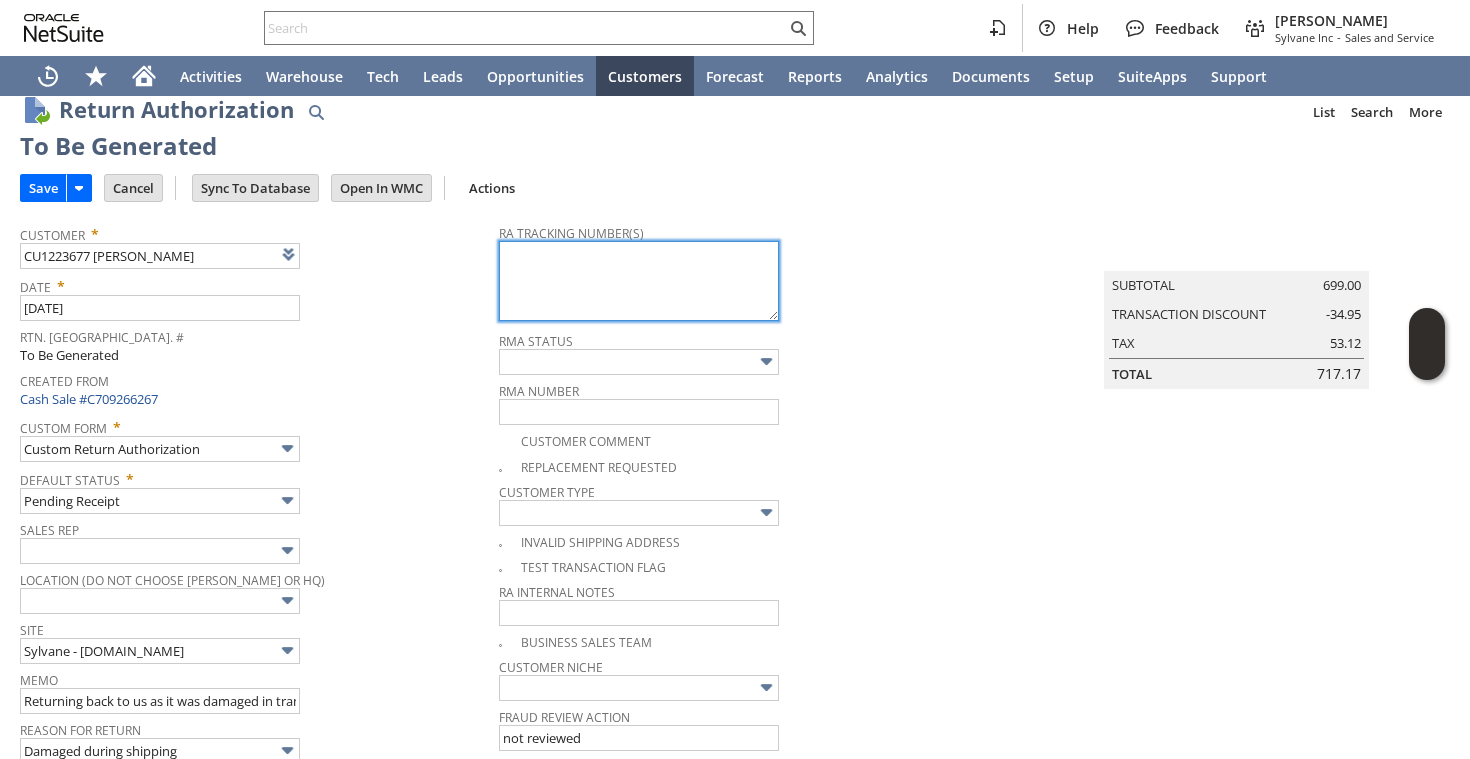 click at bounding box center (639, 281) 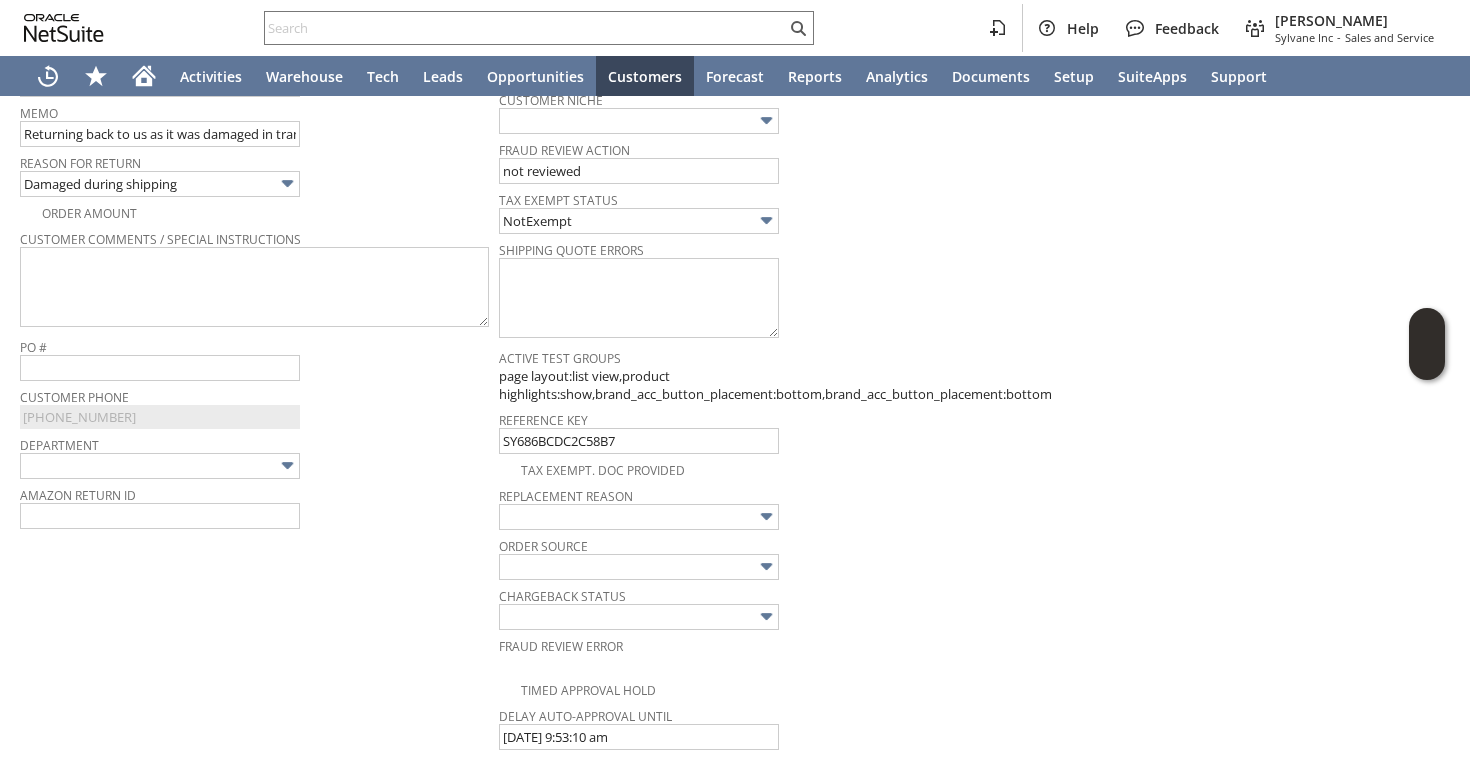 scroll, scrollTop: 0, scrollLeft: 0, axis: both 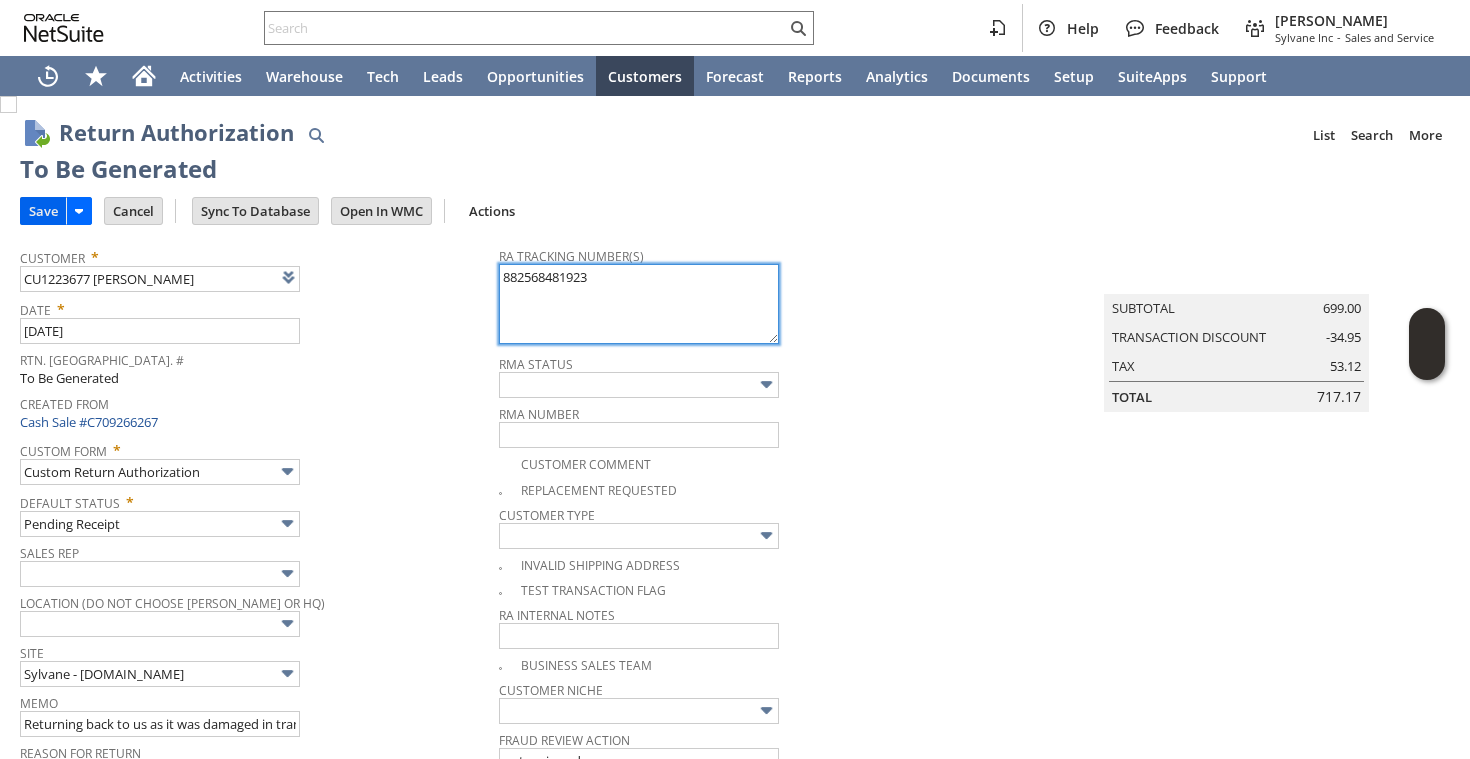 type on "882568481923" 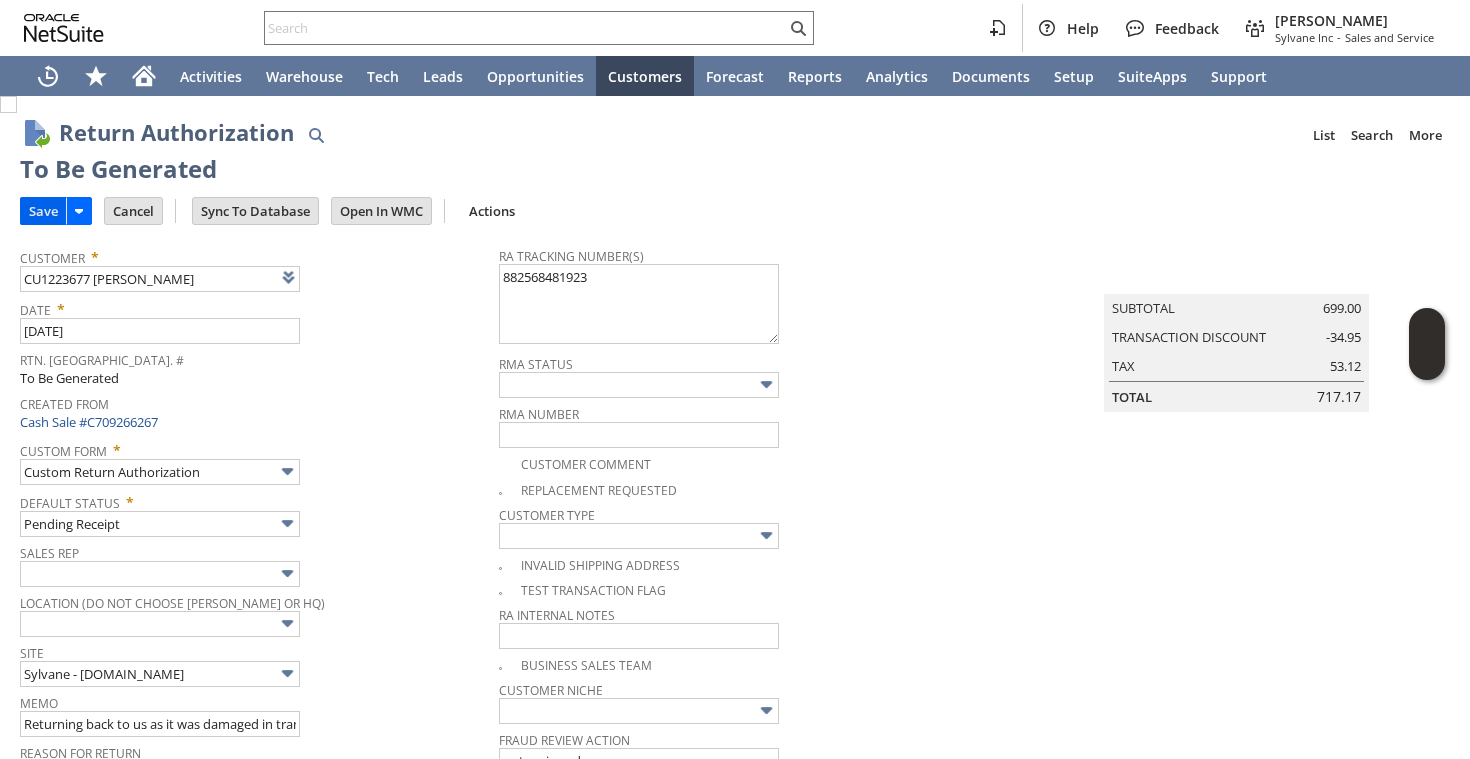 click on "Save" at bounding box center [43, 211] 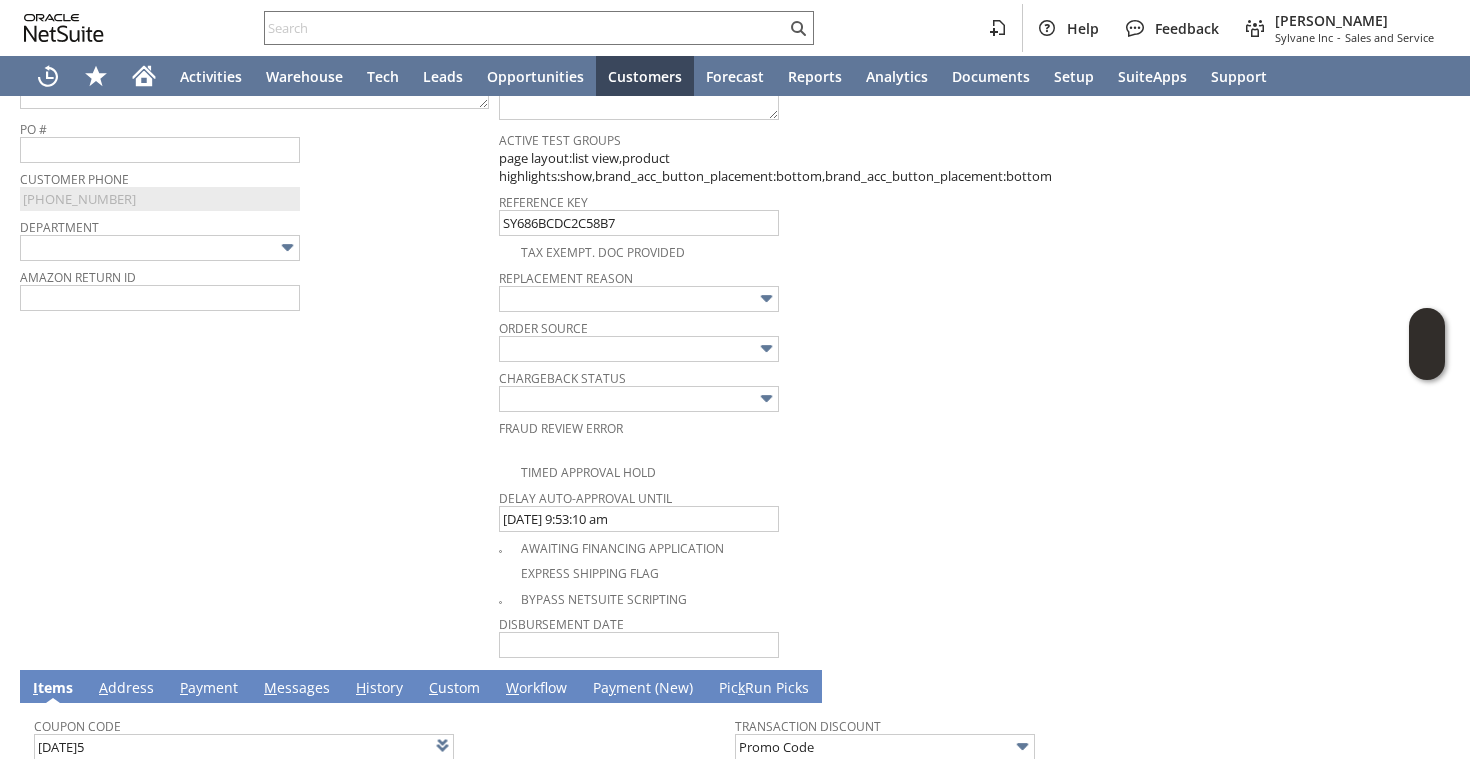 scroll, scrollTop: 1002, scrollLeft: 0, axis: vertical 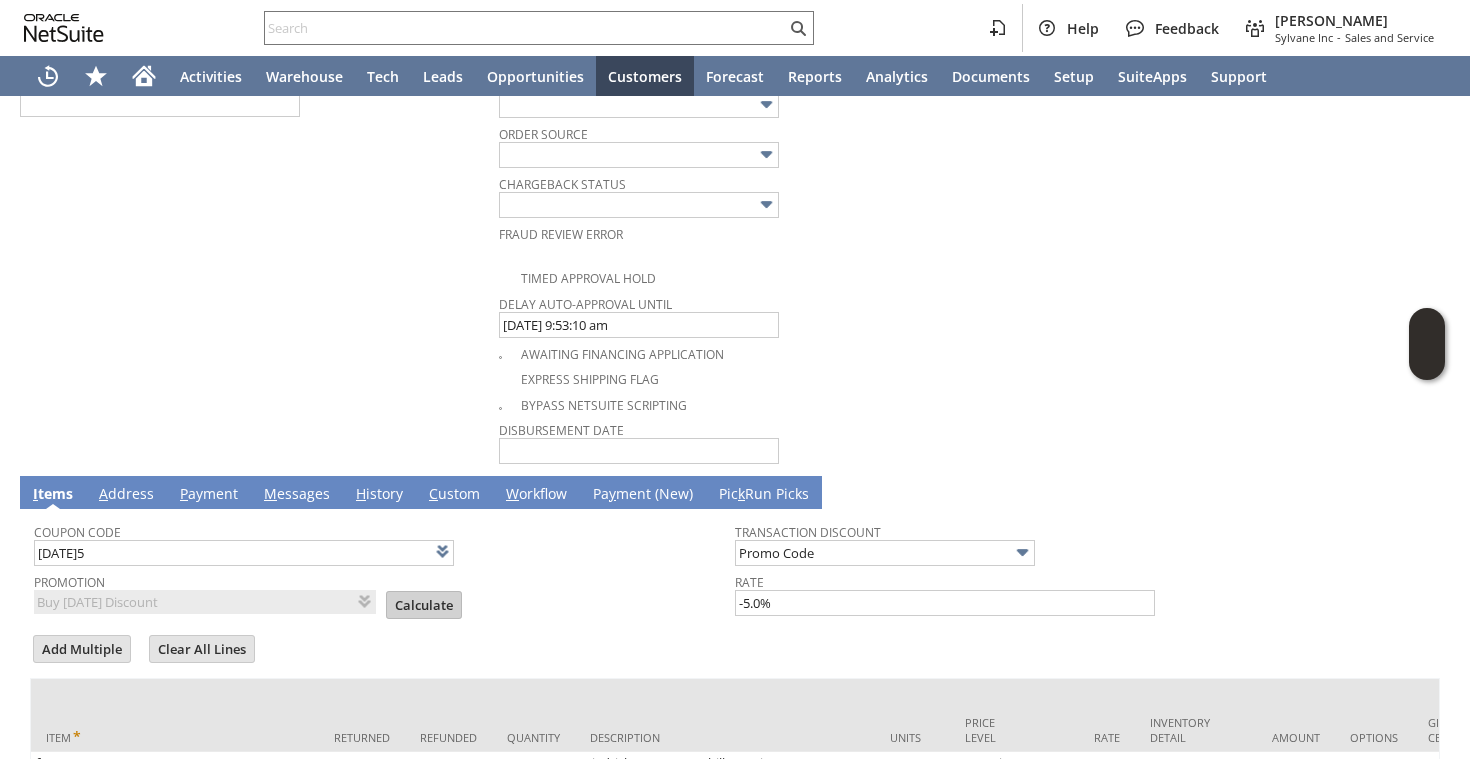 click on "Calculate" at bounding box center [424, 605] 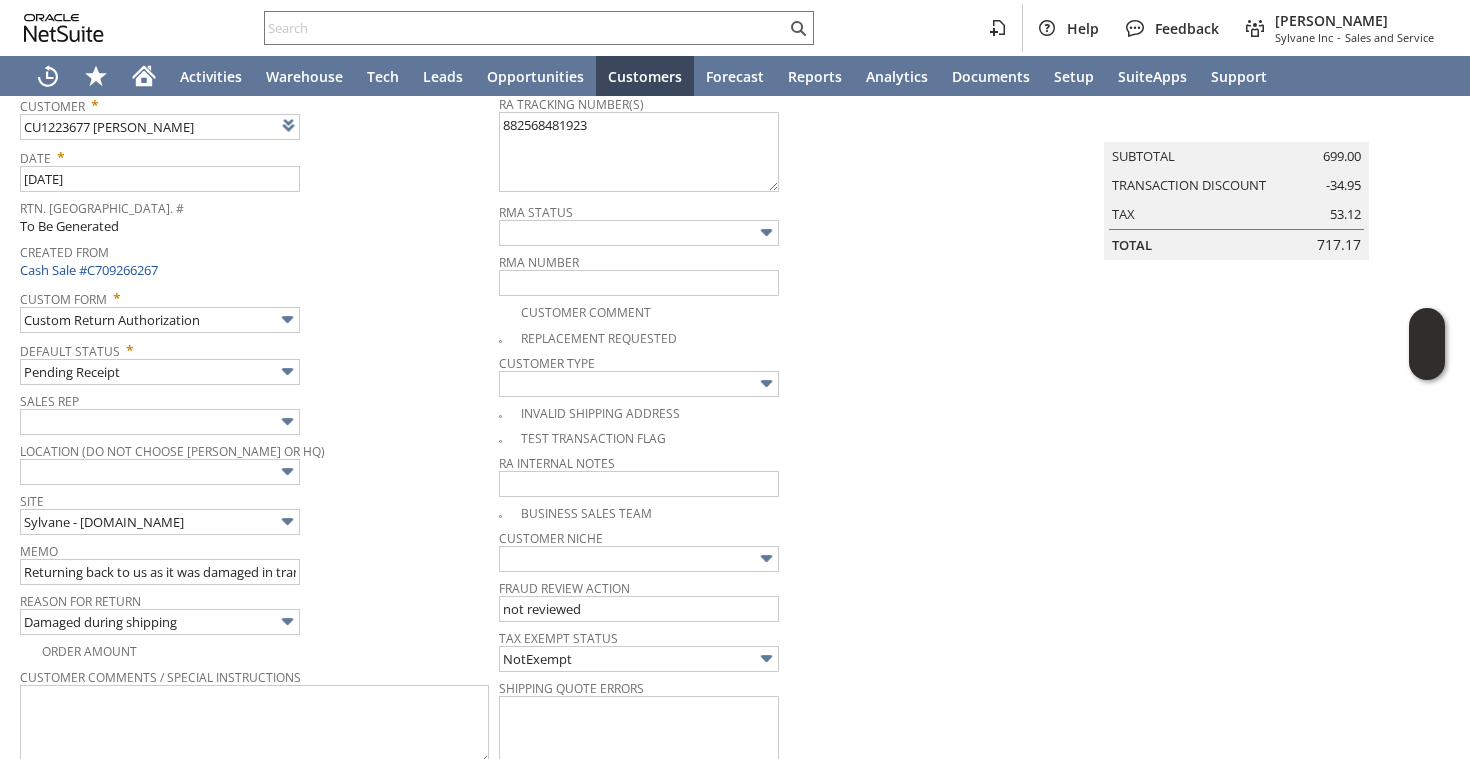 scroll, scrollTop: 0, scrollLeft: 0, axis: both 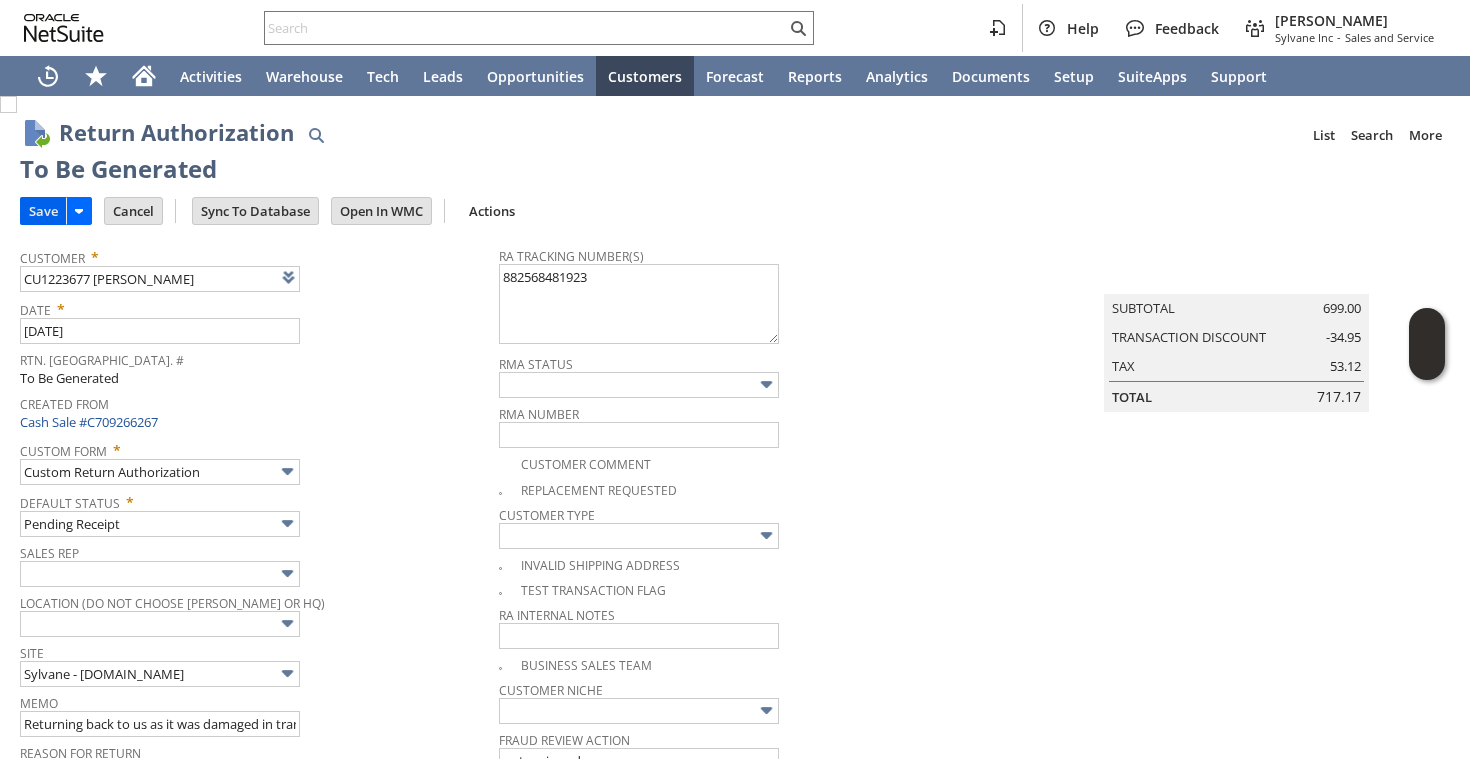 click on "Save" at bounding box center [43, 211] 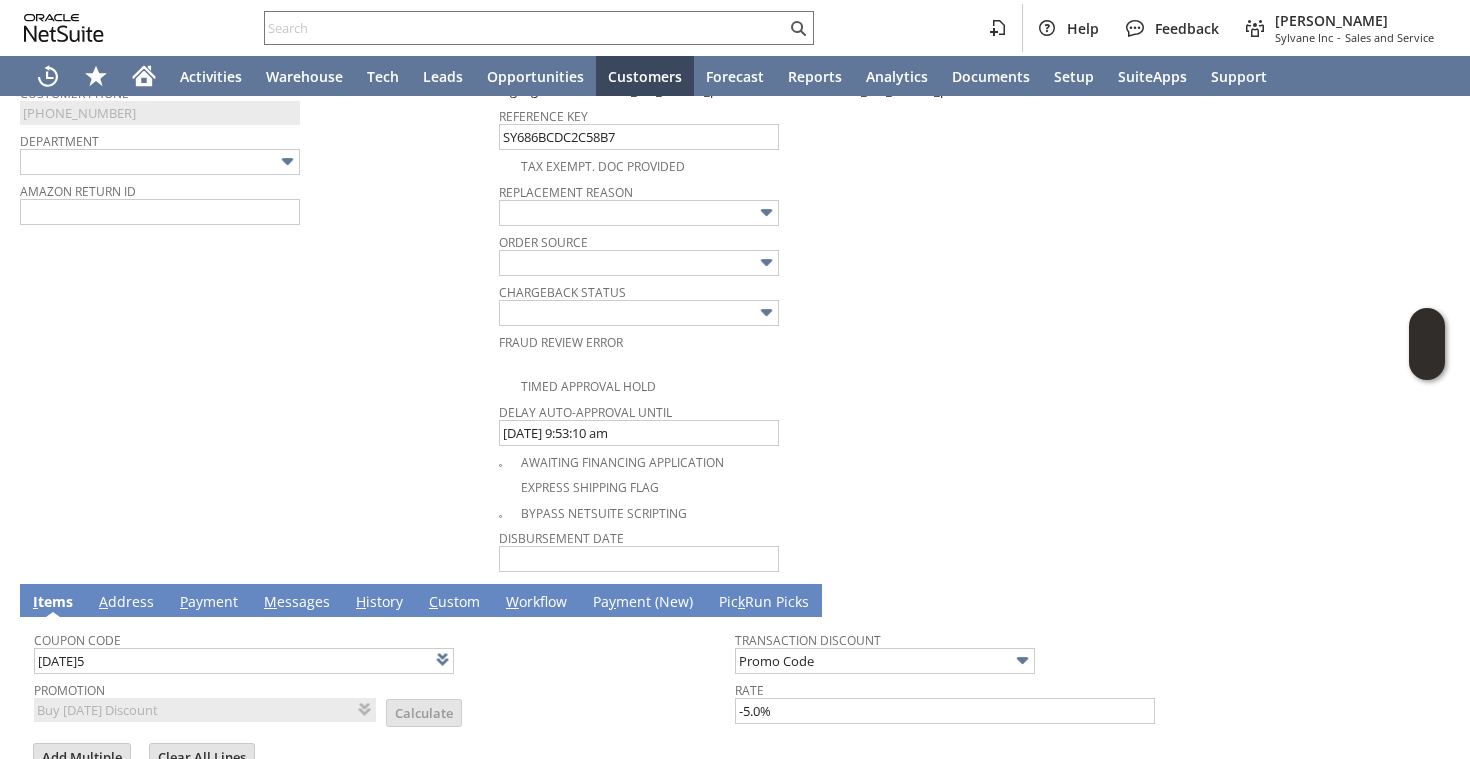 scroll, scrollTop: 901, scrollLeft: 0, axis: vertical 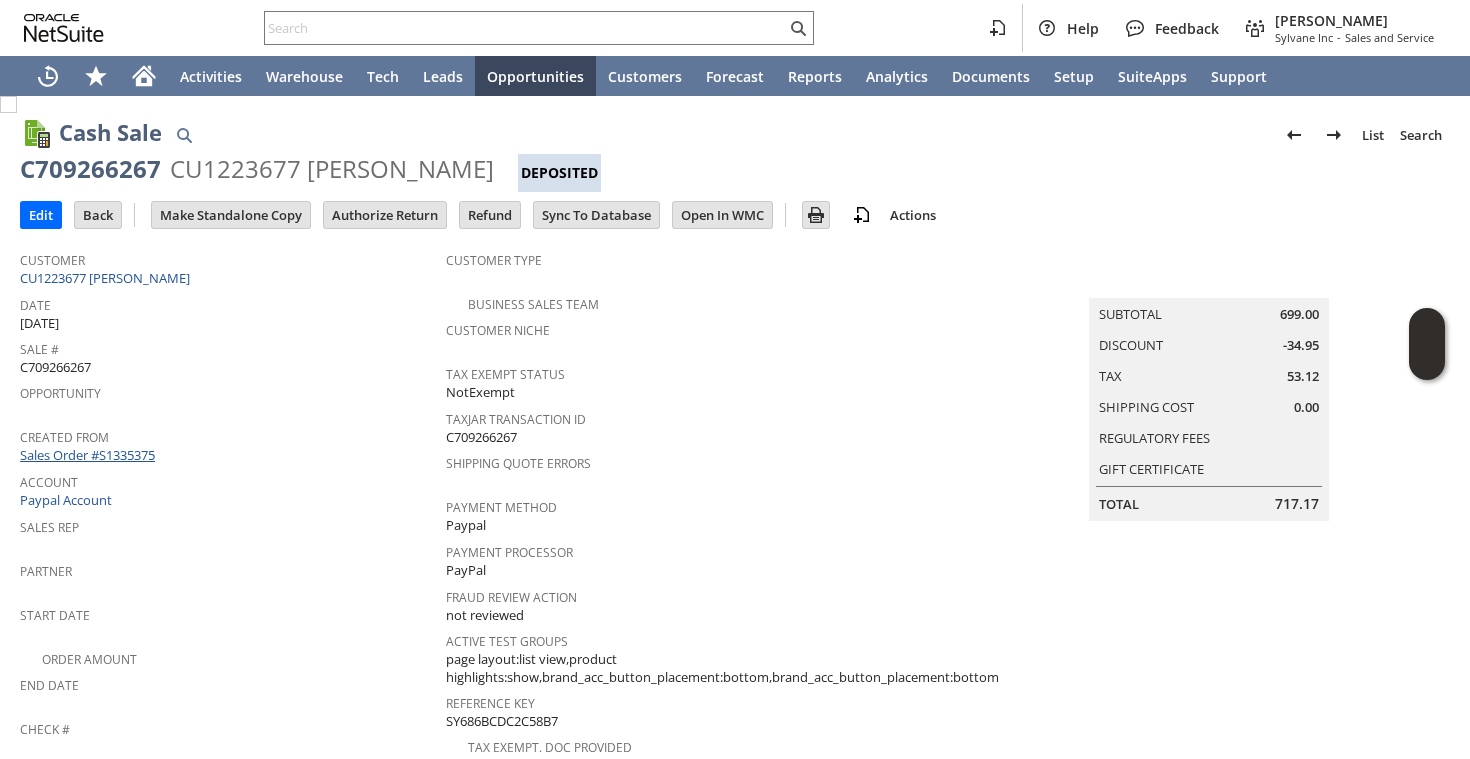 click on "Sales Order #S1335375" at bounding box center [90, 455] 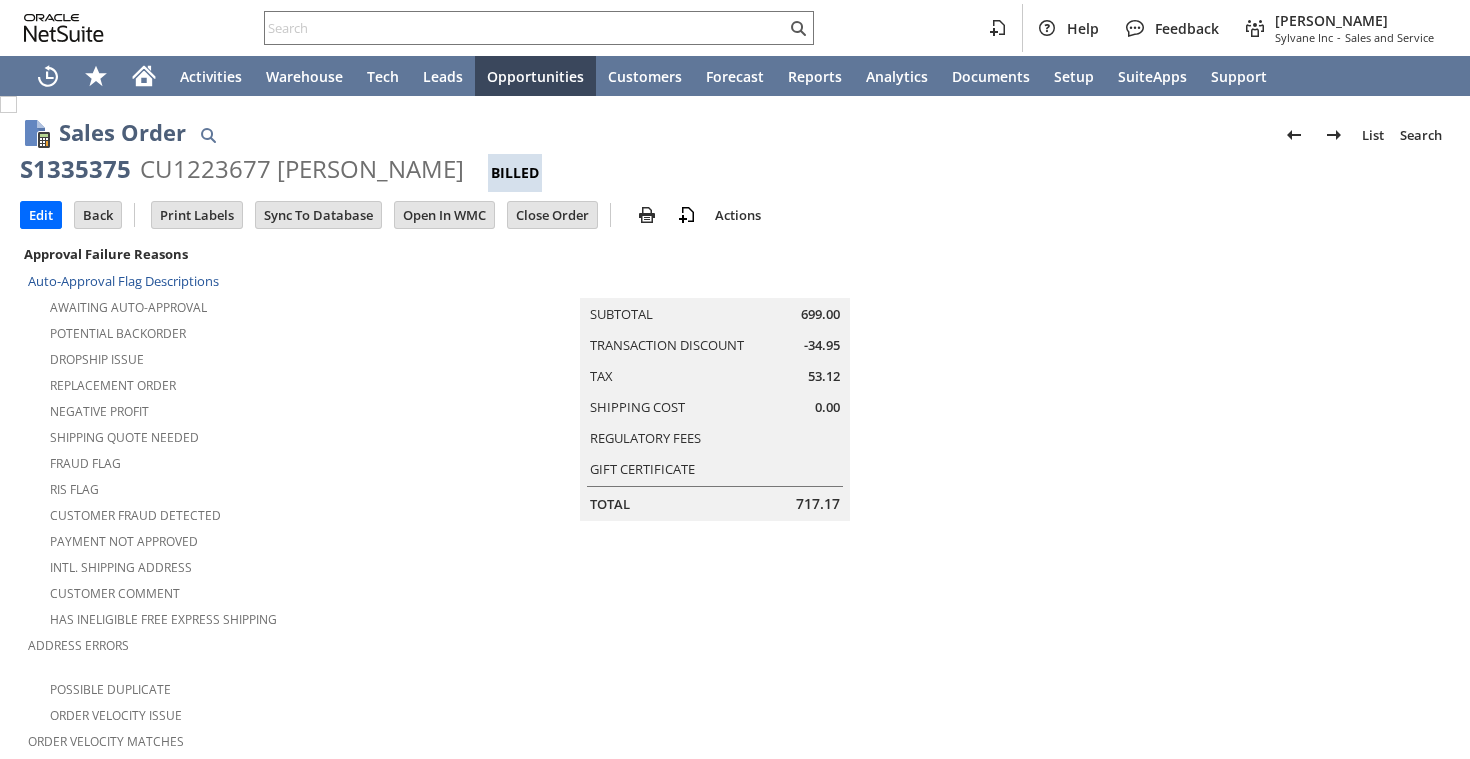 scroll, scrollTop: 0, scrollLeft: 0, axis: both 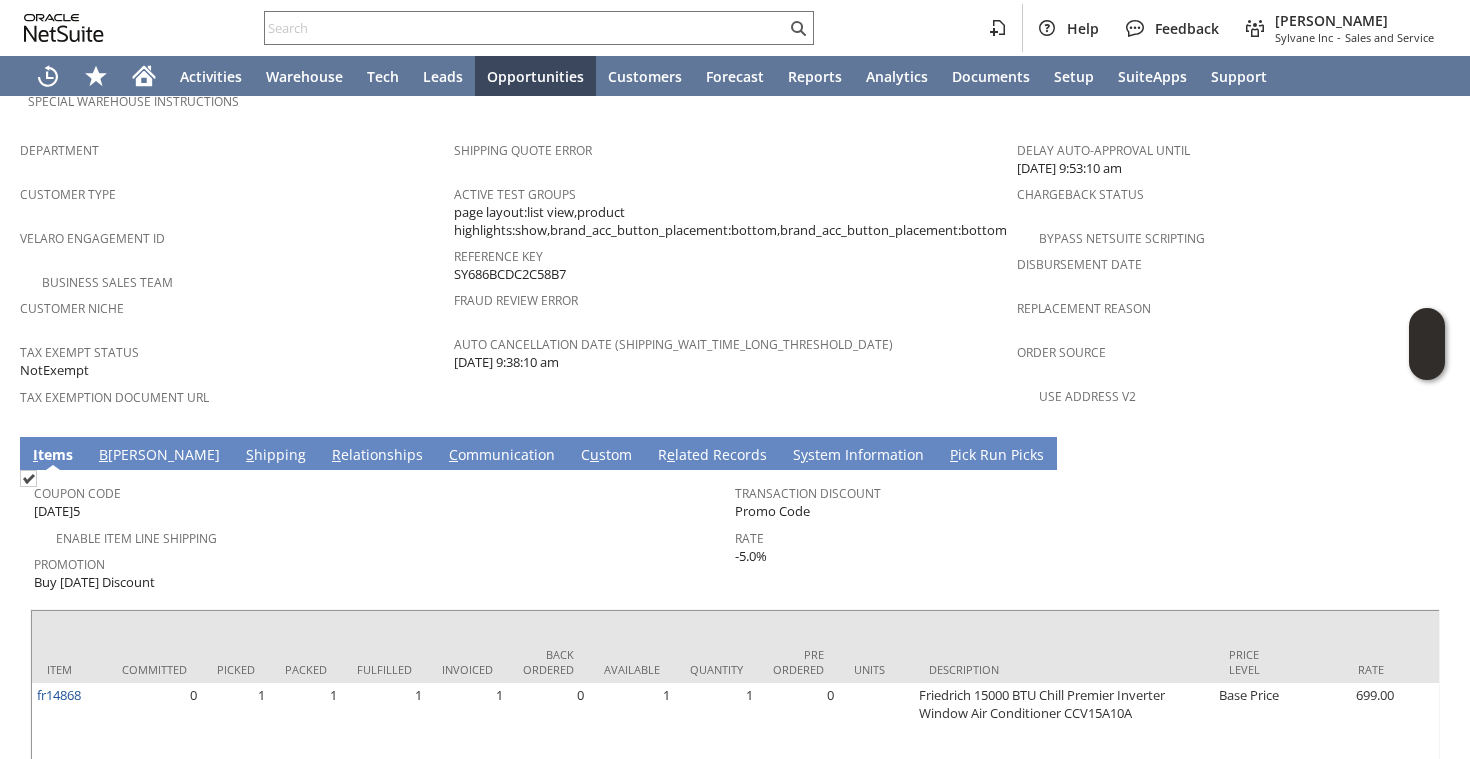 click on "S hipping" at bounding box center (276, 456) 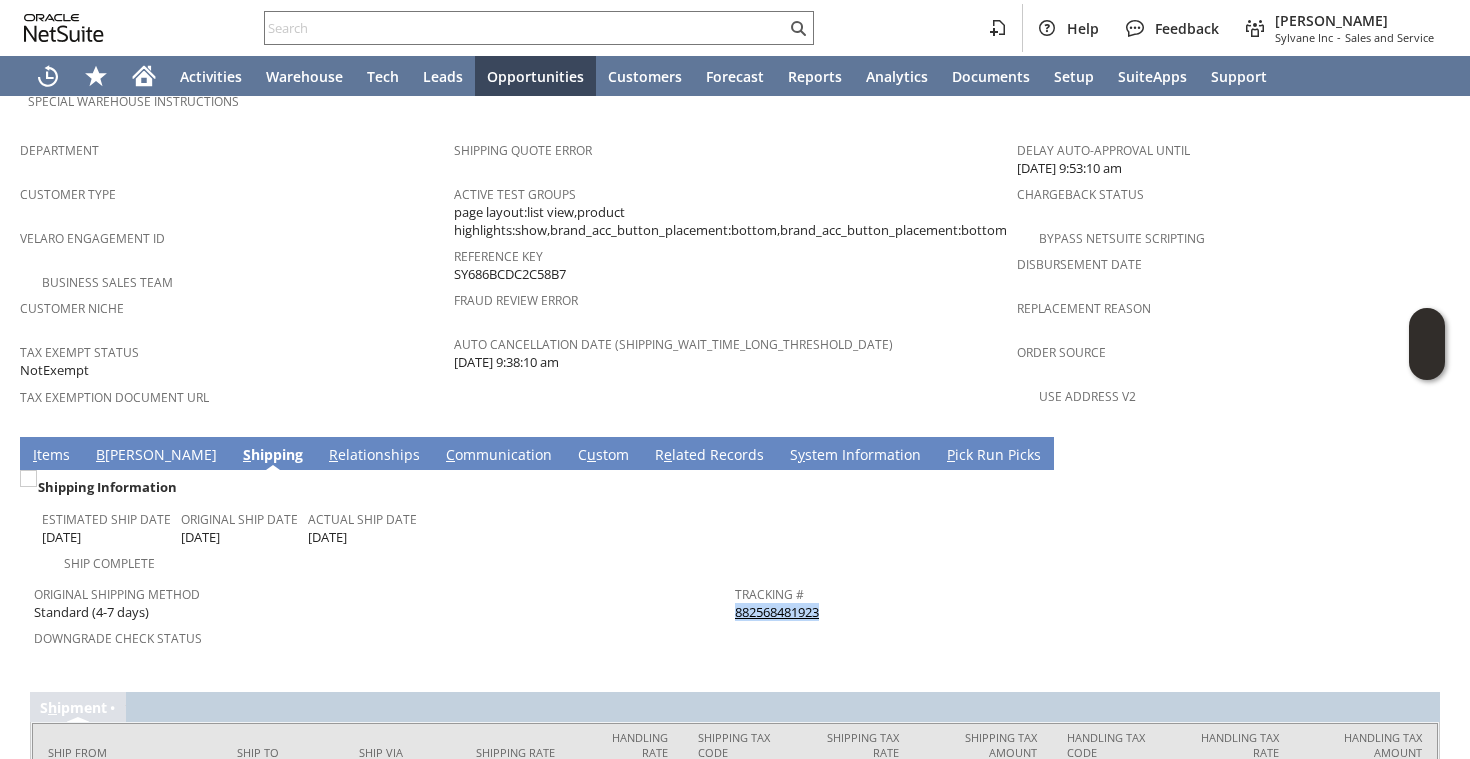 drag, startPoint x: 828, startPoint y: 562, endPoint x: 736, endPoint y: 563, distance: 92.00543 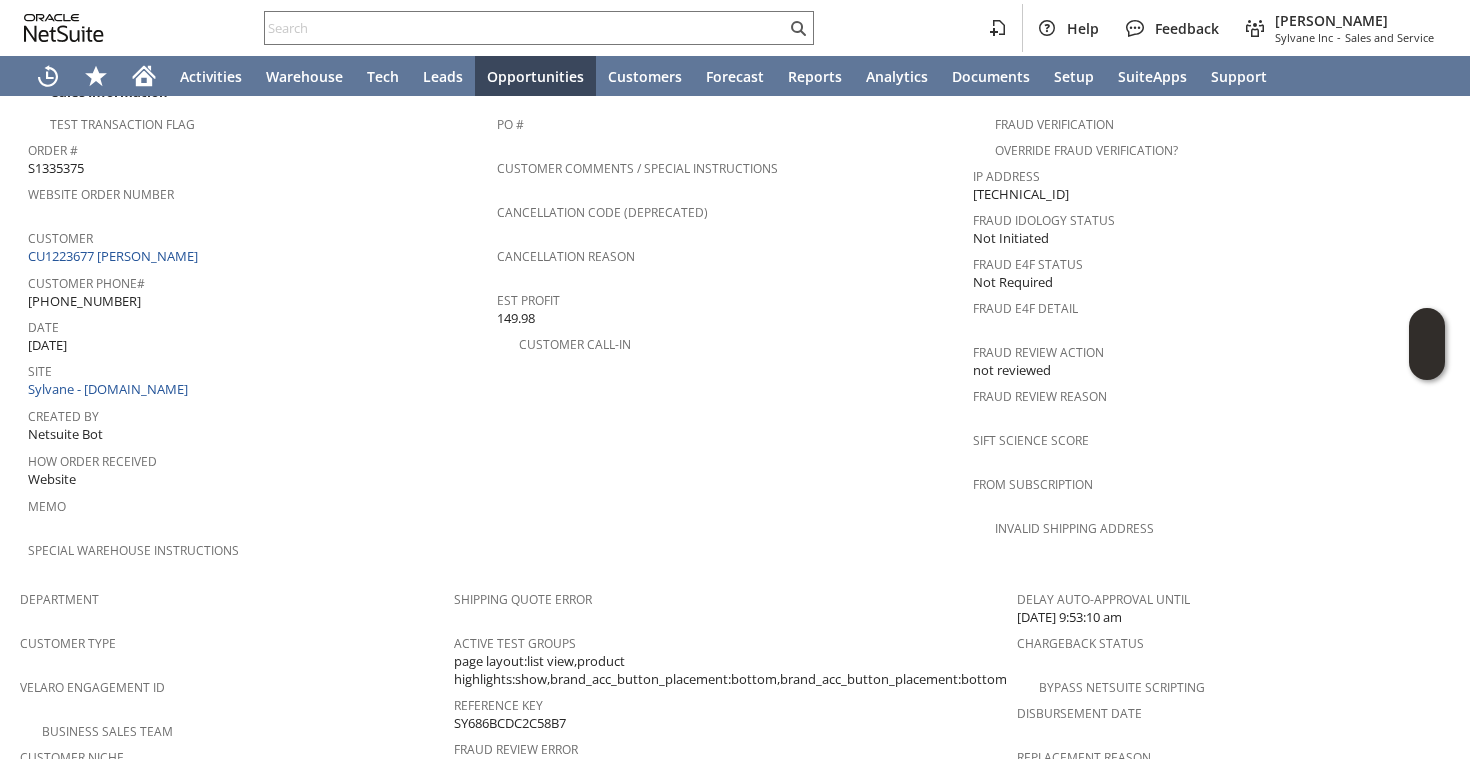 scroll, scrollTop: 637, scrollLeft: 0, axis: vertical 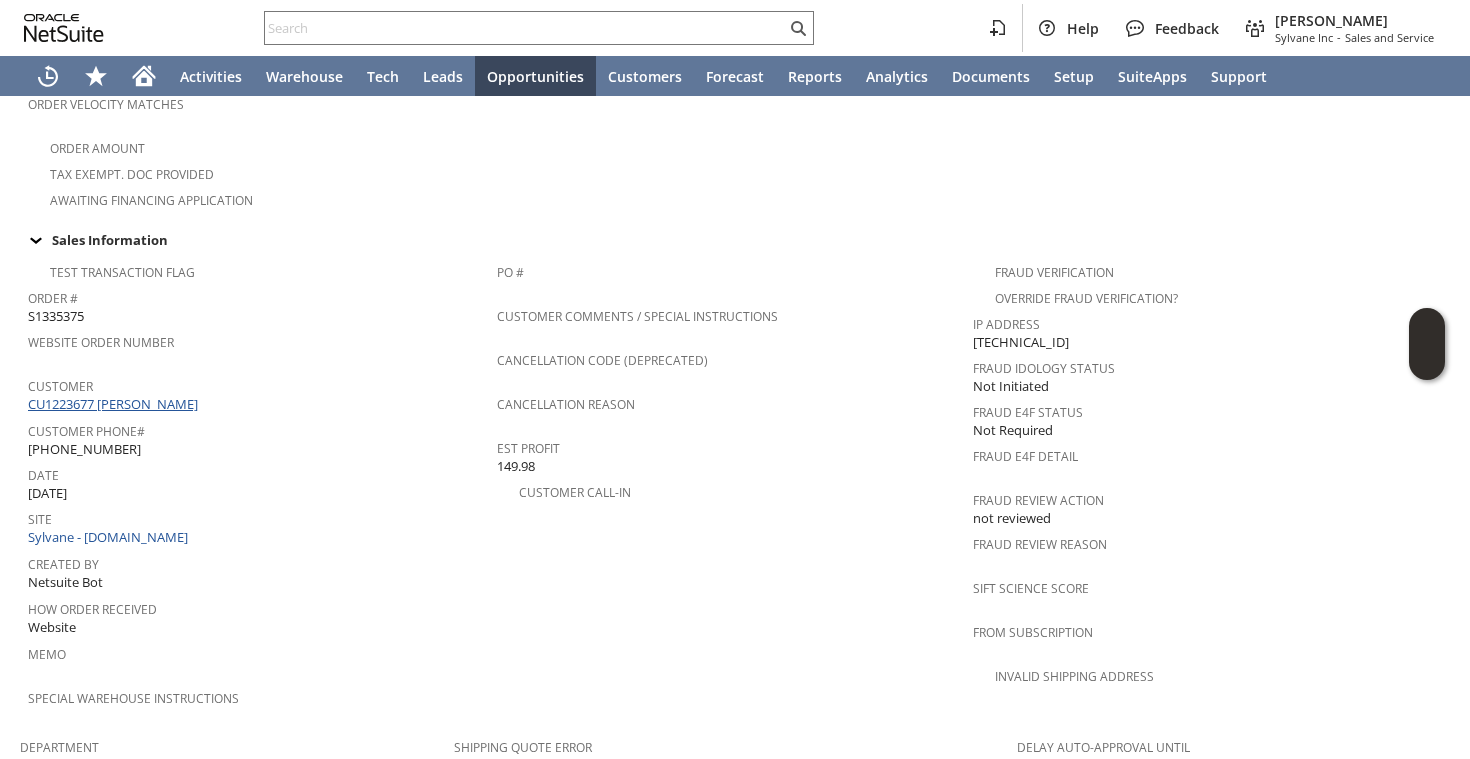 click on "CU1223677 [PERSON_NAME]" at bounding box center (115, 404) 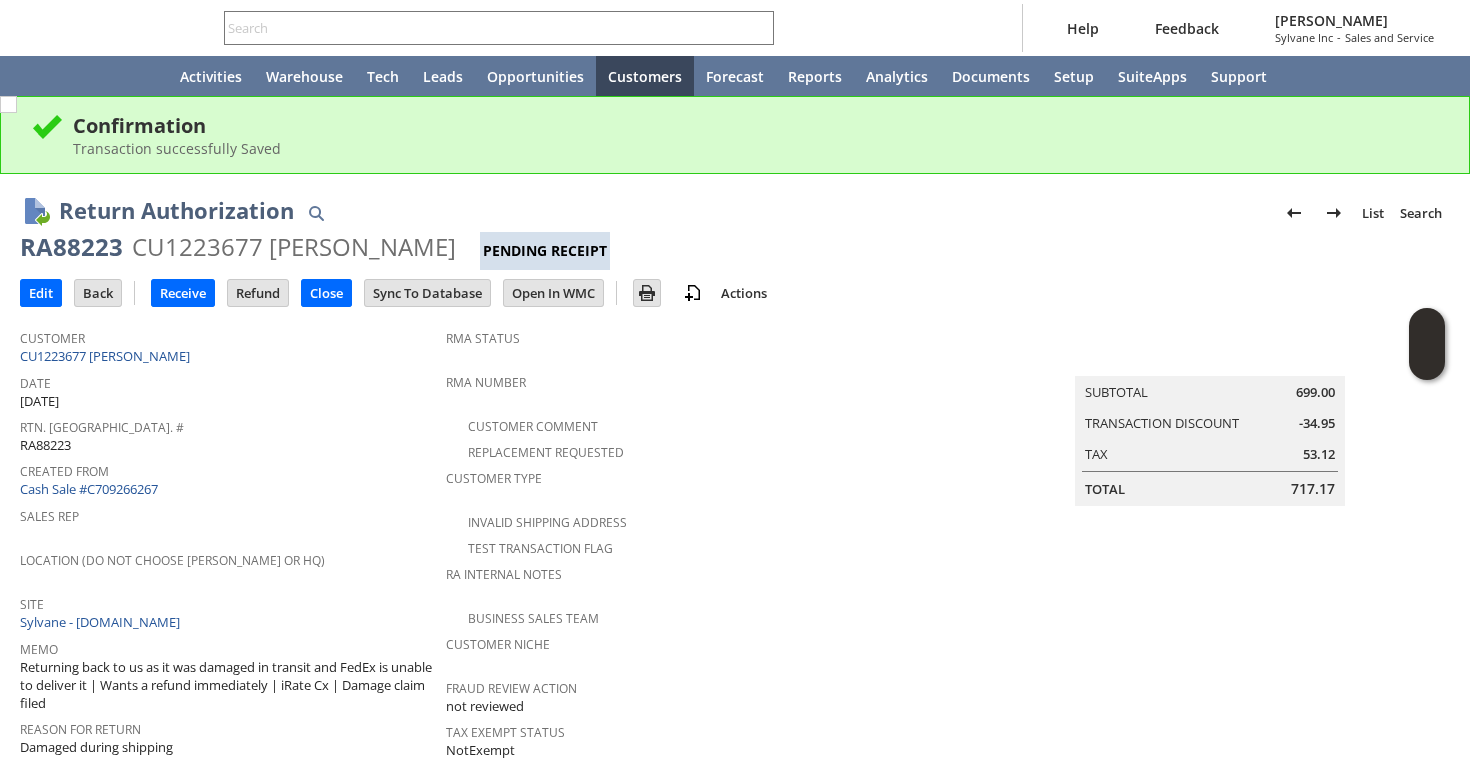 scroll, scrollTop: 0, scrollLeft: 0, axis: both 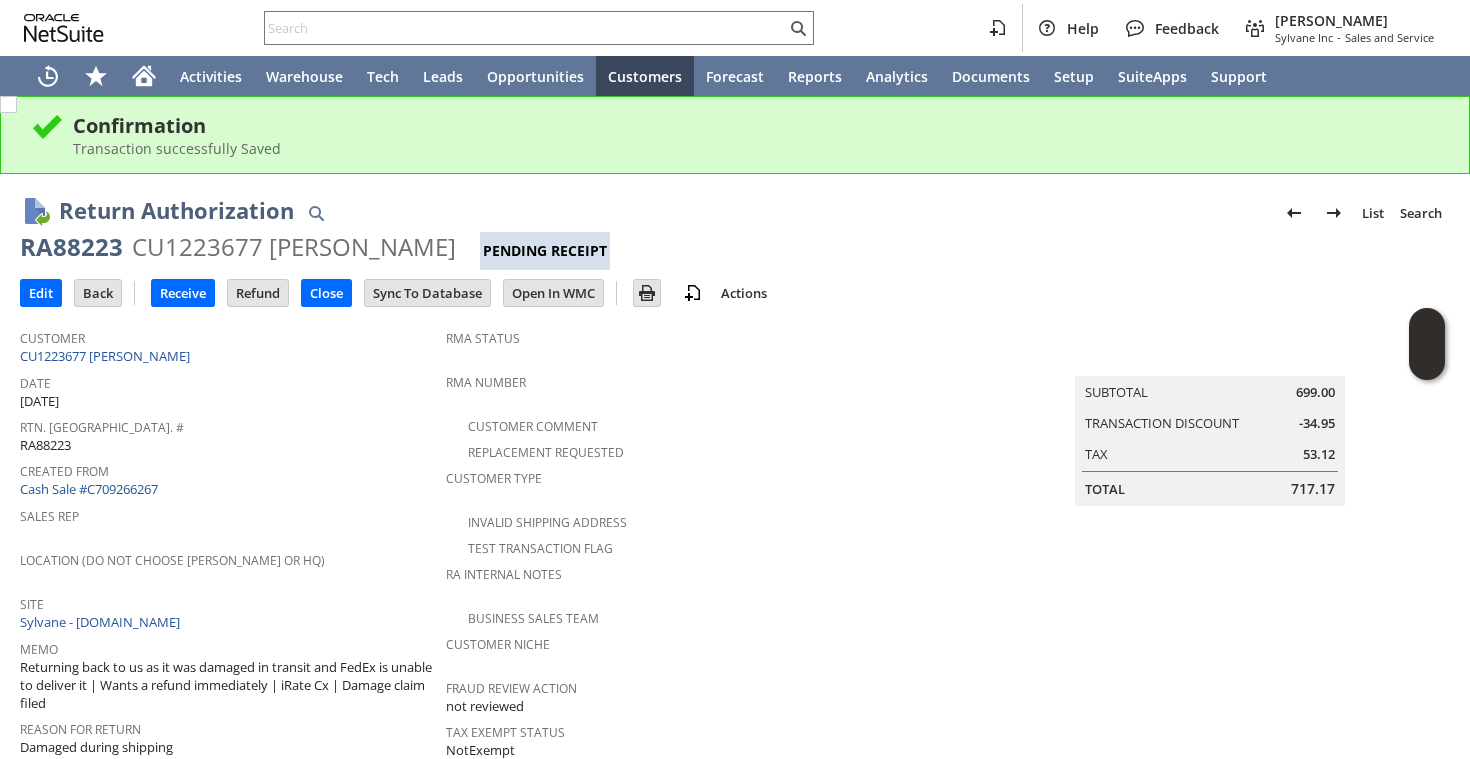 click on "RA88223" at bounding box center (71, 247) 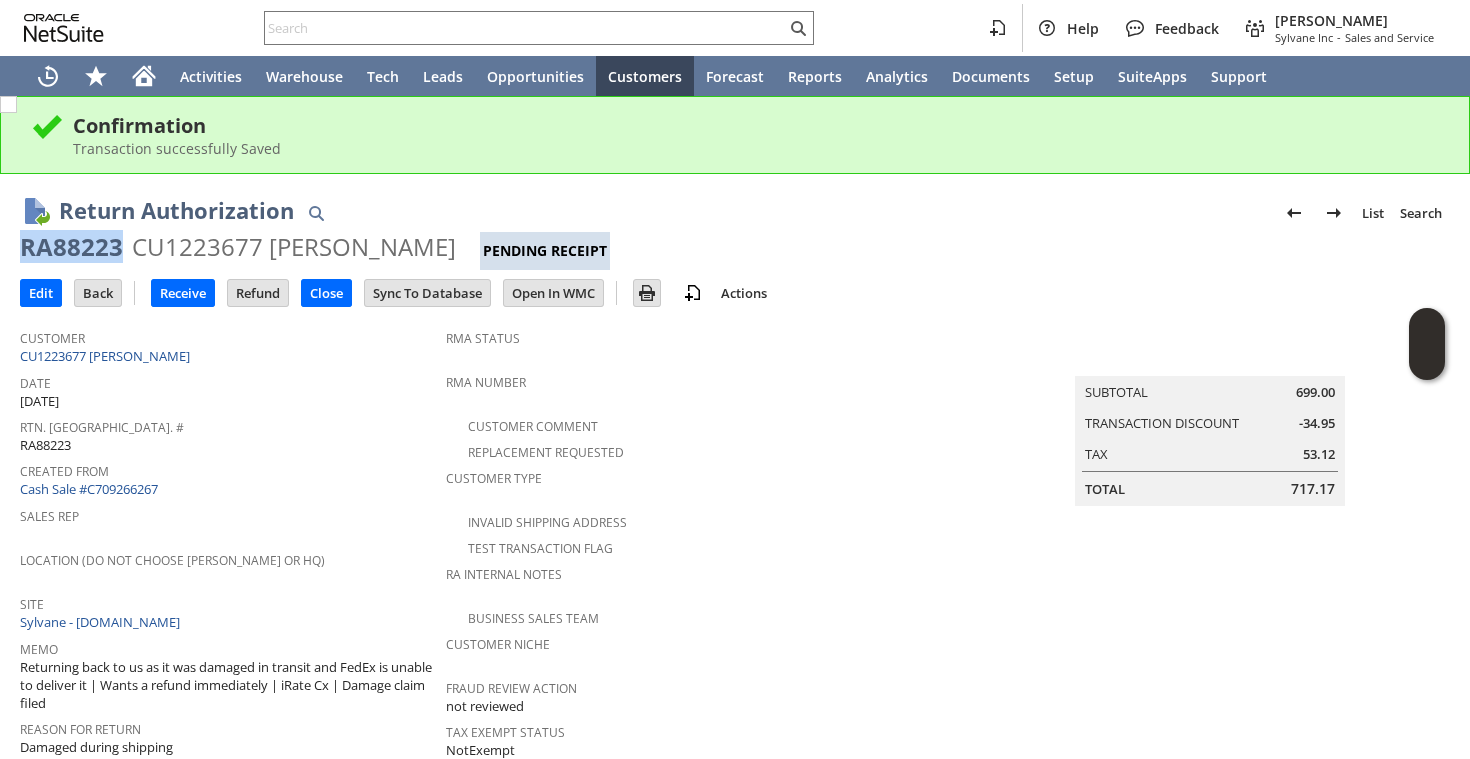copy on "RA88223" 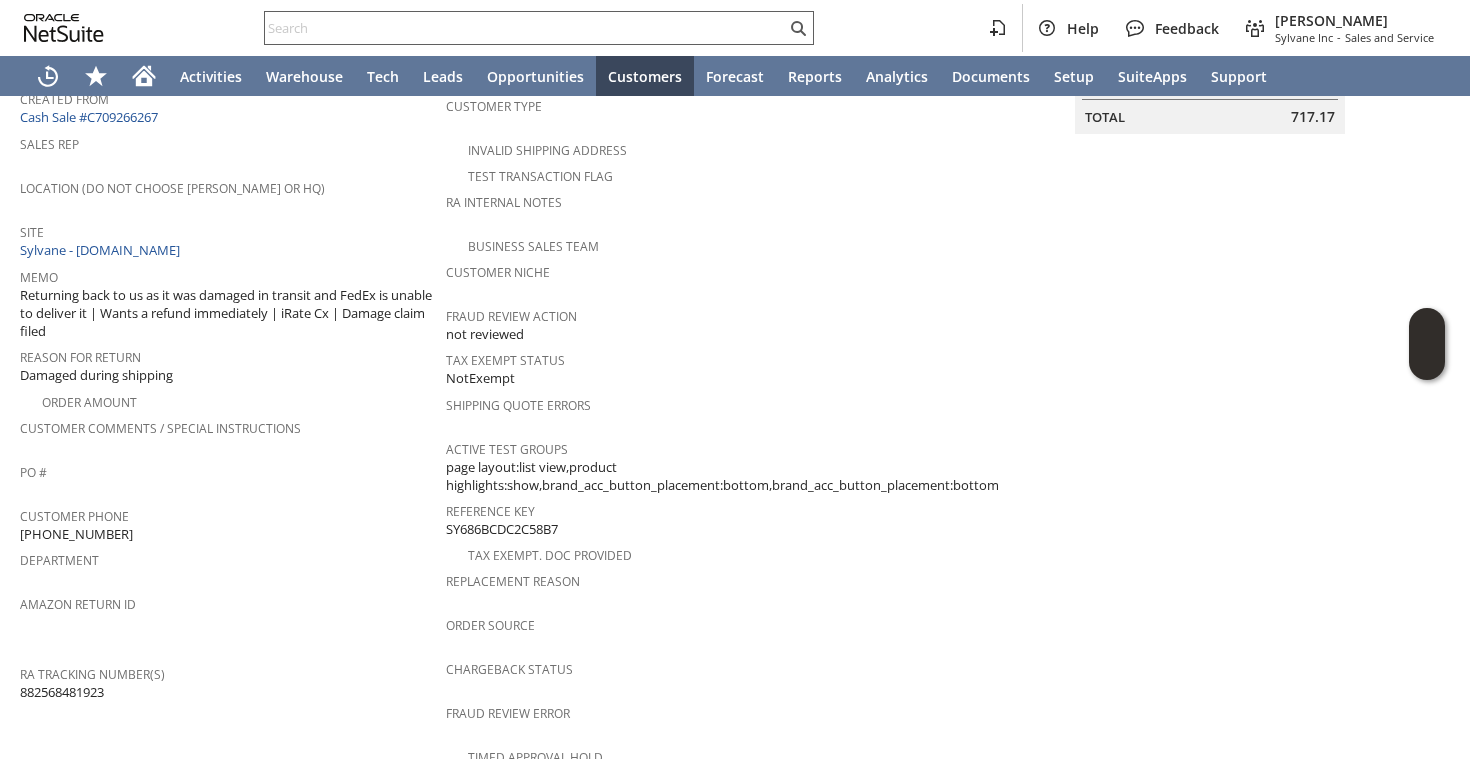 scroll, scrollTop: 385, scrollLeft: 0, axis: vertical 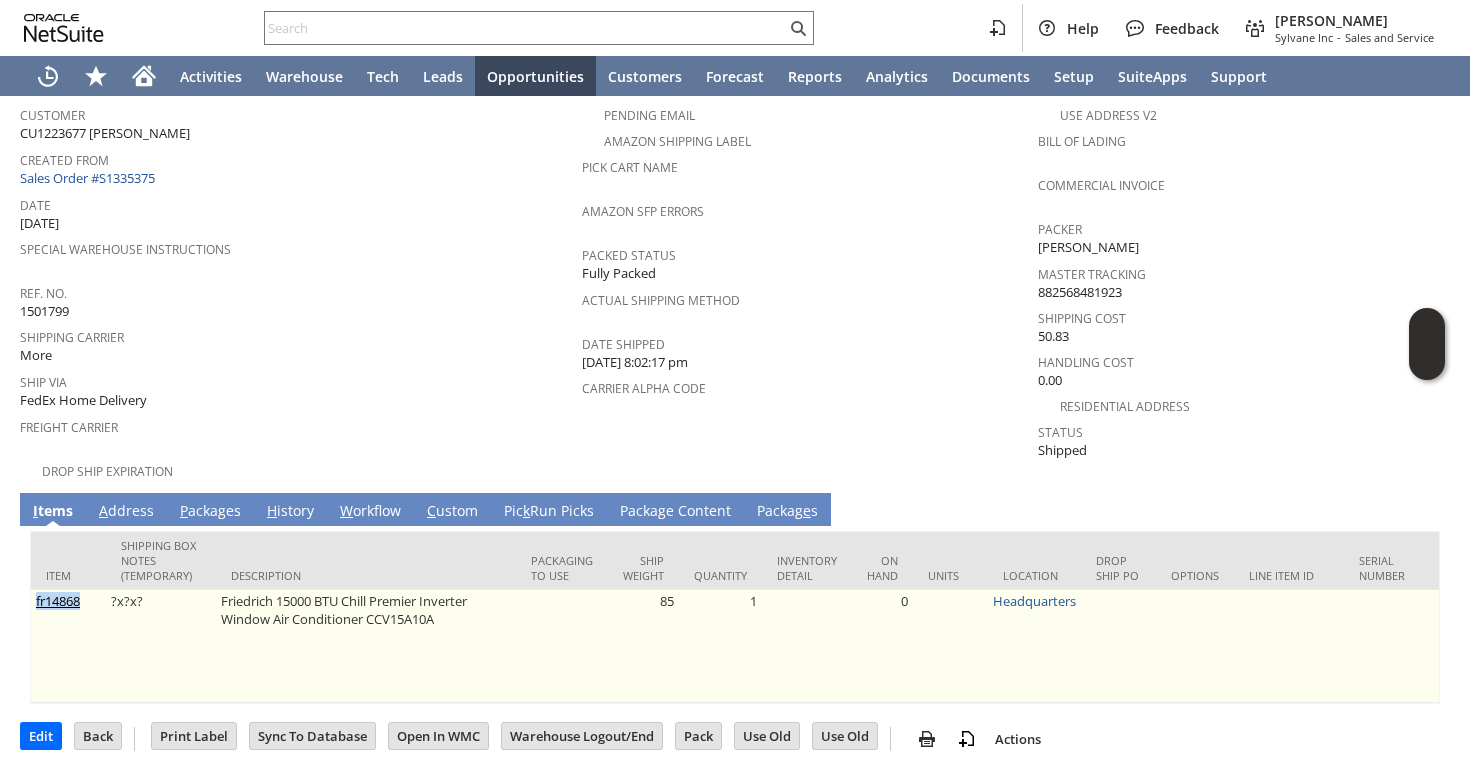 drag, startPoint x: 86, startPoint y: 581, endPoint x: 36, endPoint y: 581, distance: 50 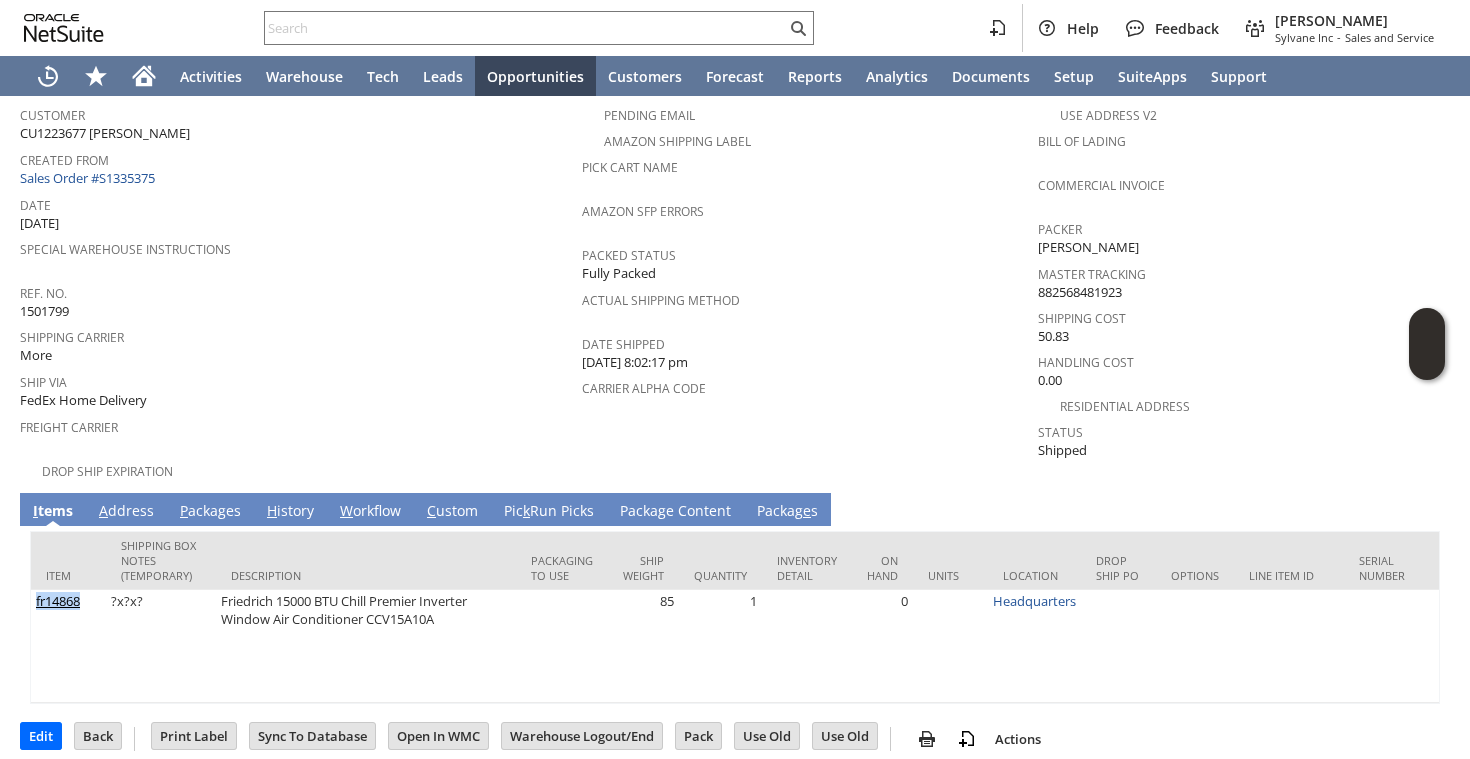 click on "P ackages" at bounding box center [210, 512] 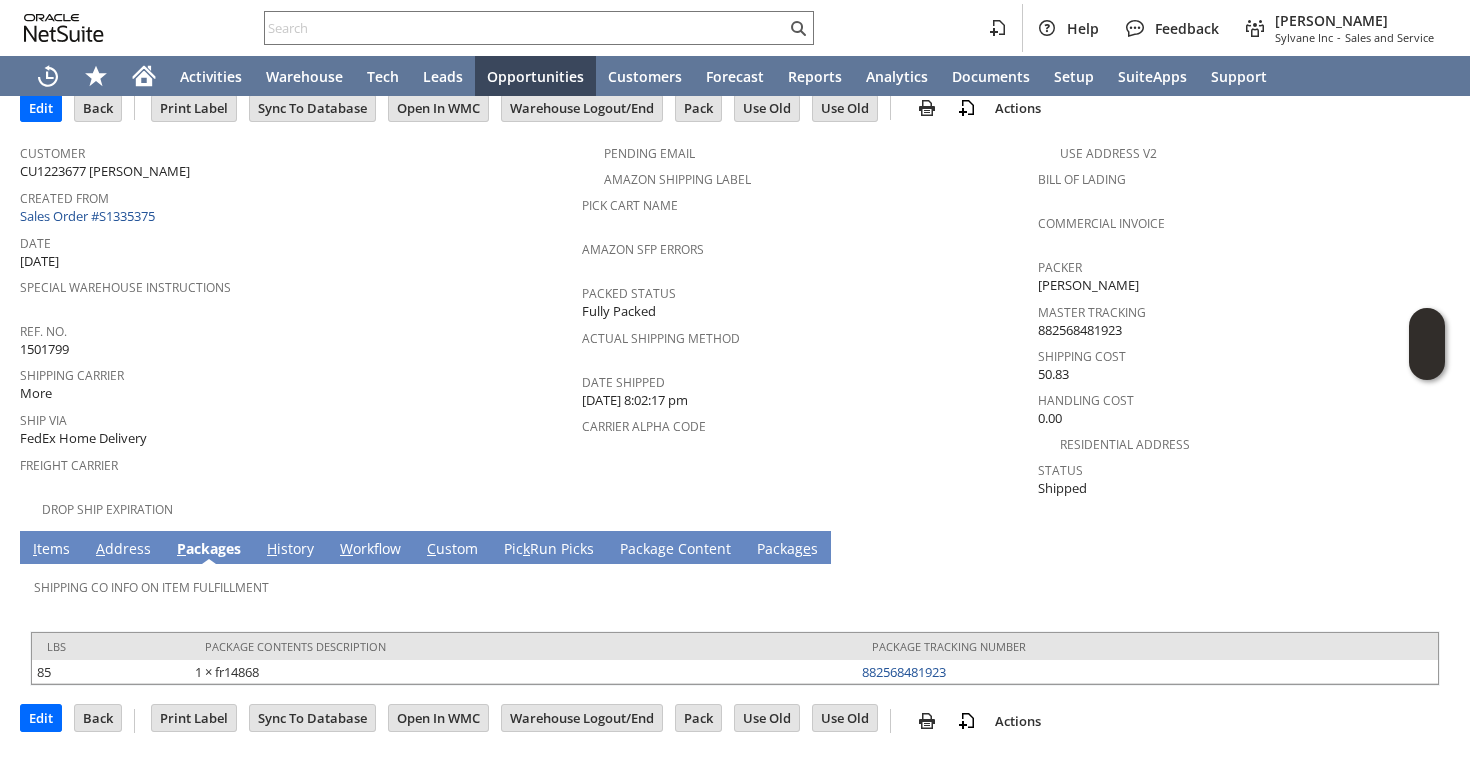 scroll, scrollTop: 87, scrollLeft: 0, axis: vertical 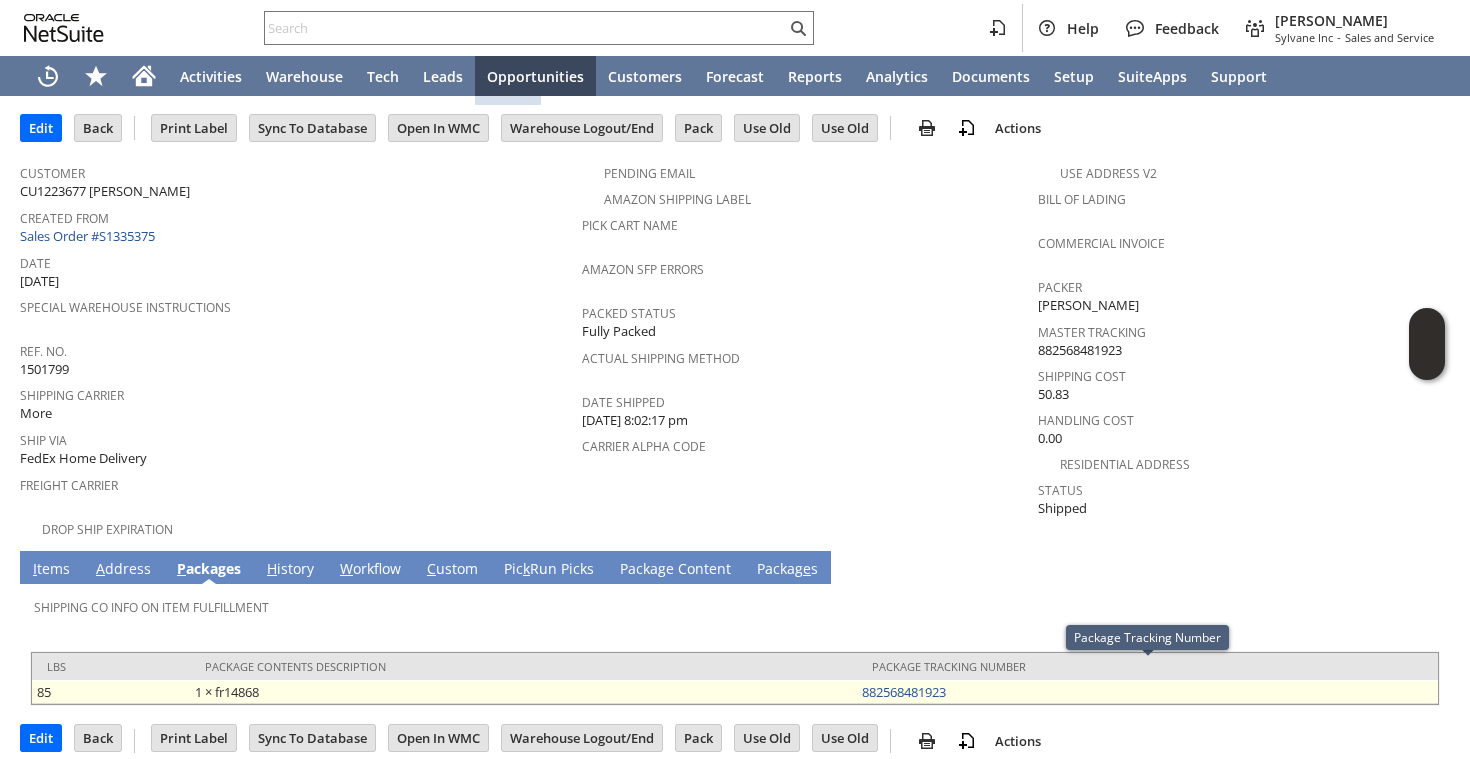 drag, startPoint x: 981, startPoint y: 659, endPoint x: 857, endPoint y: 680, distance: 125.765656 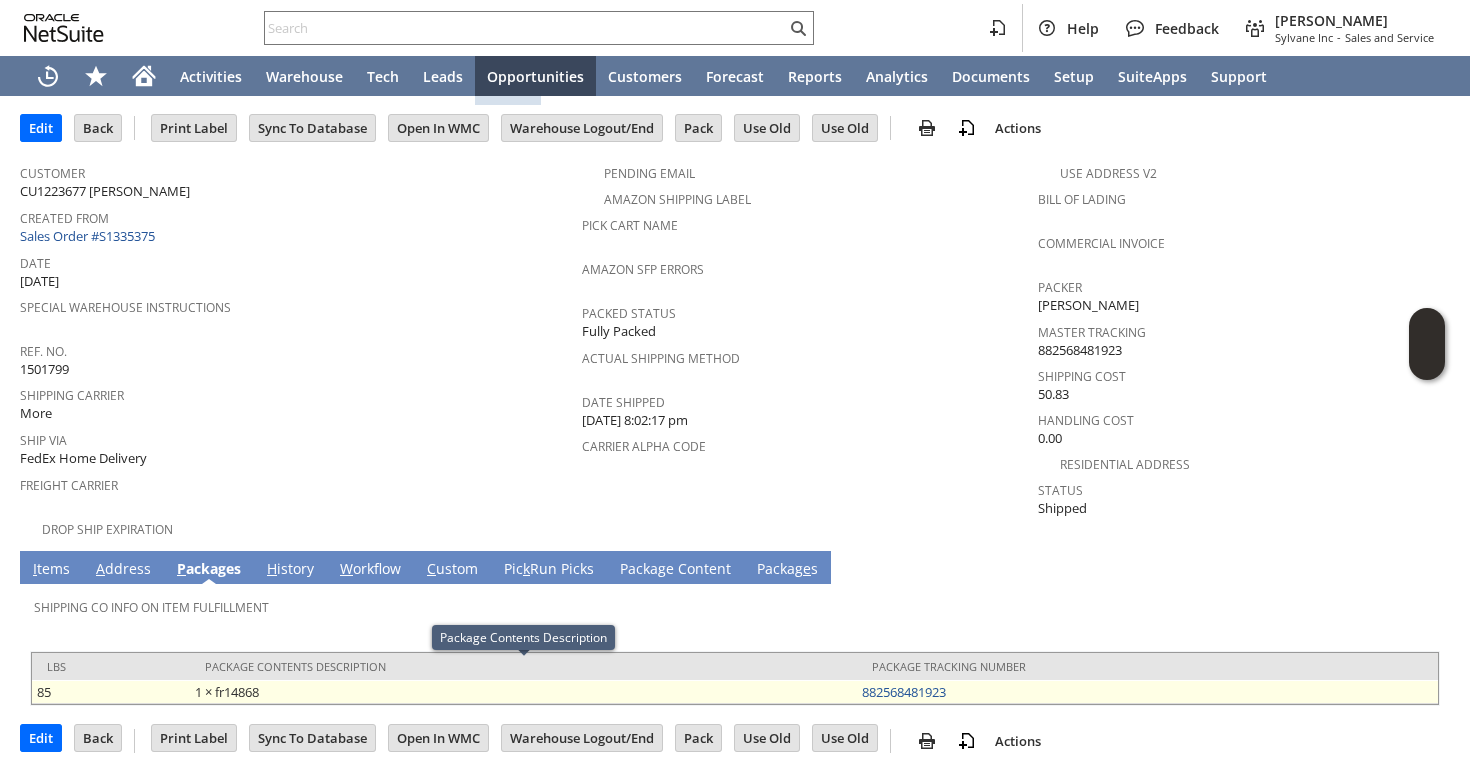 copy on "1 × fr14868
882568481923" 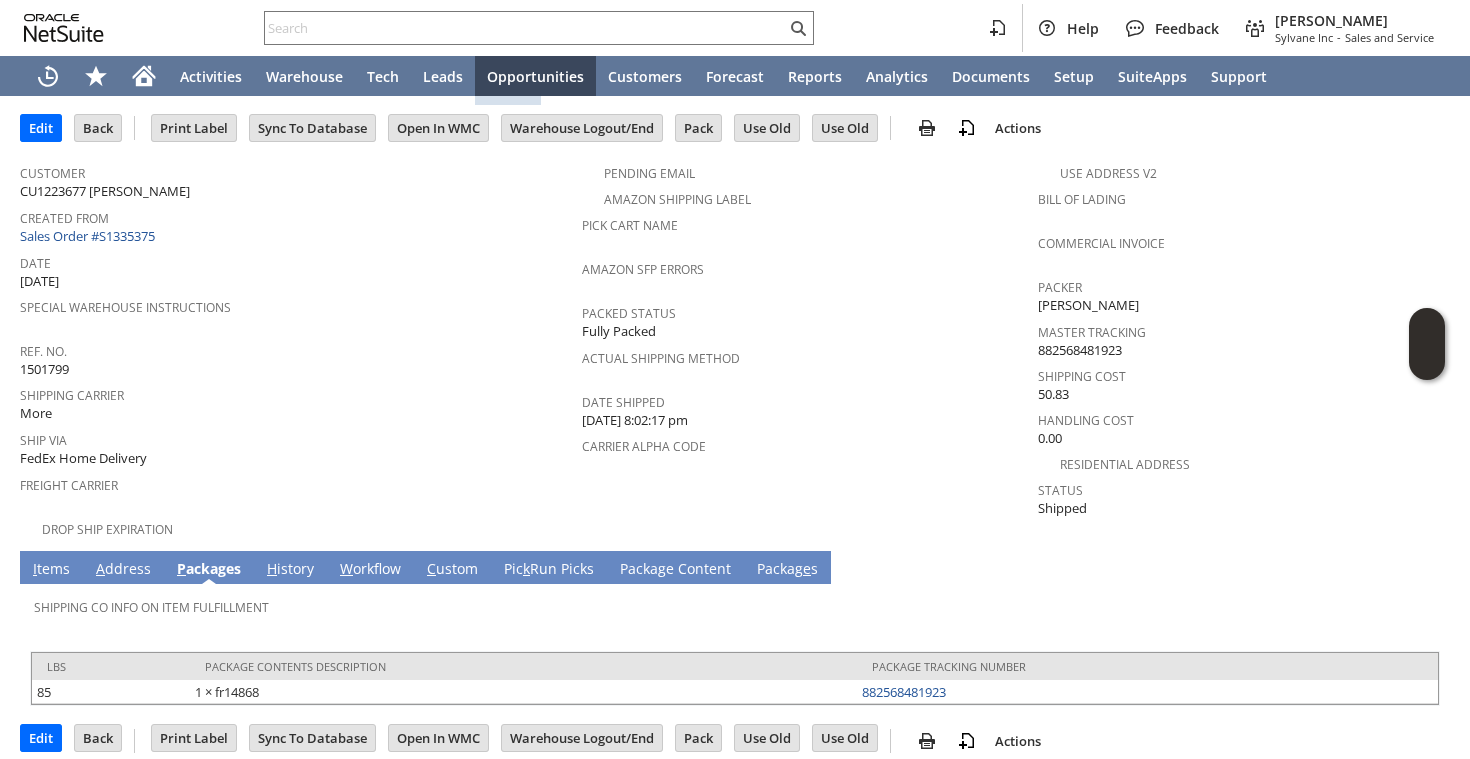click on "I tems" at bounding box center [51, 570] 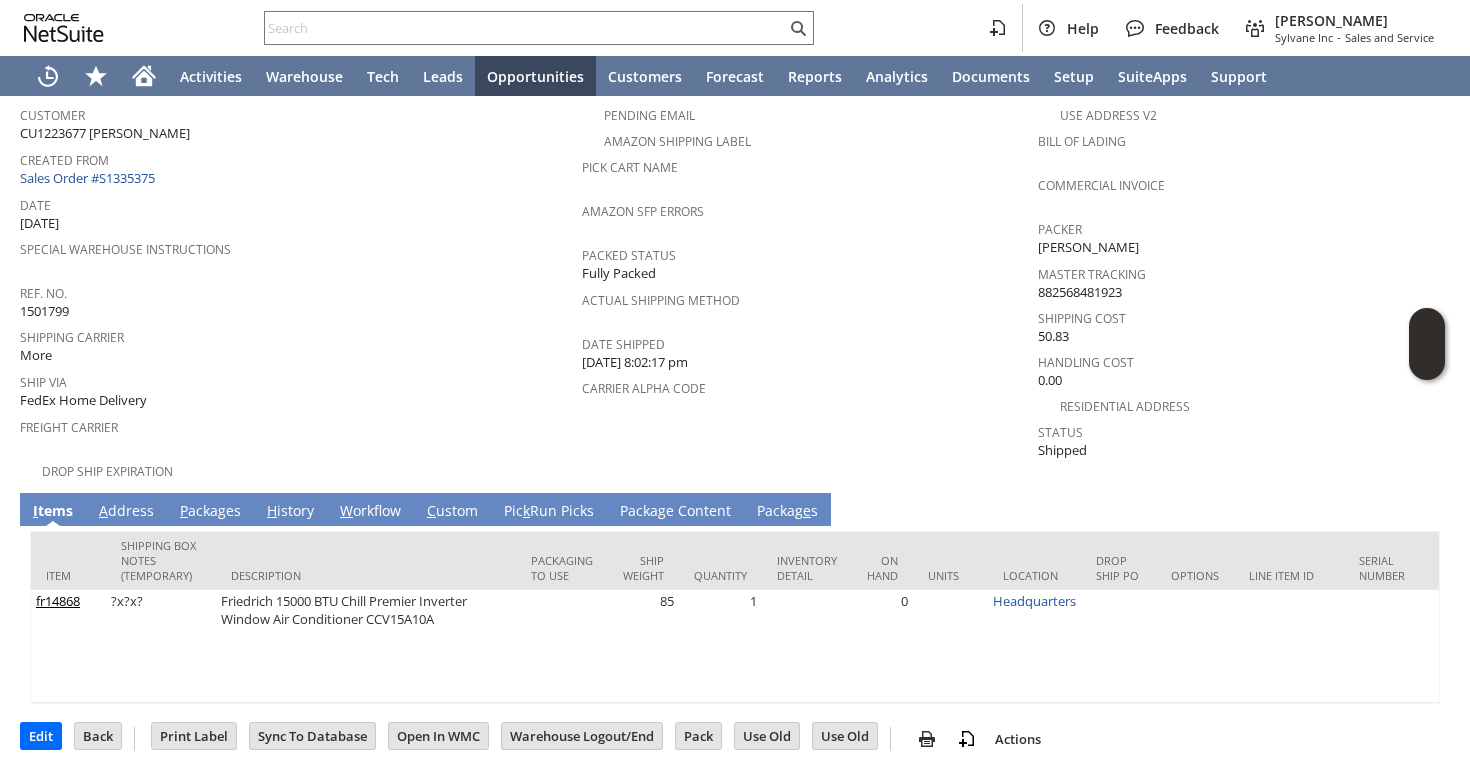 scroll, scrollTop: 0, scrollLeft: 0, axis: both 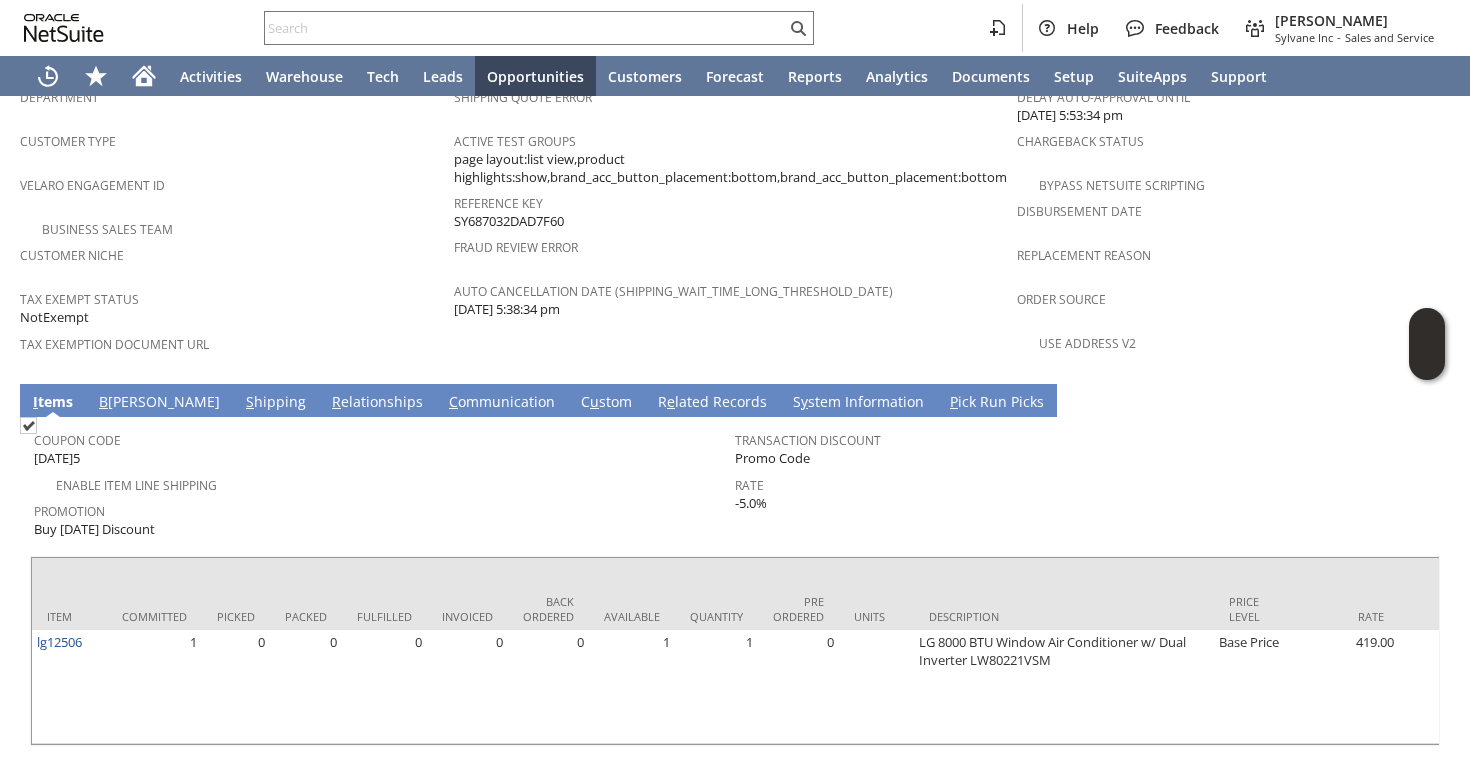 click on "S hipping" at bounding box center (276, 403) 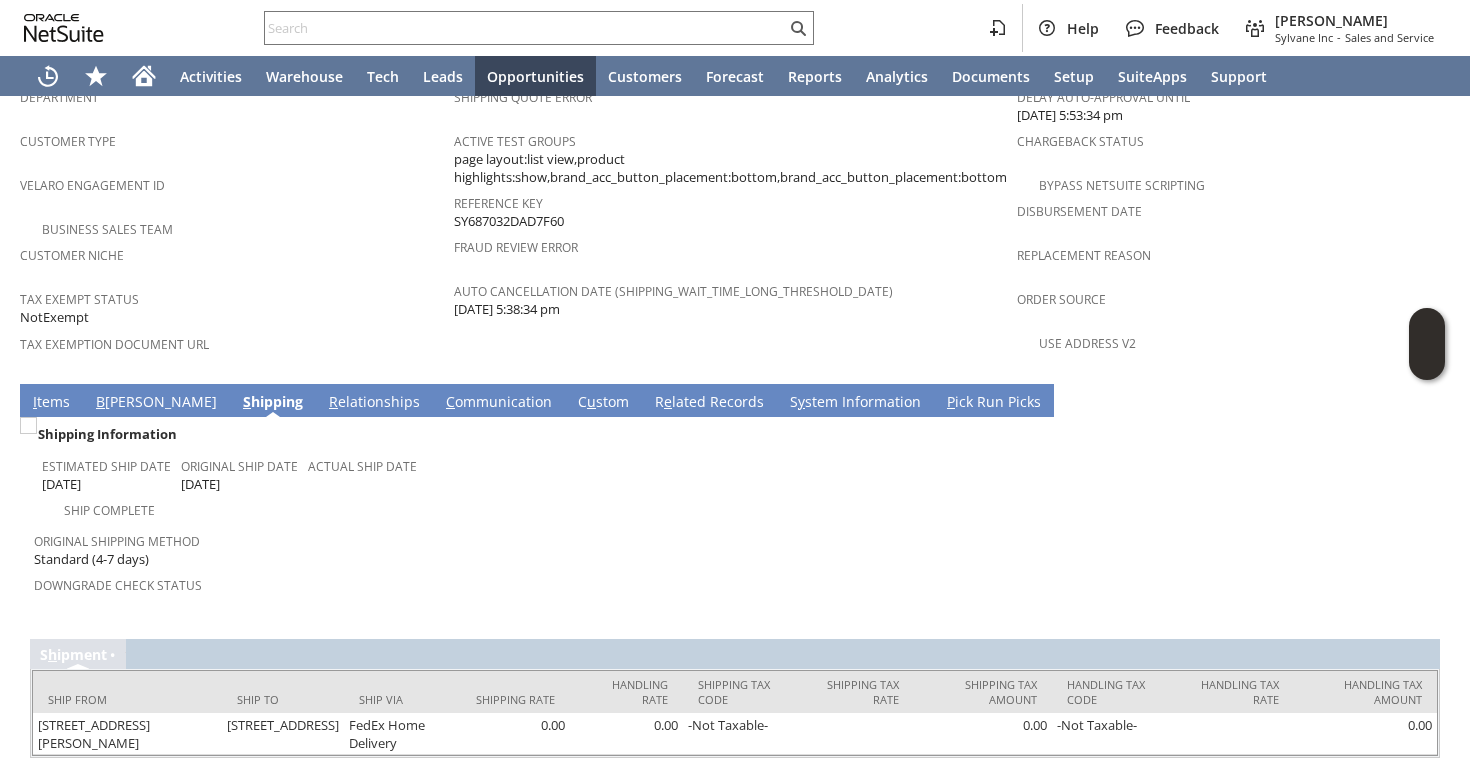 click on "I tems" at bounding box center (51, 403) 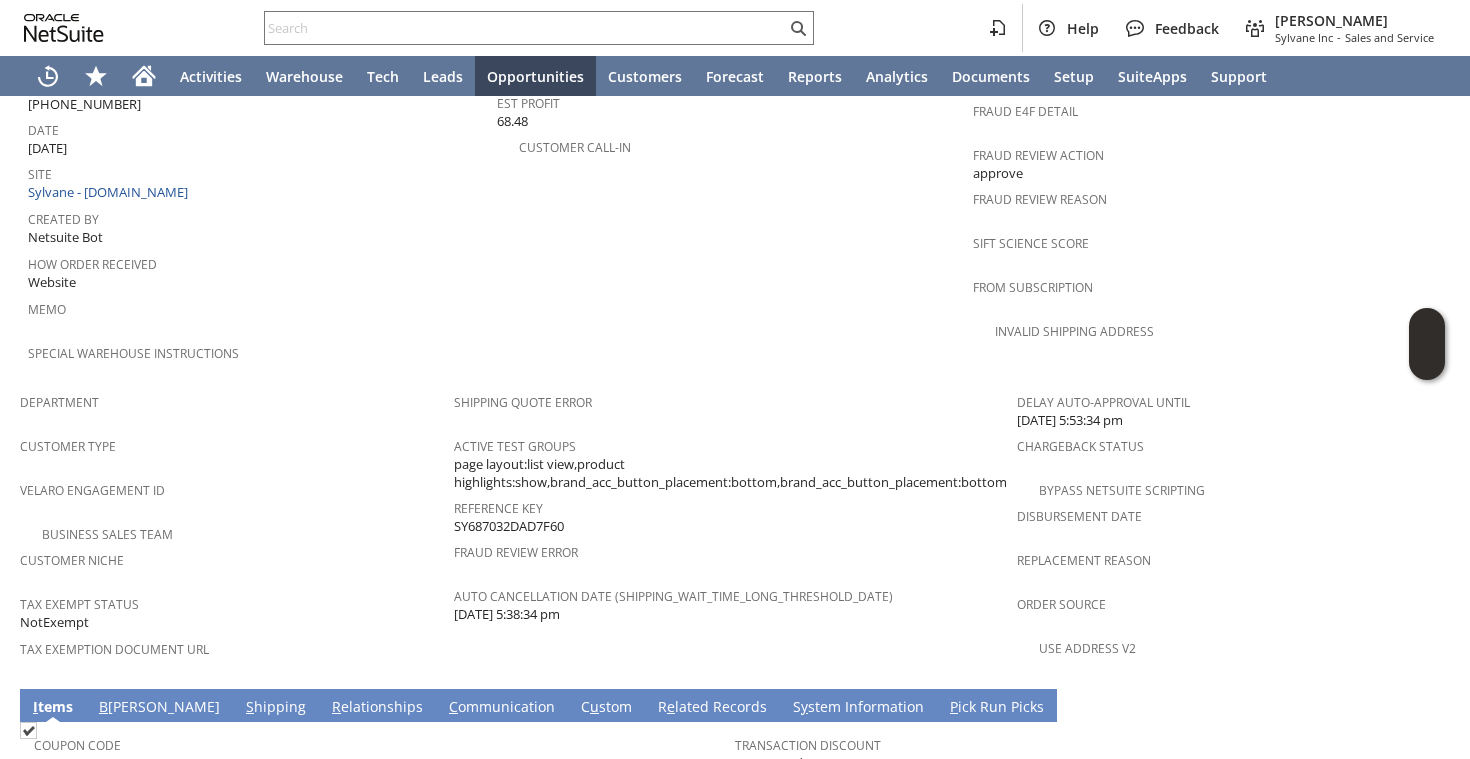 scroll, scrollTop: 1287, scrollLeft: 0, axis: vertical 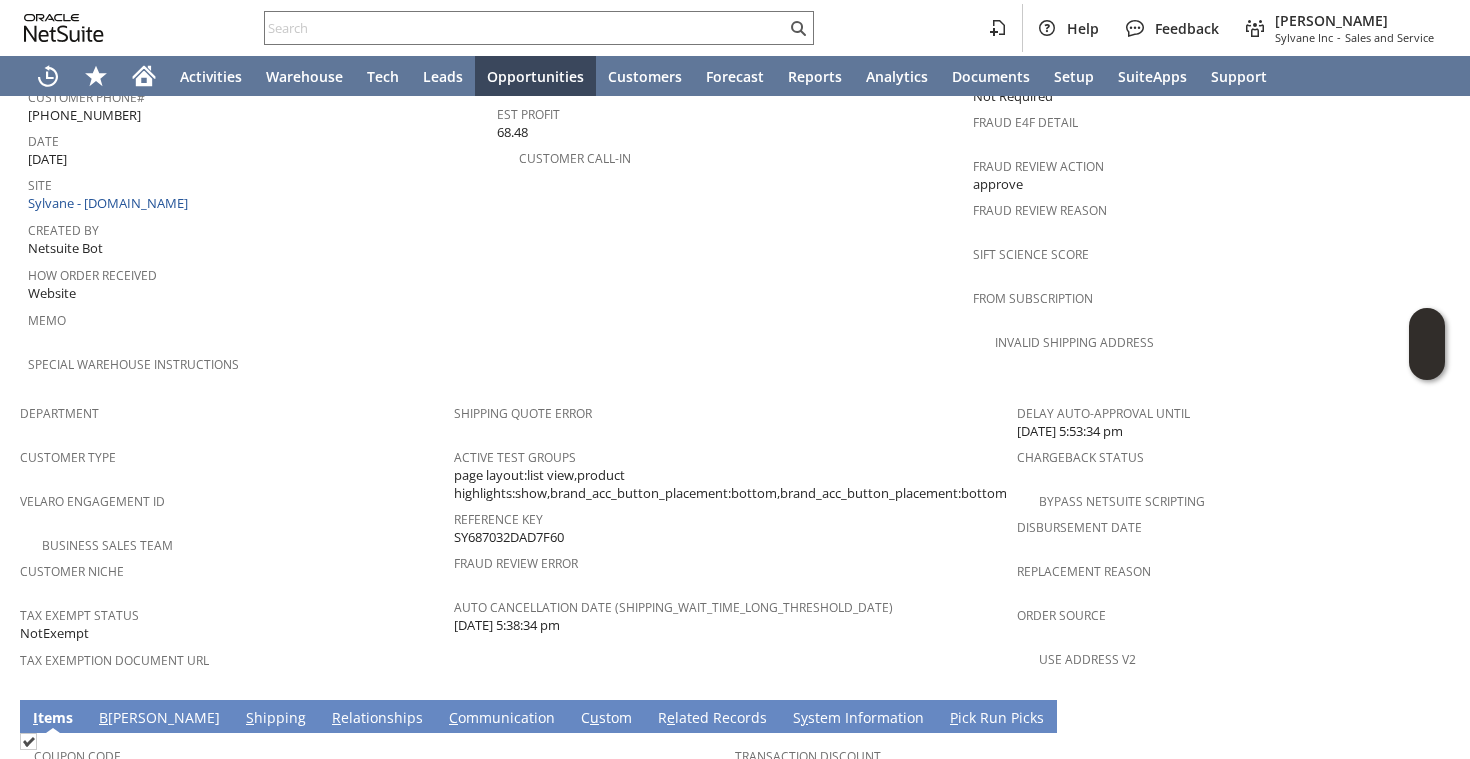 click on "S hipping" at bounding box center [276, 719] 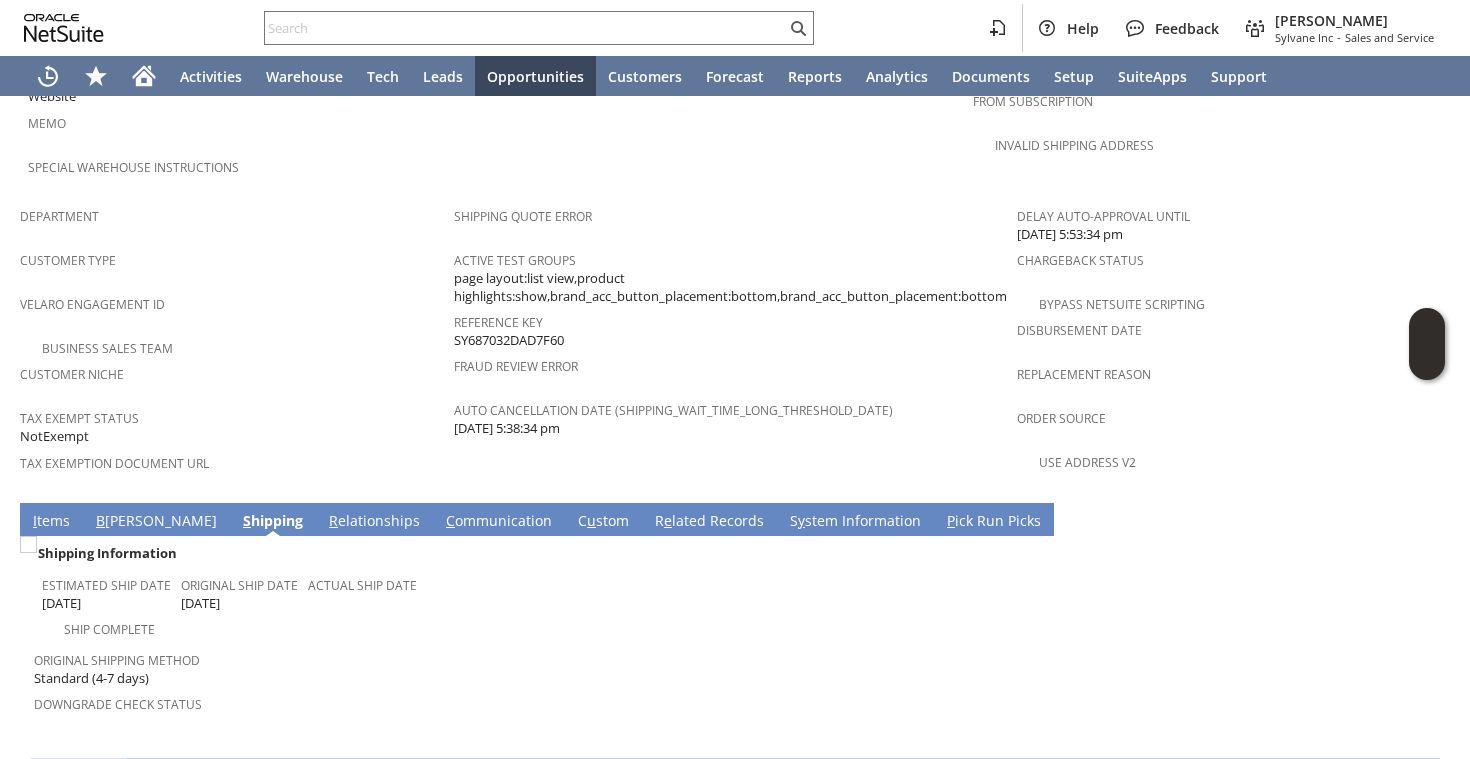 scroll, scrollTop: 1299, scrollLeft: 0, axis: vertical 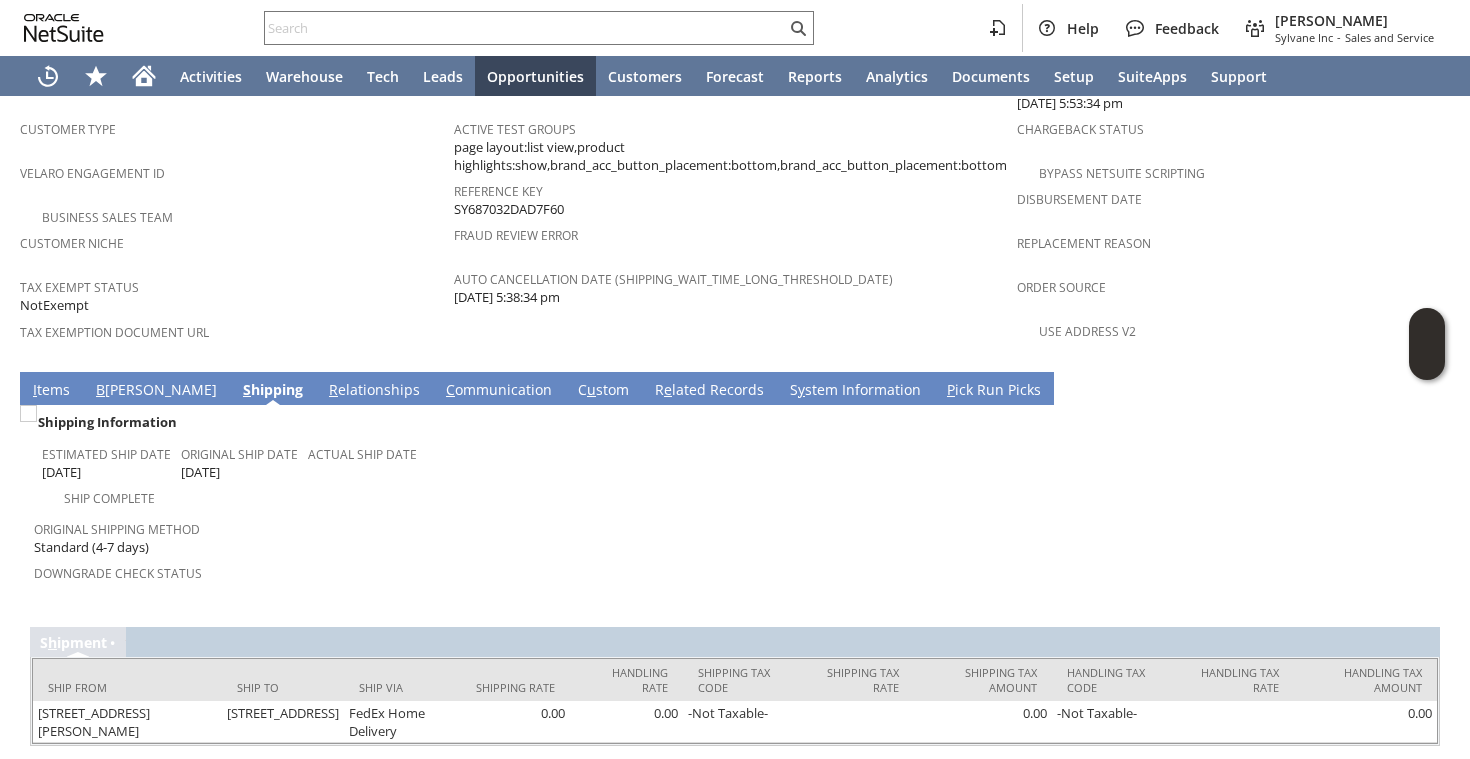 click on "I tems" at bounding box center [51, 391] 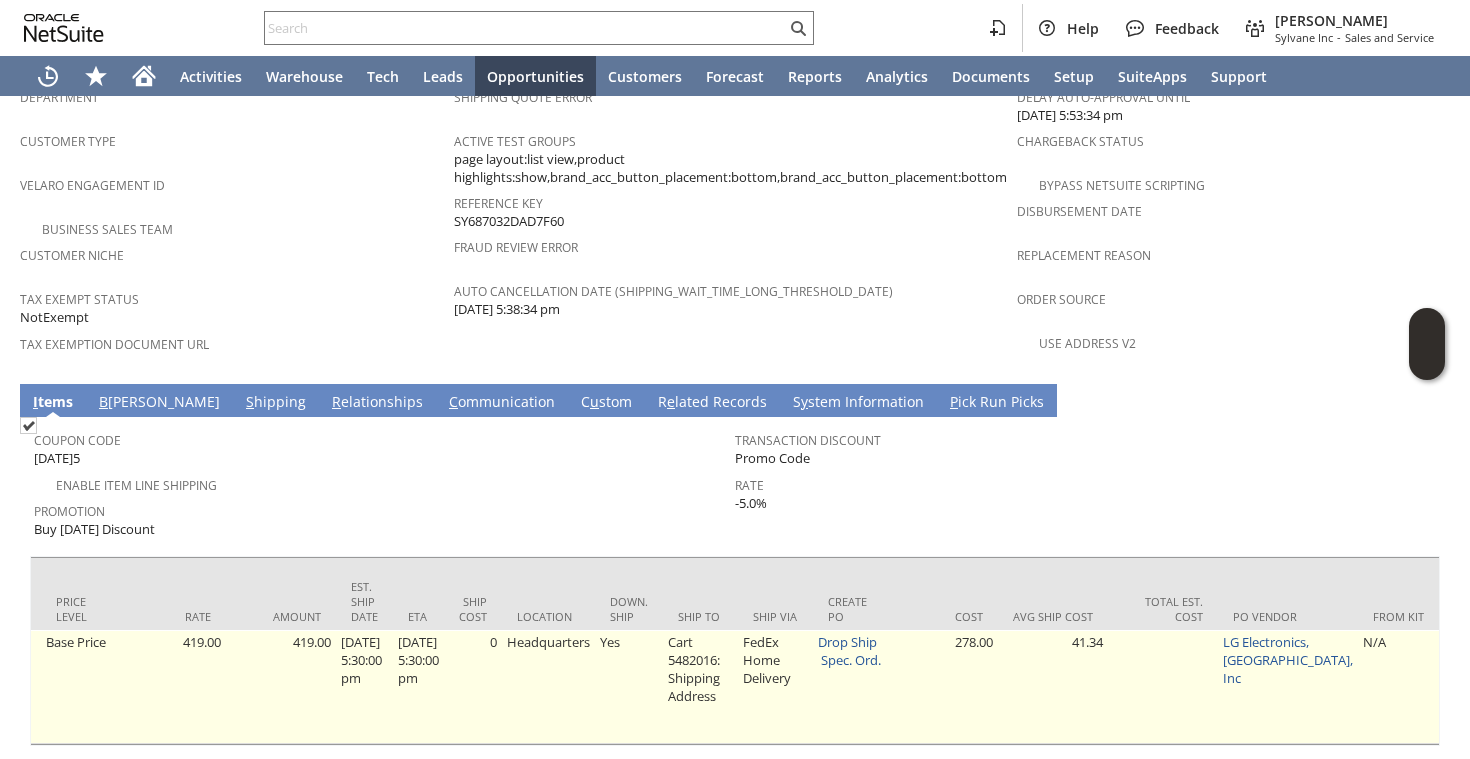 scroll, scrollTop: 0, scrollLeft: 1183, axis: horizontal 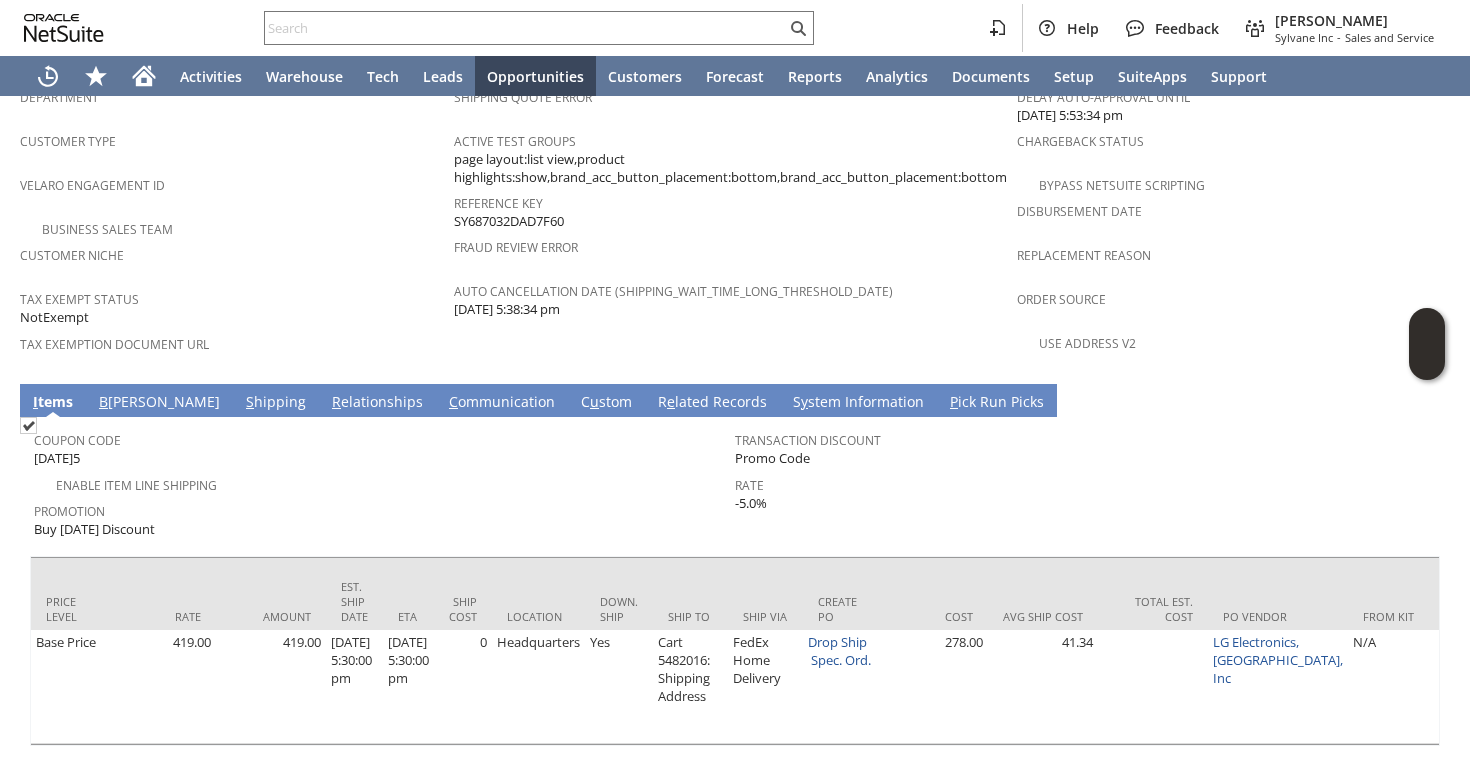 click on "Enable Item Line Shipping" at bounding box center (384, 484) 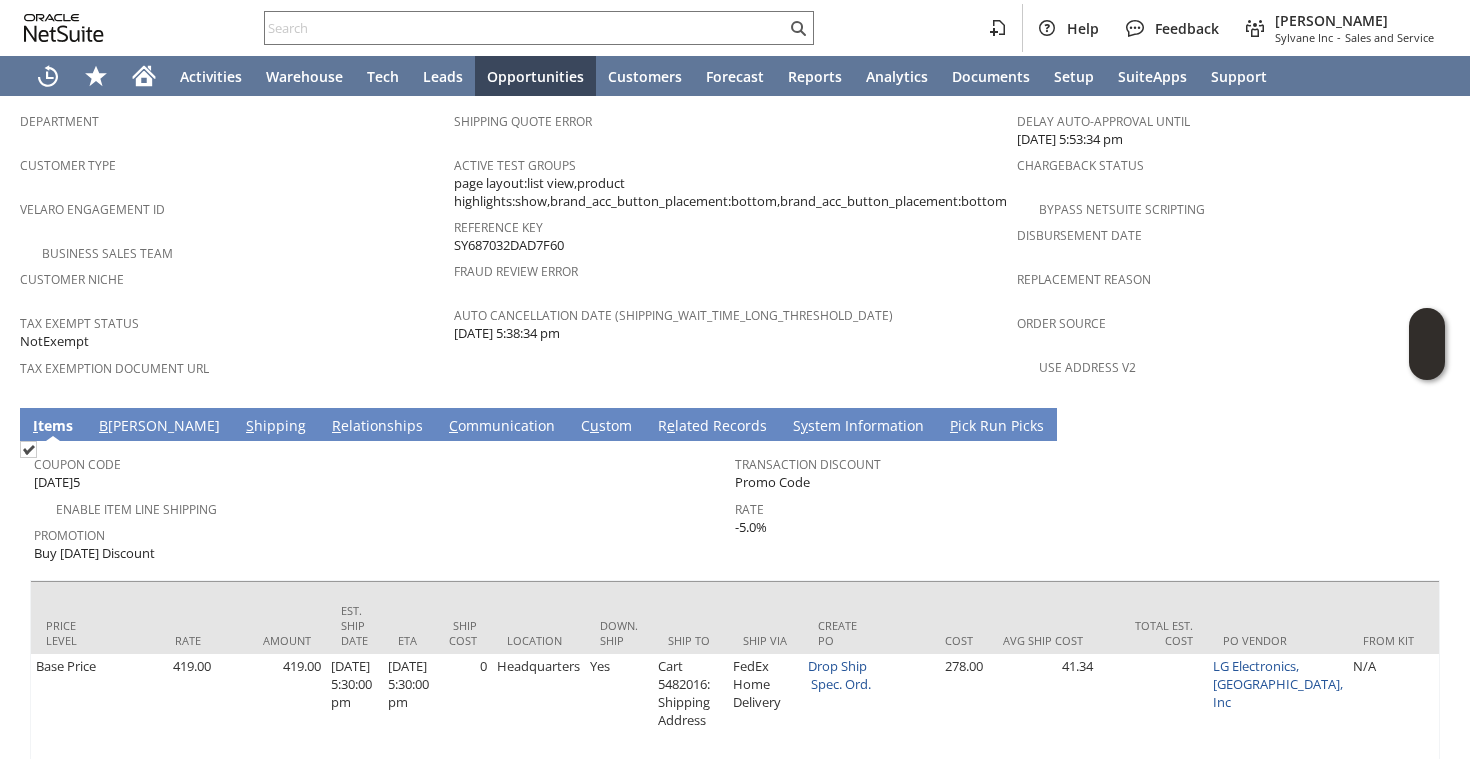 scroll, scrollTop: 1093, scrollLeft: 0, axis: vertical 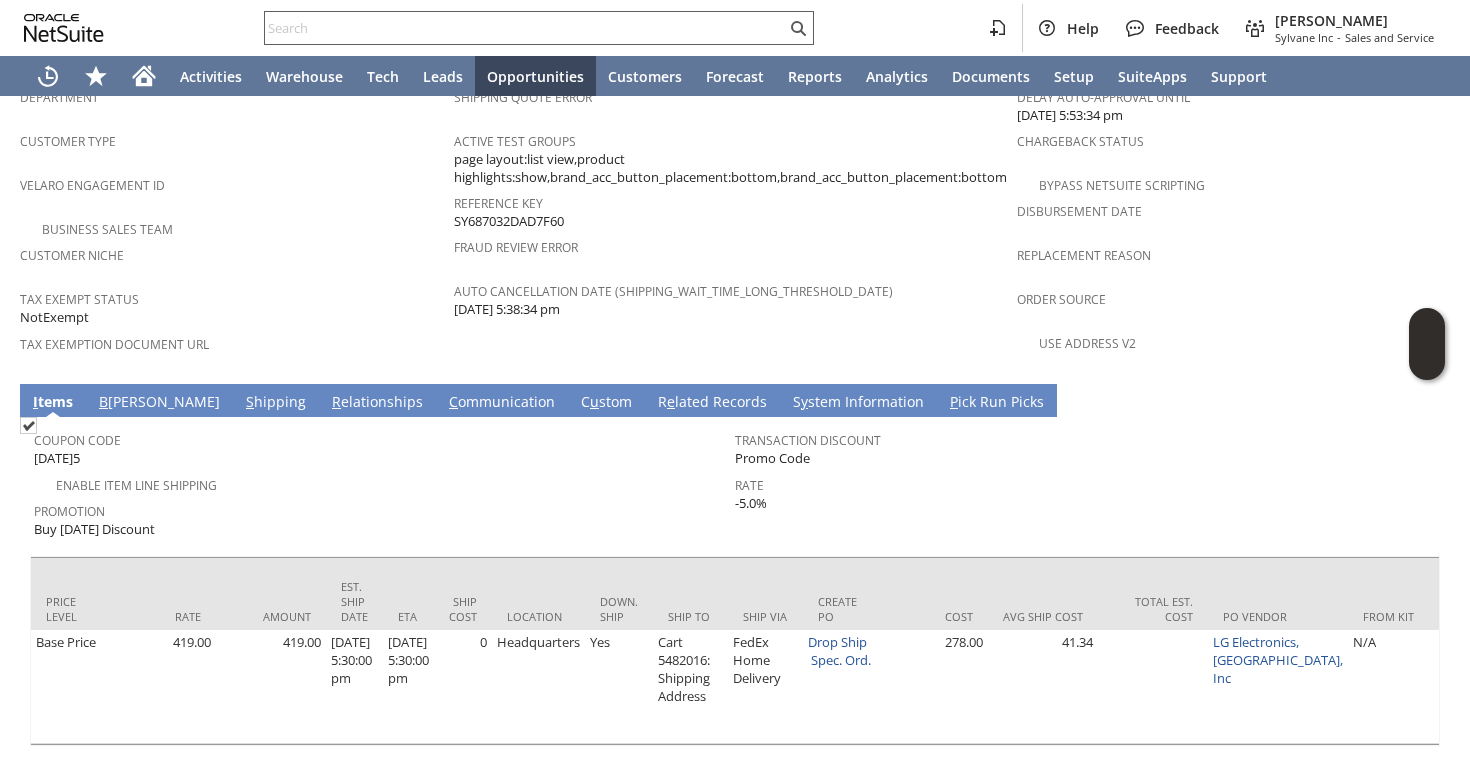 click at bounding box center [525, 28] 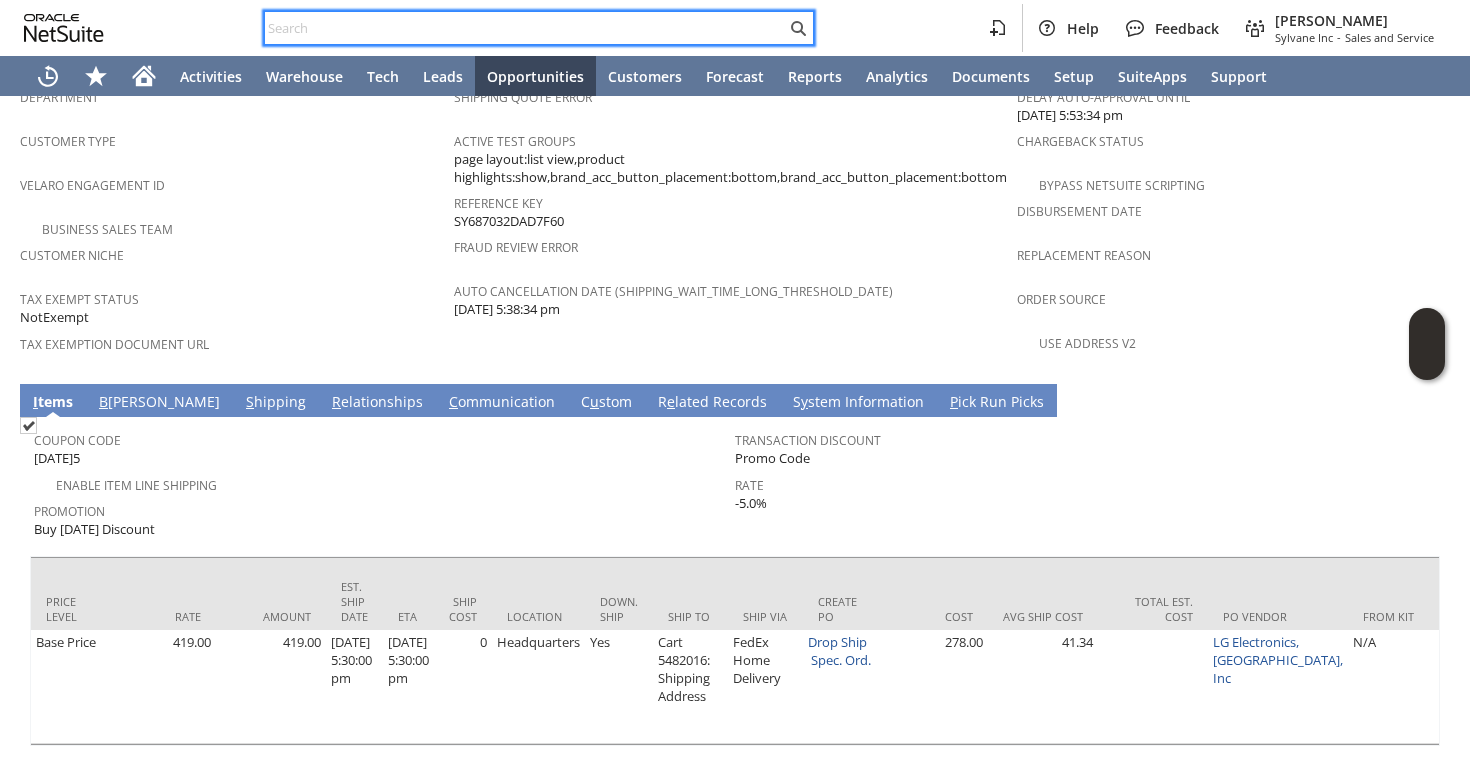 paste on "7573588248" 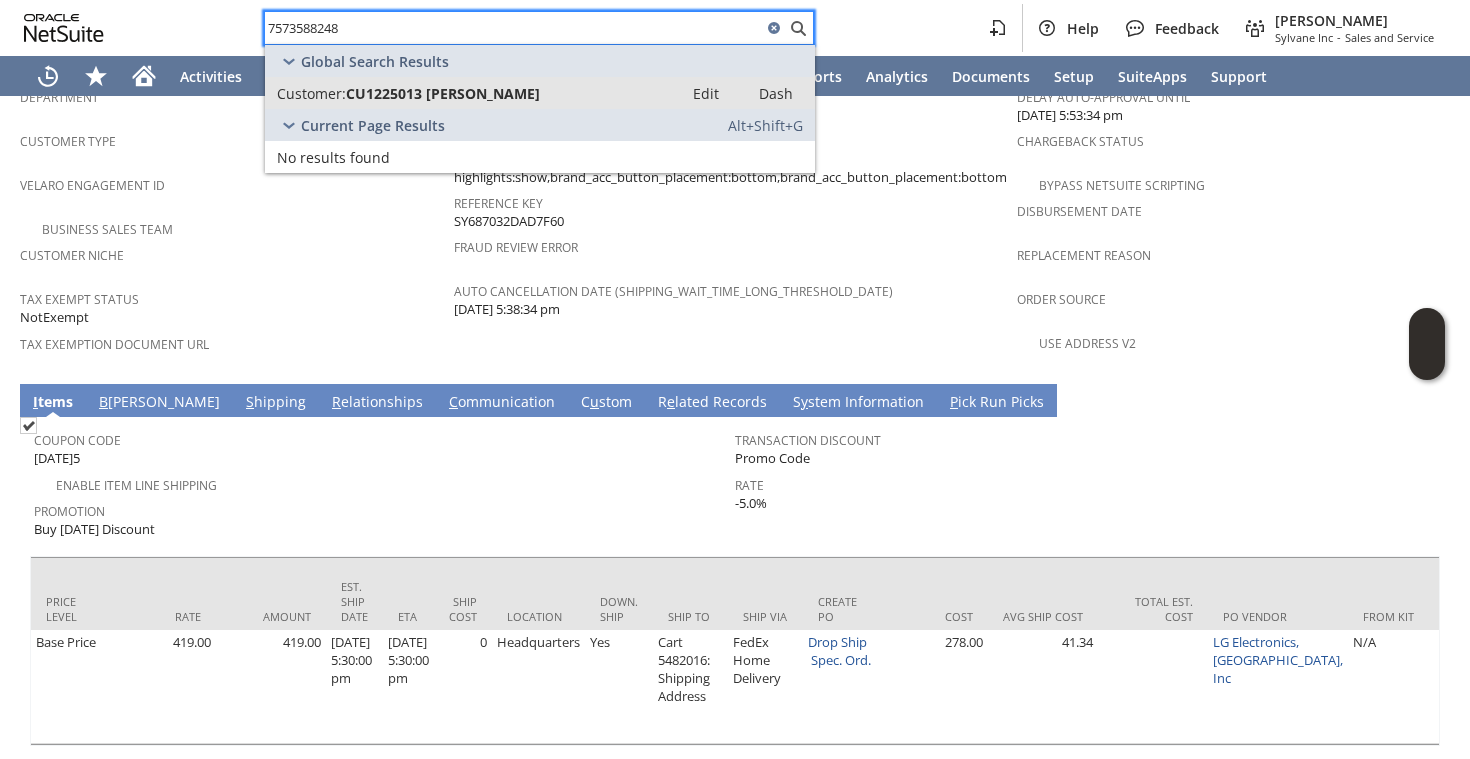 type on "7573588248" 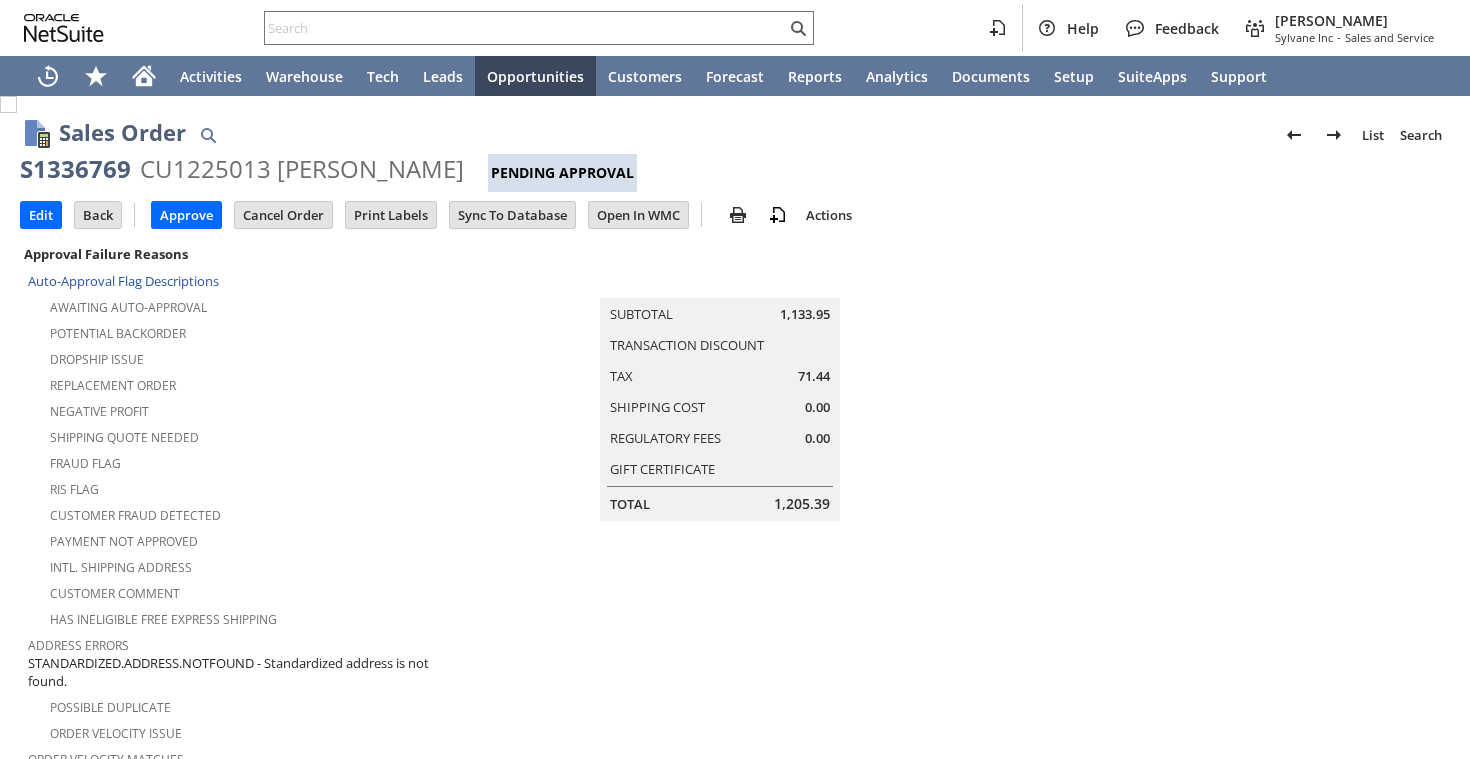 scroll, scrollTop: 0, scrollLeft: 0, axis: both 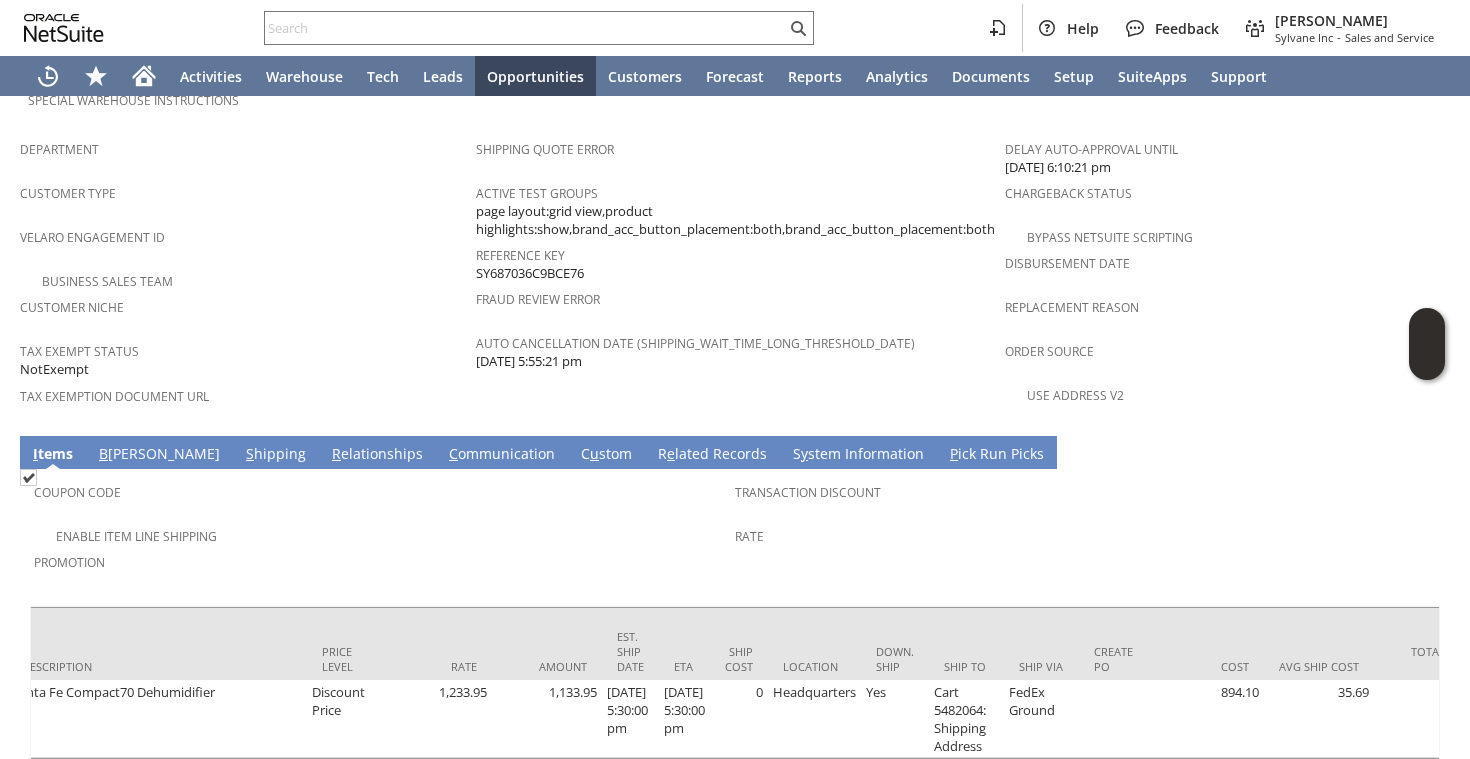 click on "Business Sales Team" at bounding box center [248, 279] 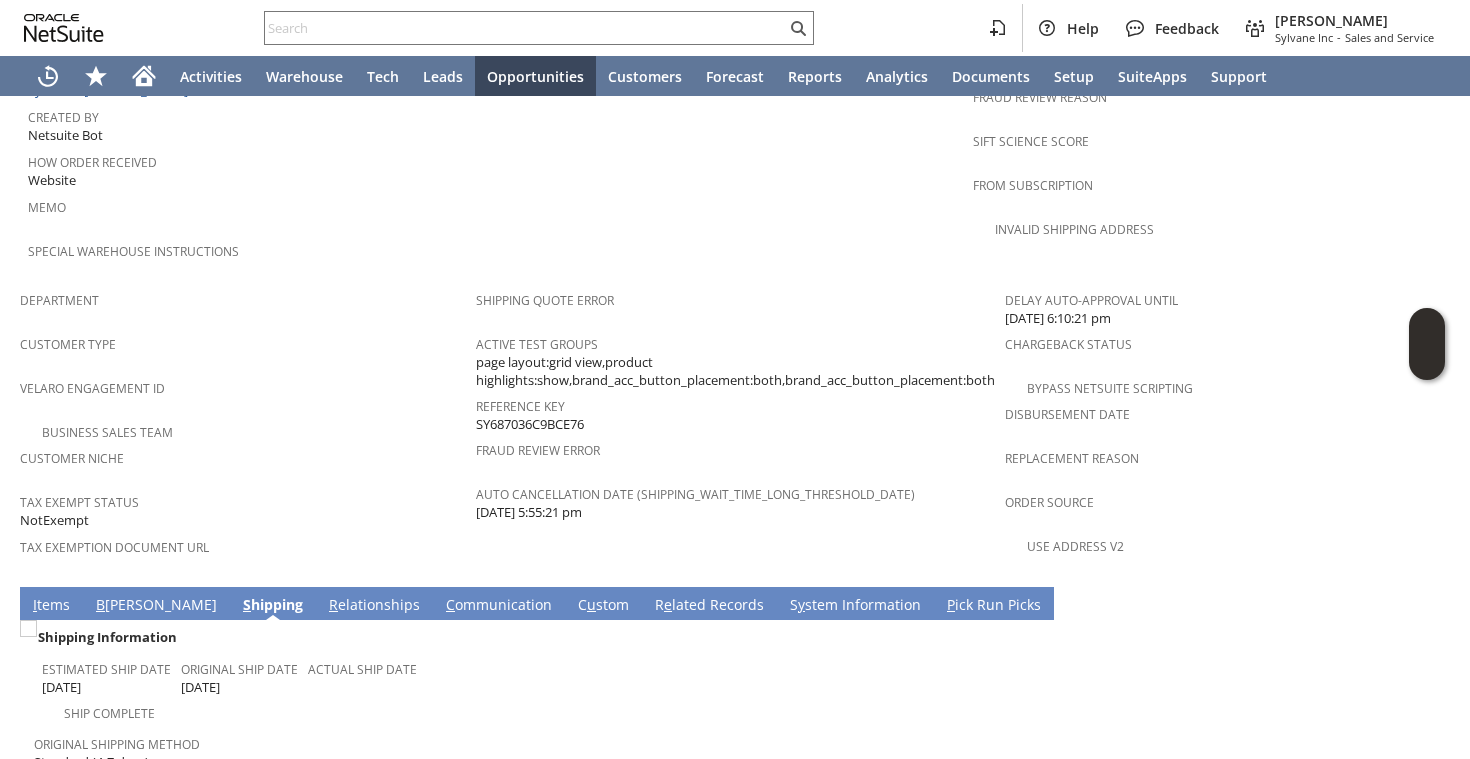 scroll, scrollTop: 1335, scrollLeft: 0, axis: vertical 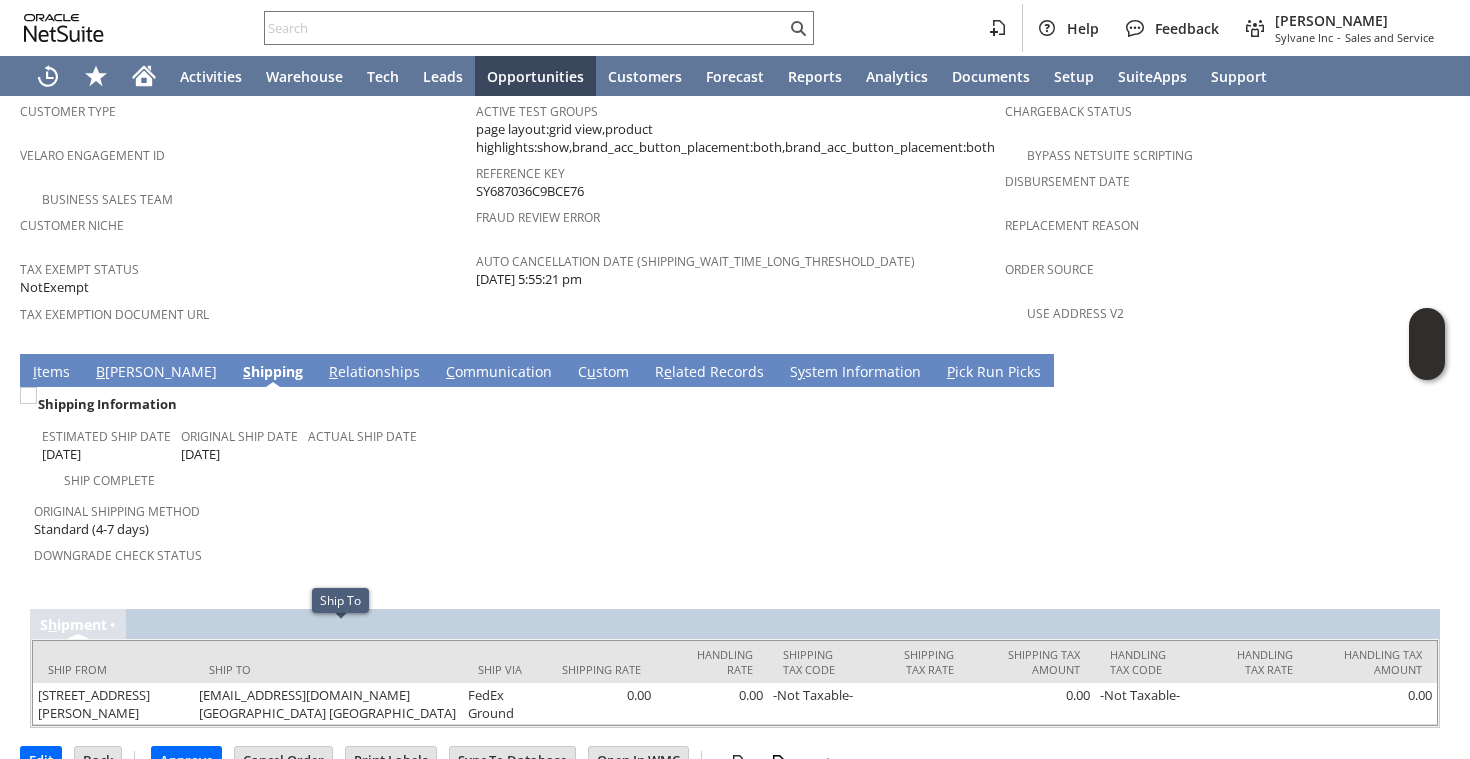 click on "Original Shipping Method" at bounding box center (379, 508) 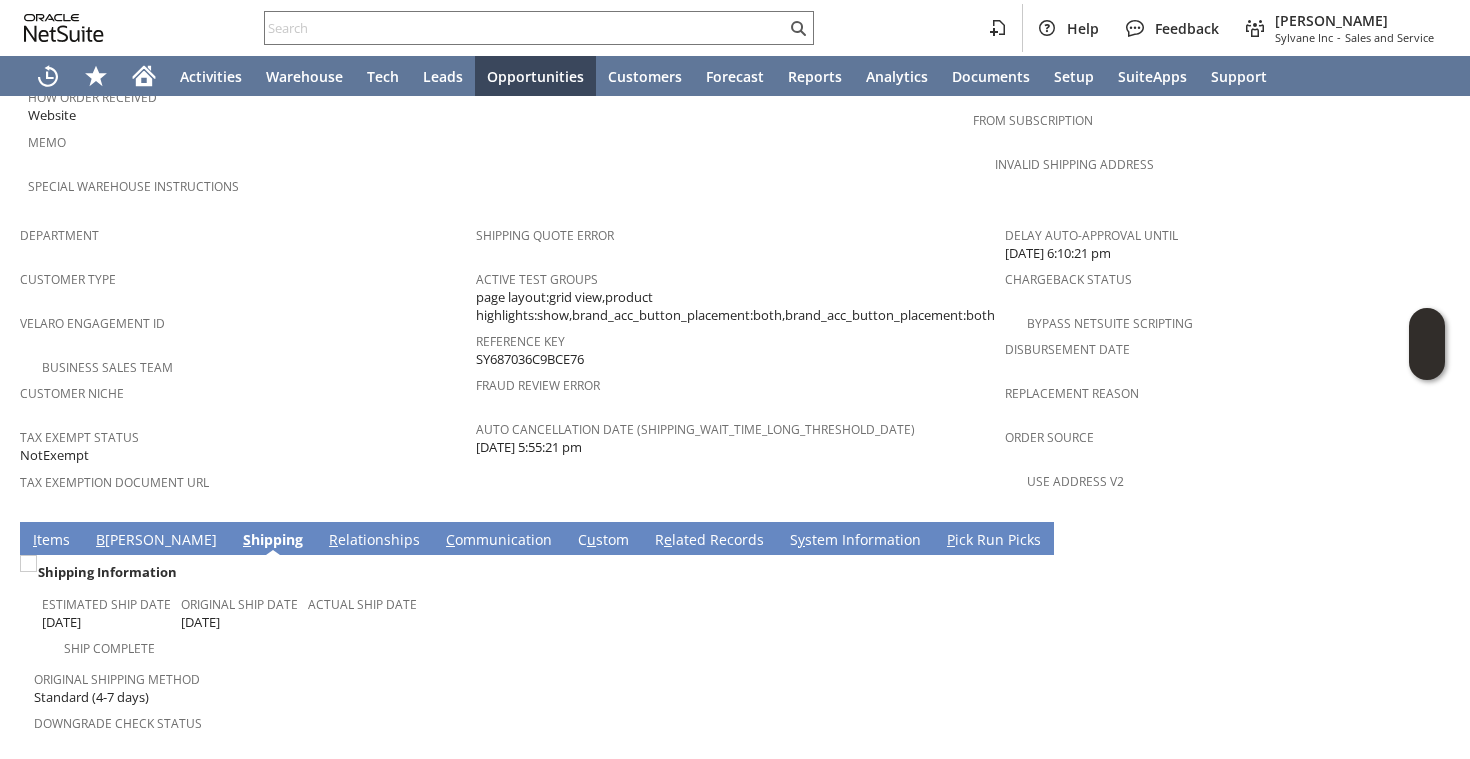 scroll, scrollTop: 1335, scrollLeft: 0, axis: vertical 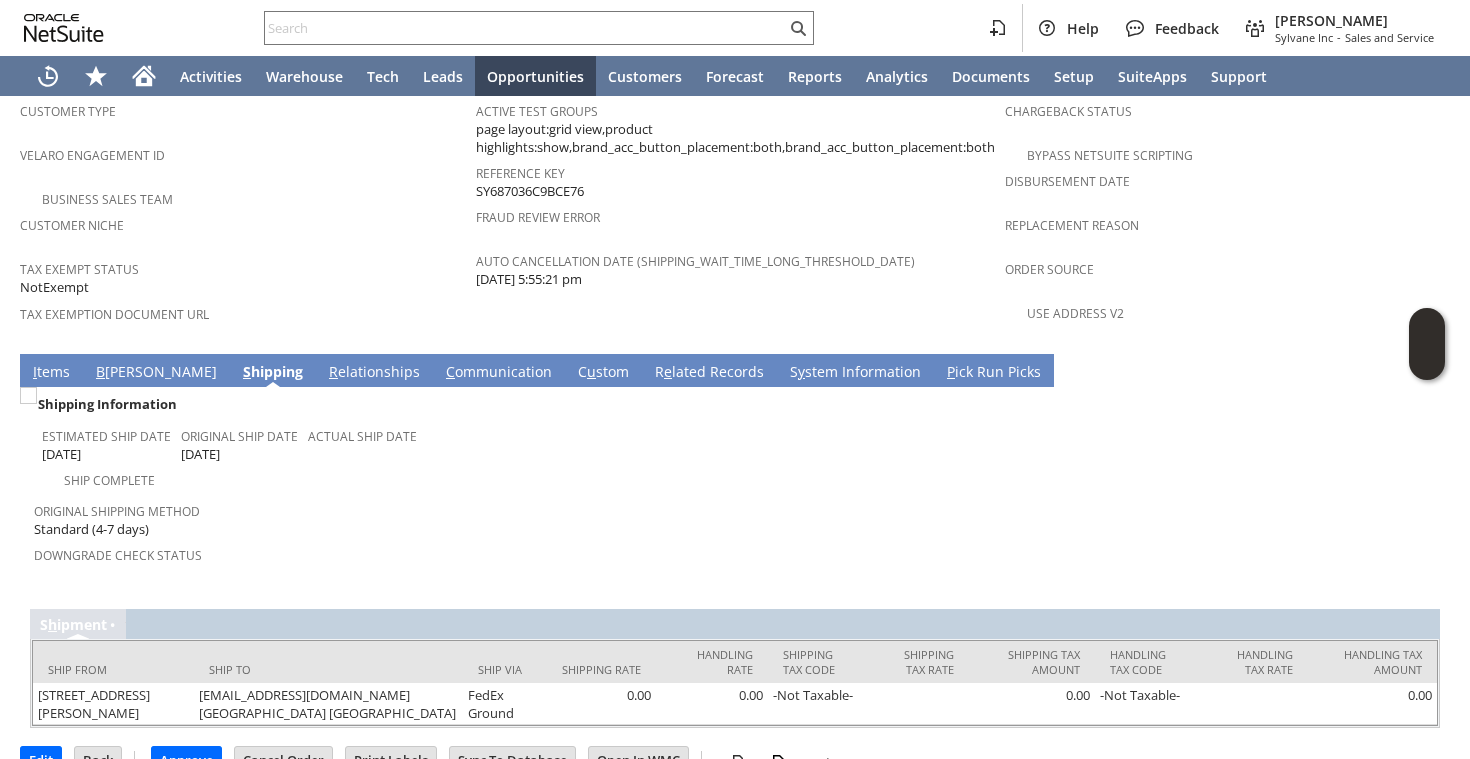 click on "I" at bounding box center (35, 371) 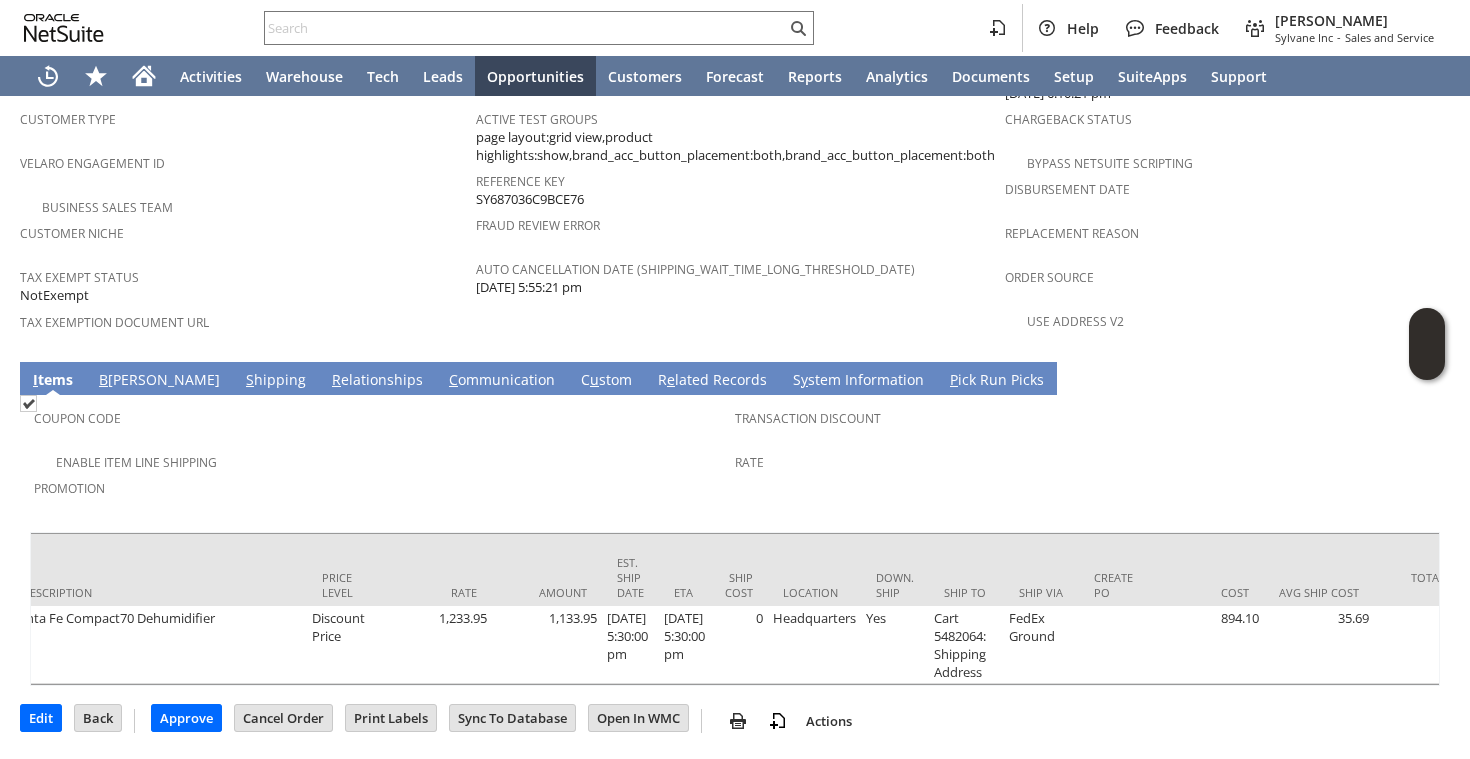 scroll, scrollTop: 1269, scrollLeft: 0, axis: vertical 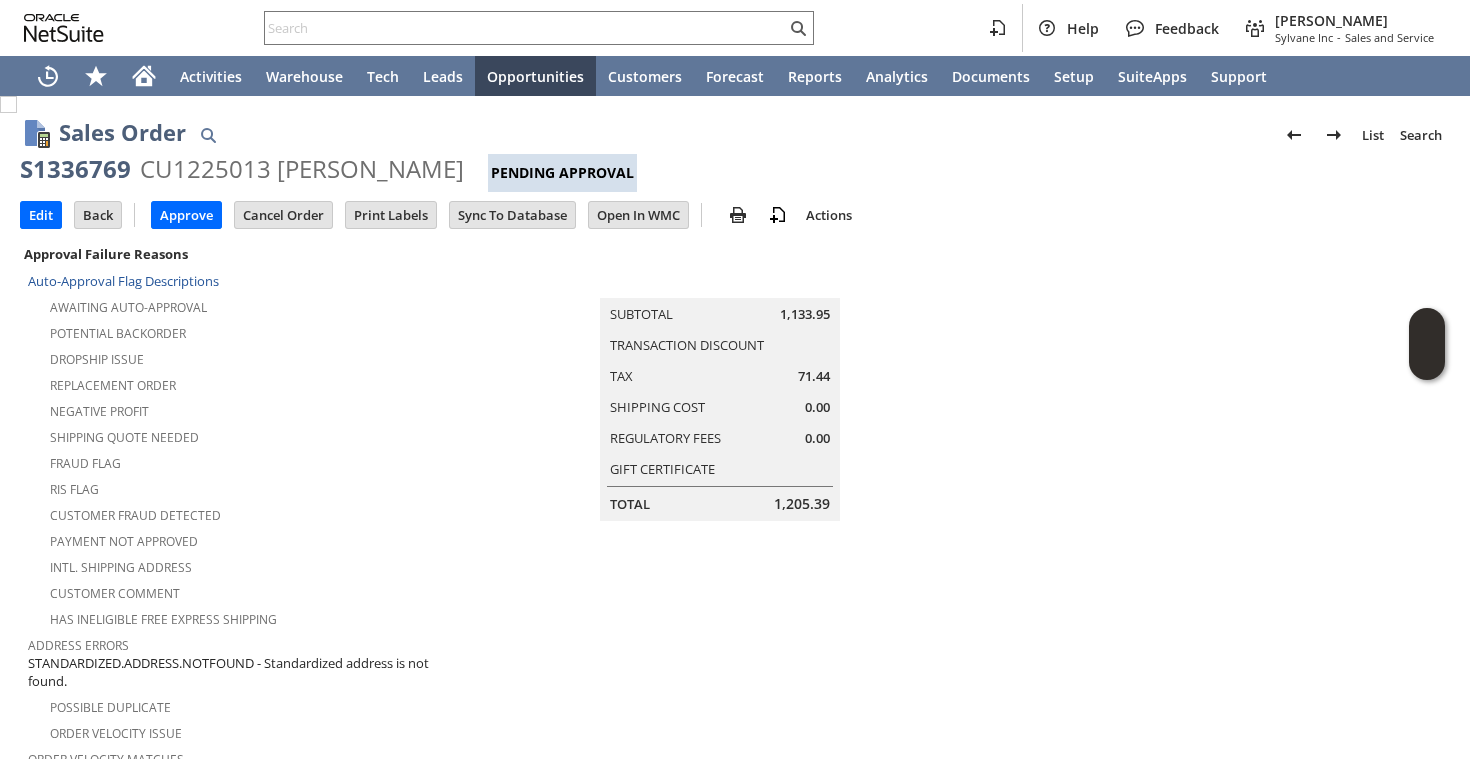 click on "Replacement Order" at bounding box center (252, 383) 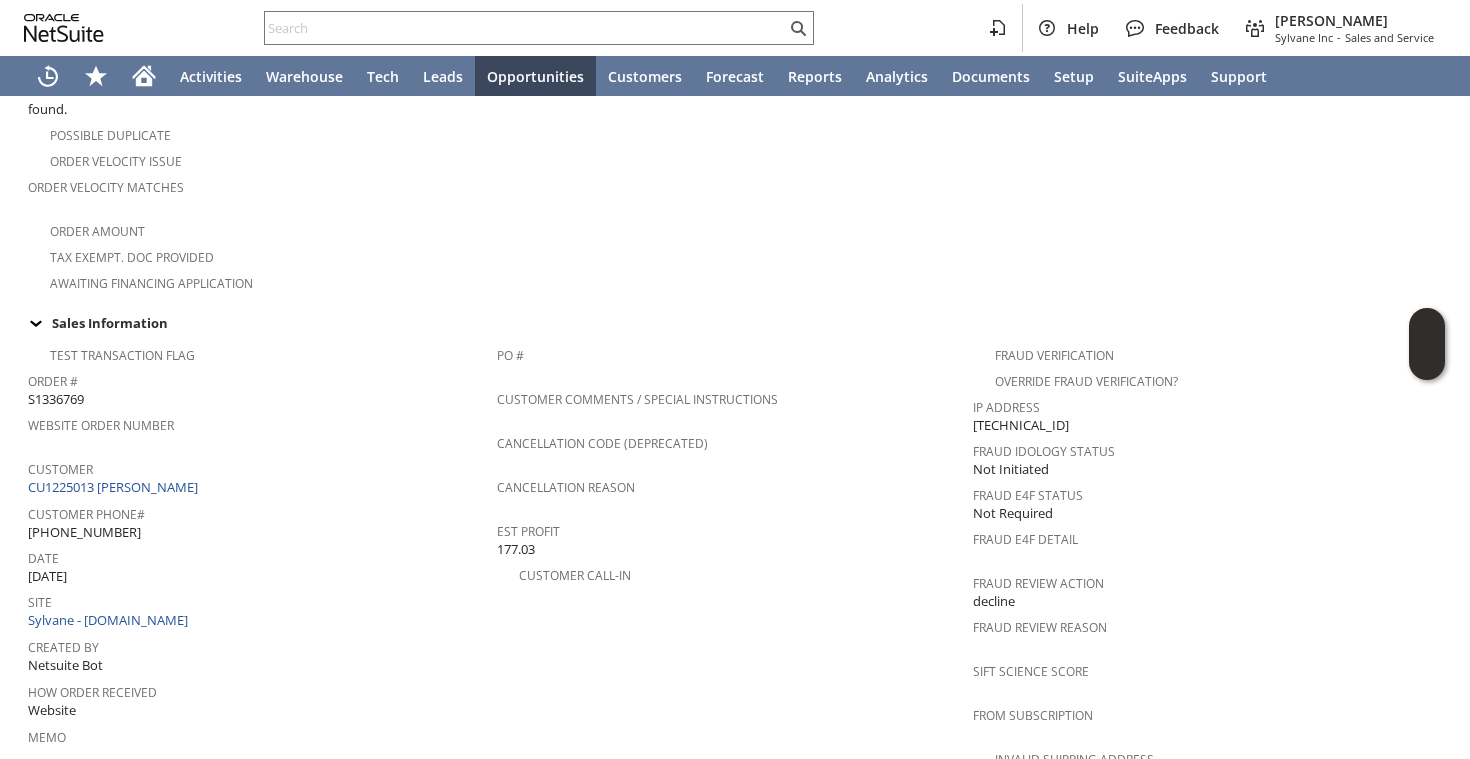 scroll, scrollTop: 0, scrollLeft: 0, axis: both 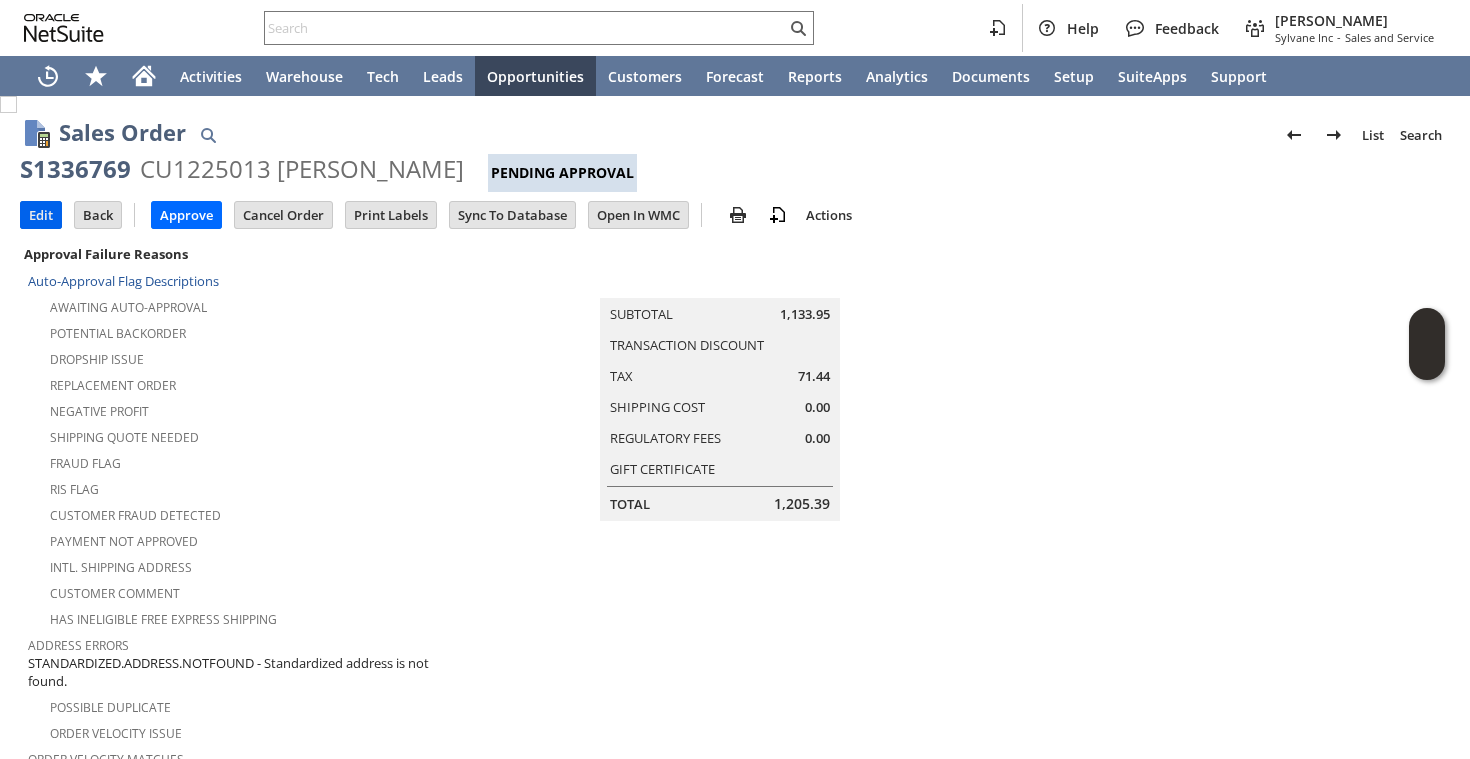 click on "Edit" at bounding box center [41, 215] 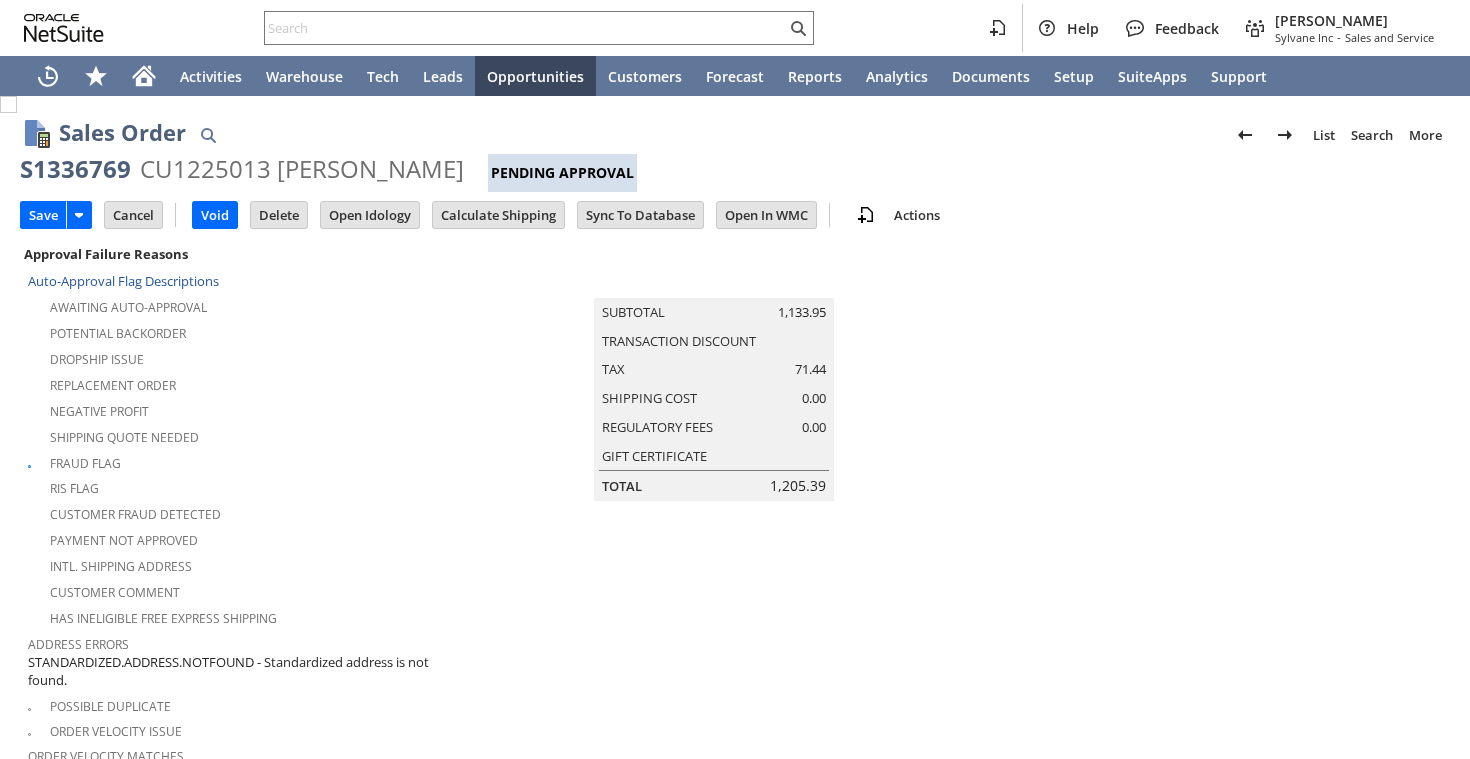 scroll, scrollTop: 0, scrollLeft: 0, axis: both 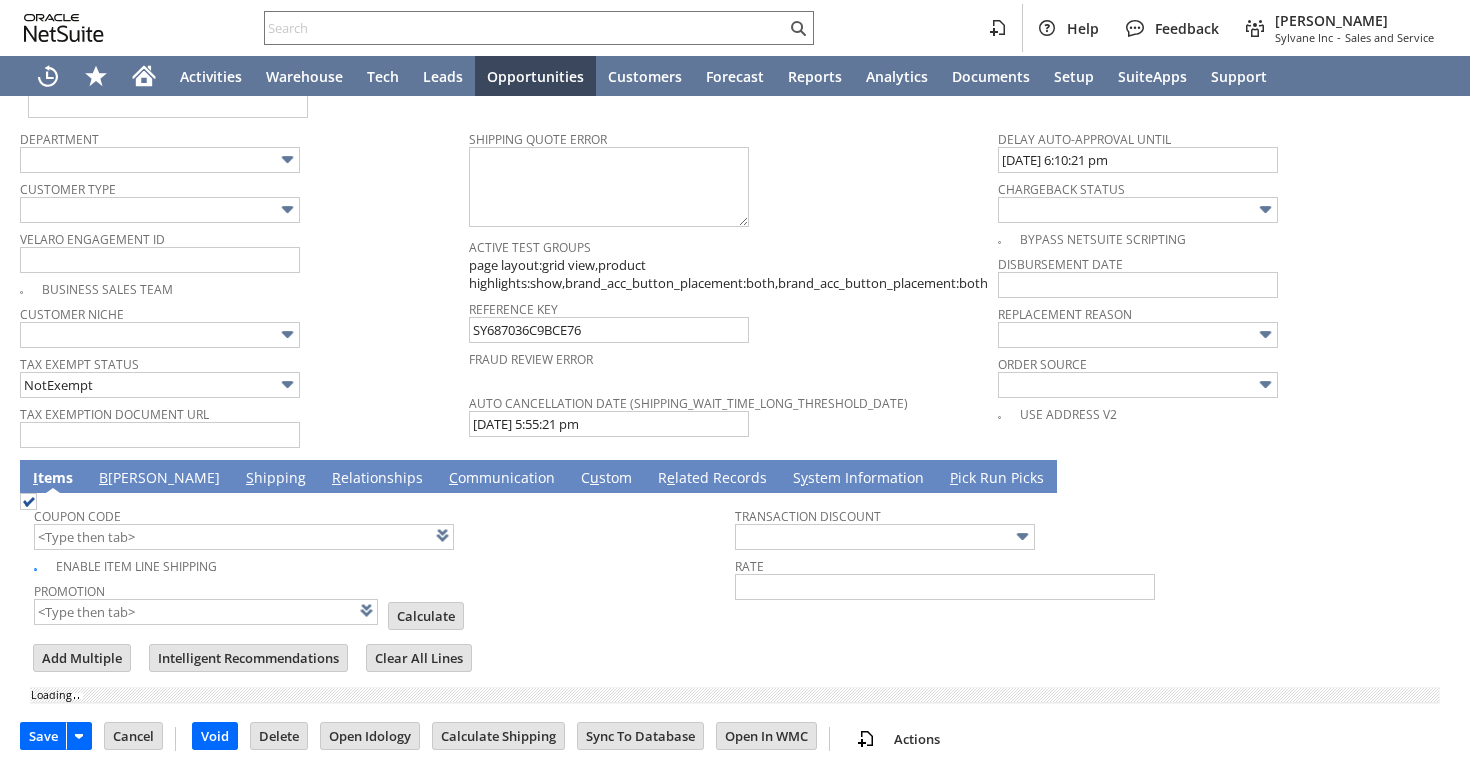 type on "Add" 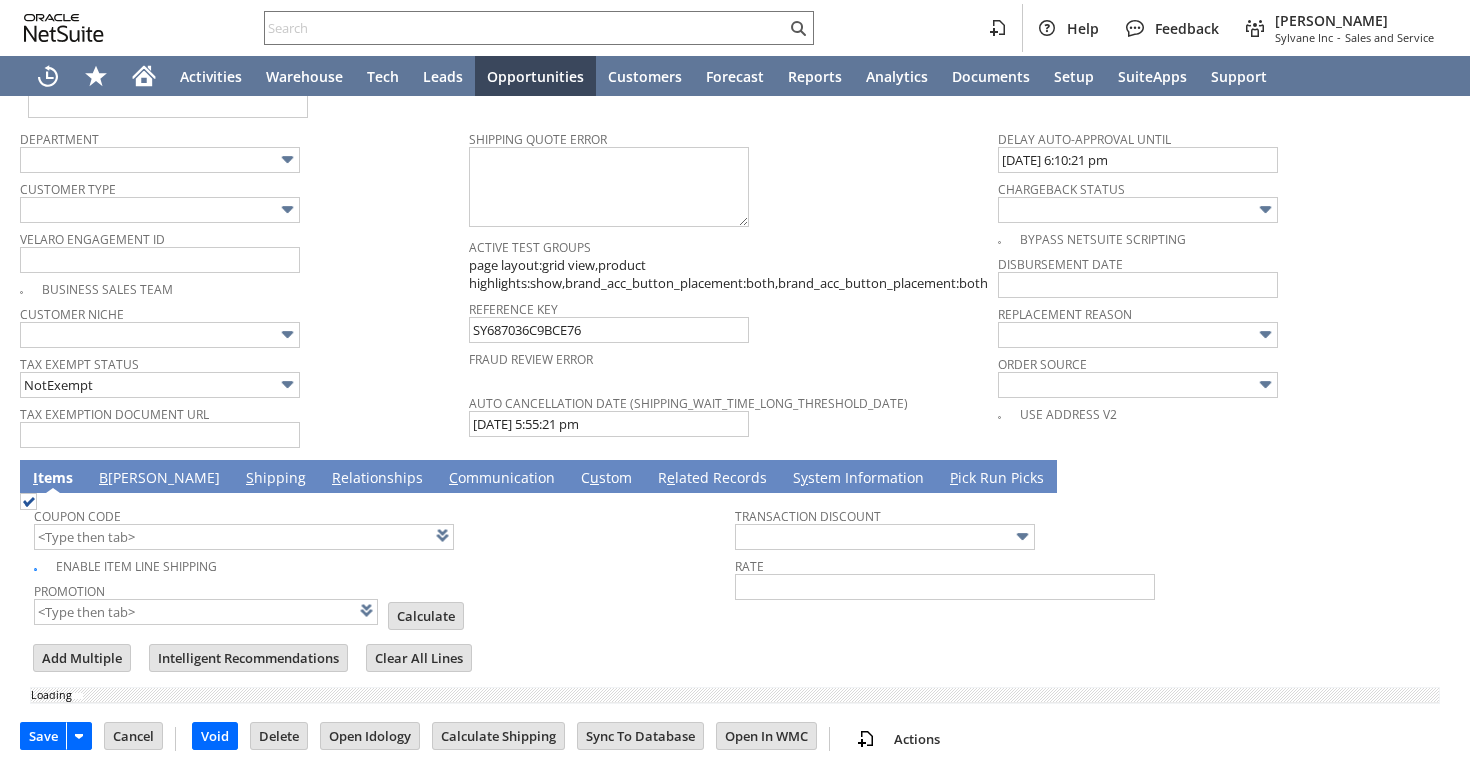 type on "Copy Previous" 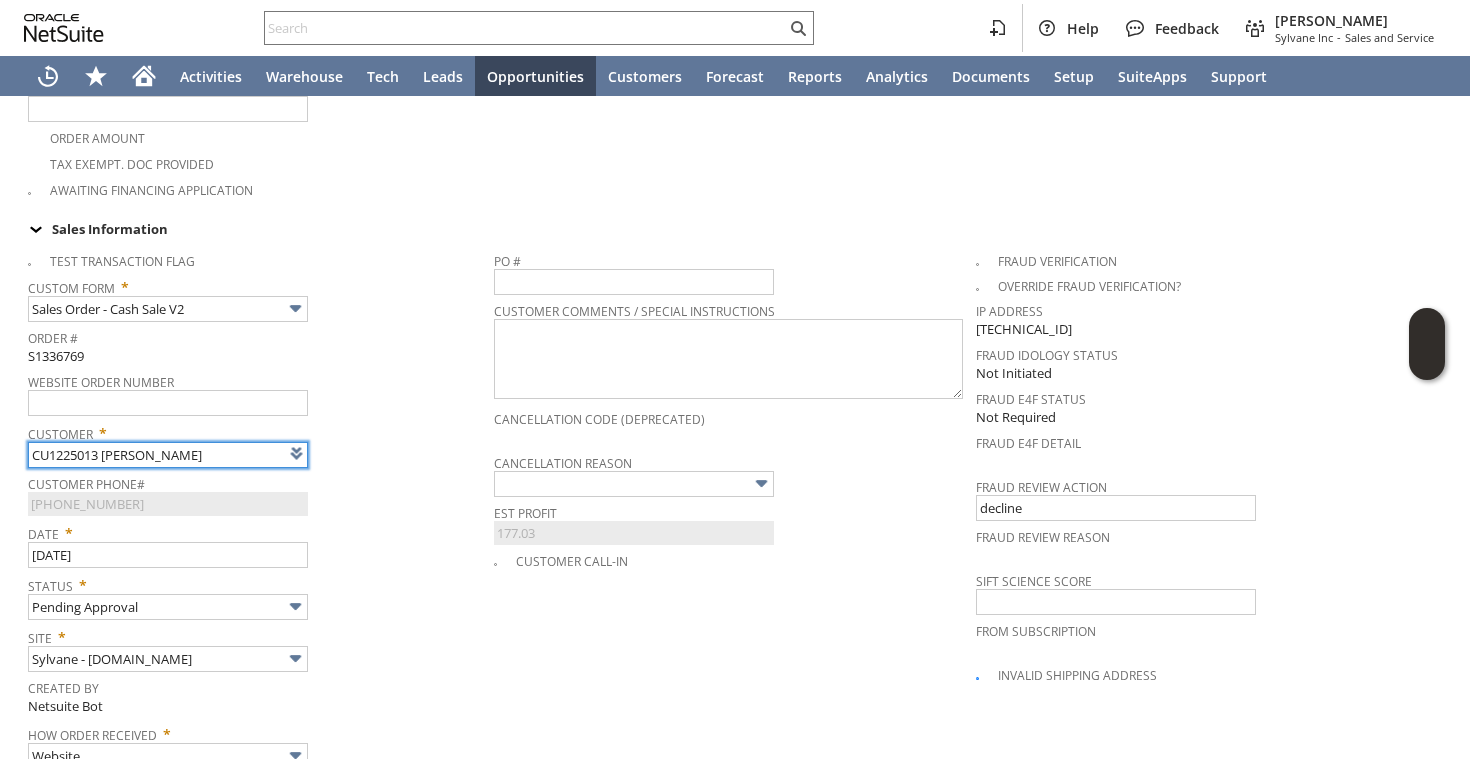 type on "Intelligent Recommendations¹⁰" 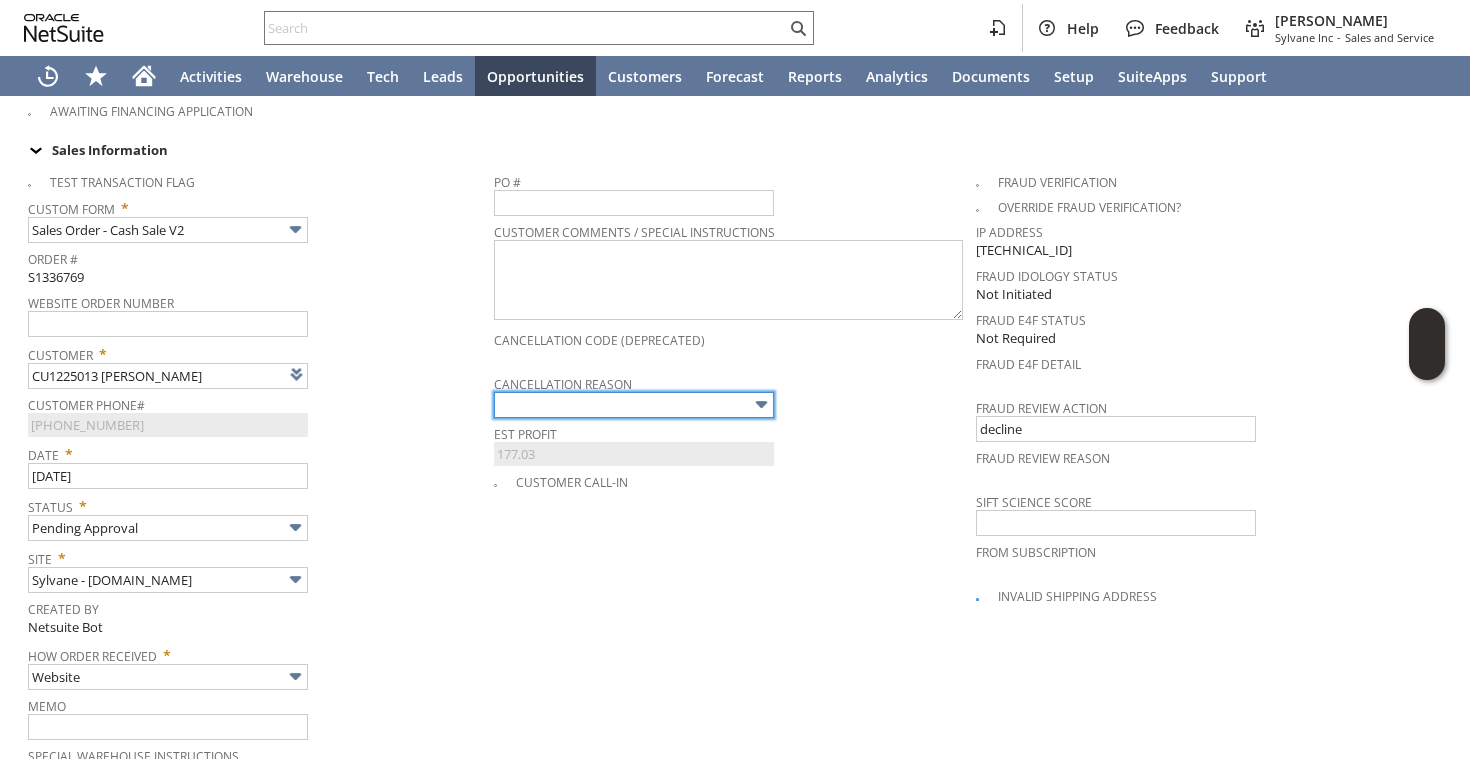 click at bounding box center [634, 405] 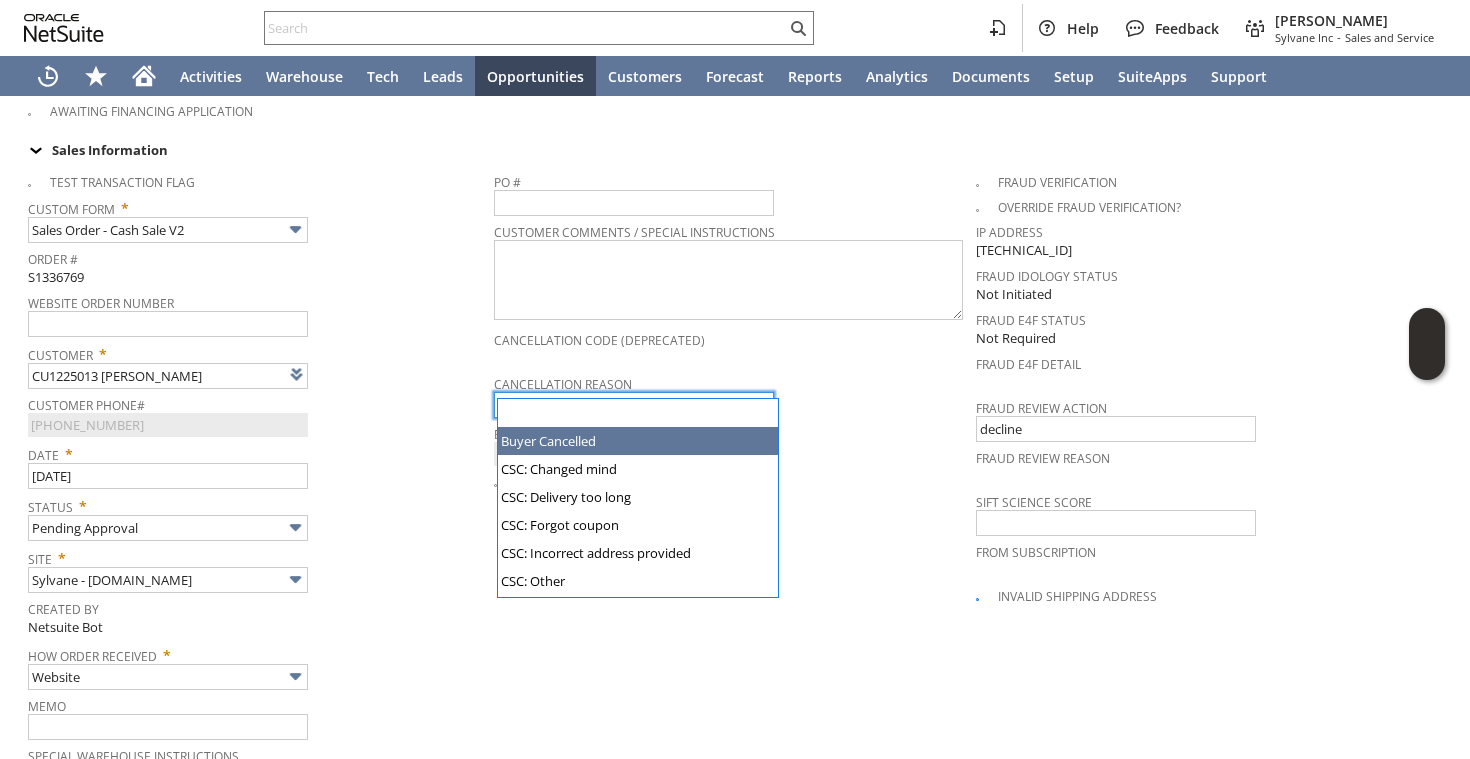 type on "Buyer Cancelled" 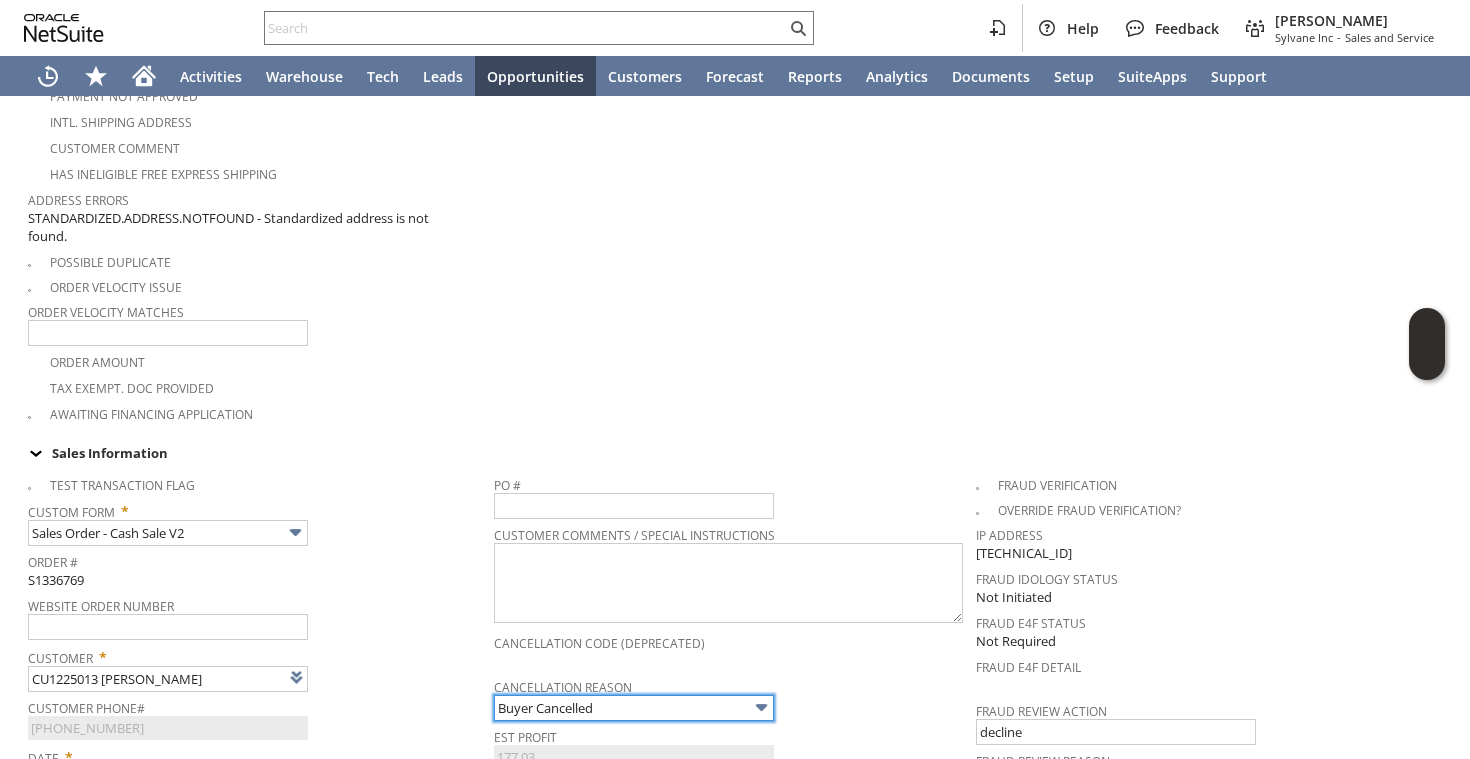 scroll, scrollTop: 62, scrollLeft: 0, axis: vertical 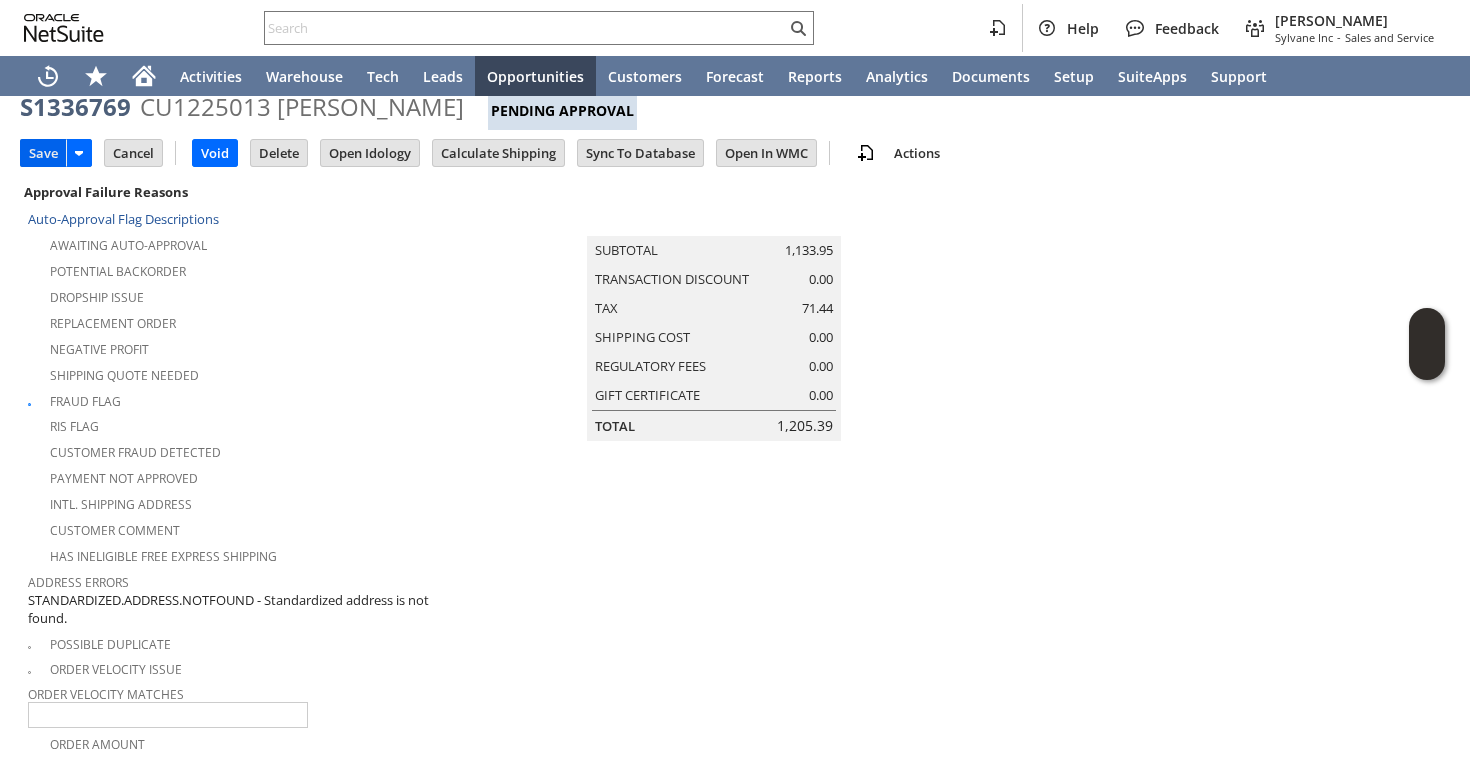click on "Save" at bounding box center [43, 153] 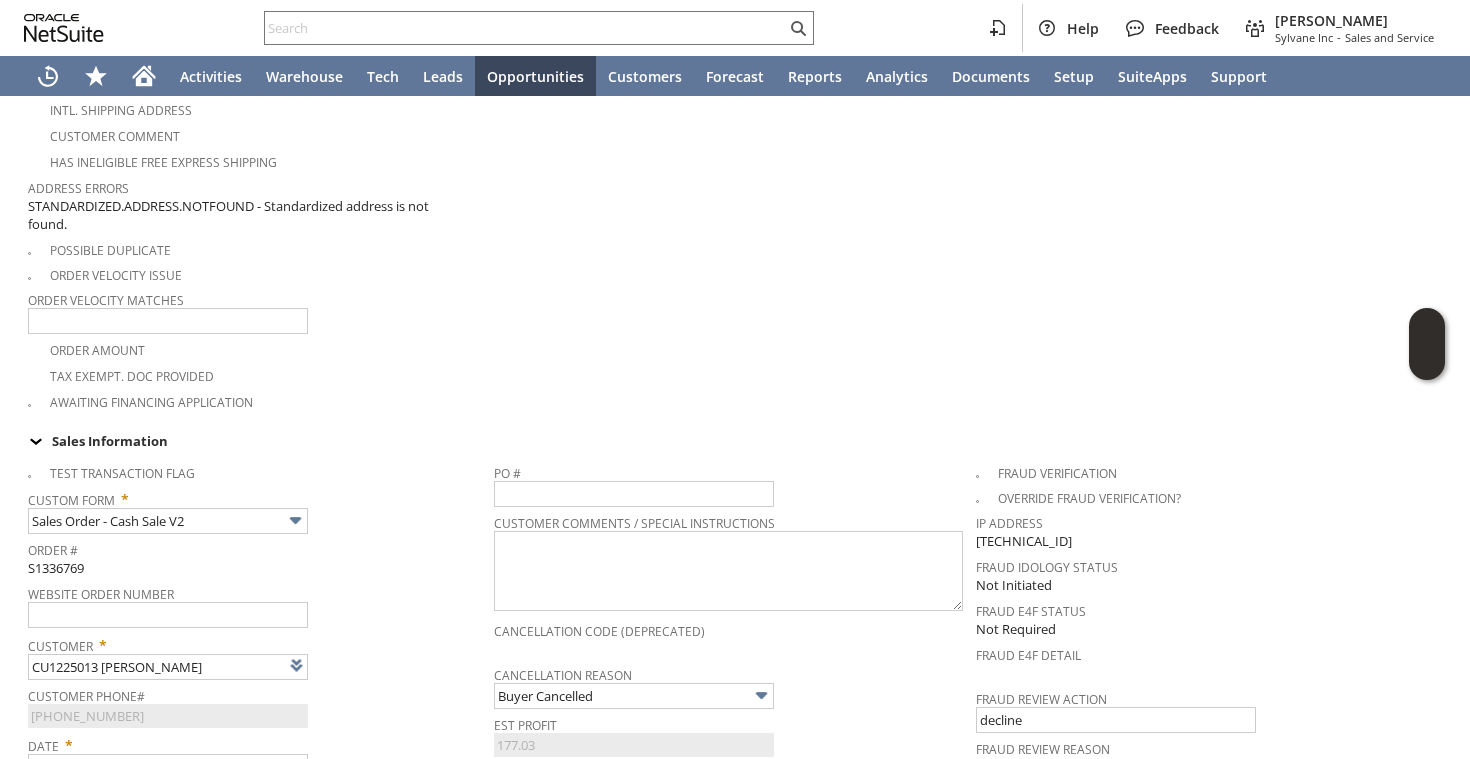 scroll, scrollTop: 481, scrollLeft: 0, axis: vertical 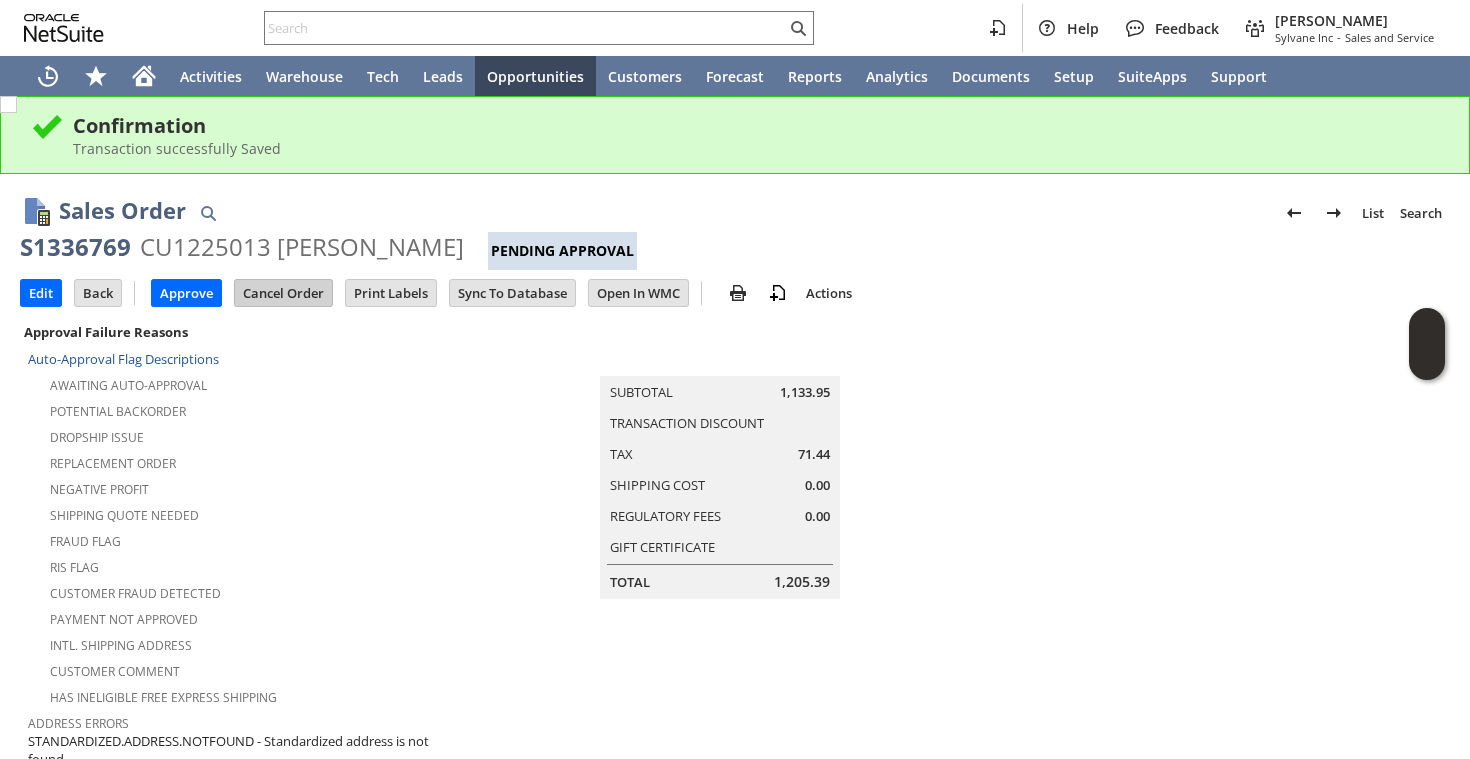 click on "Cancel Order" at bounding box center [283, 293] 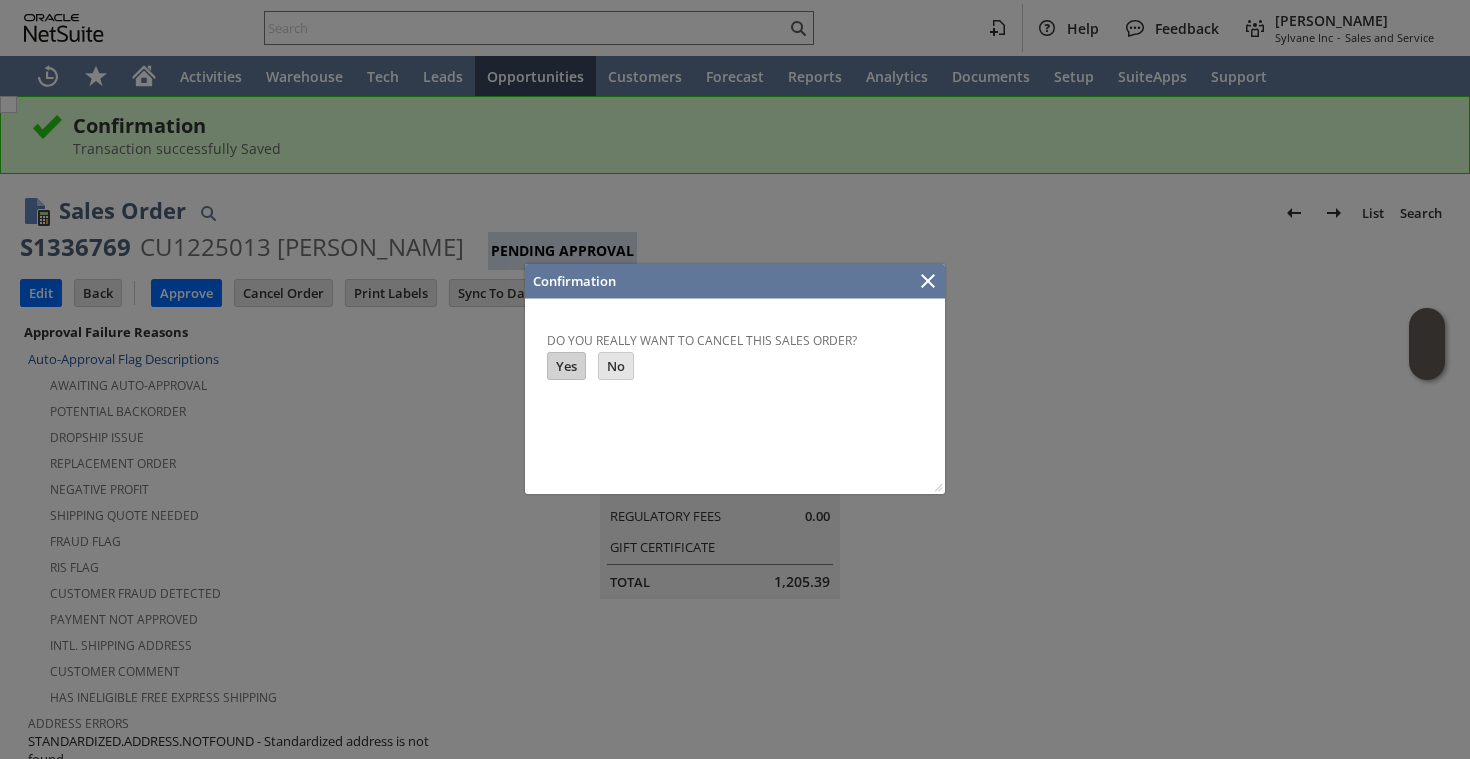 scroll, scrollTop: 0, scrollLeft: 0, axis: both 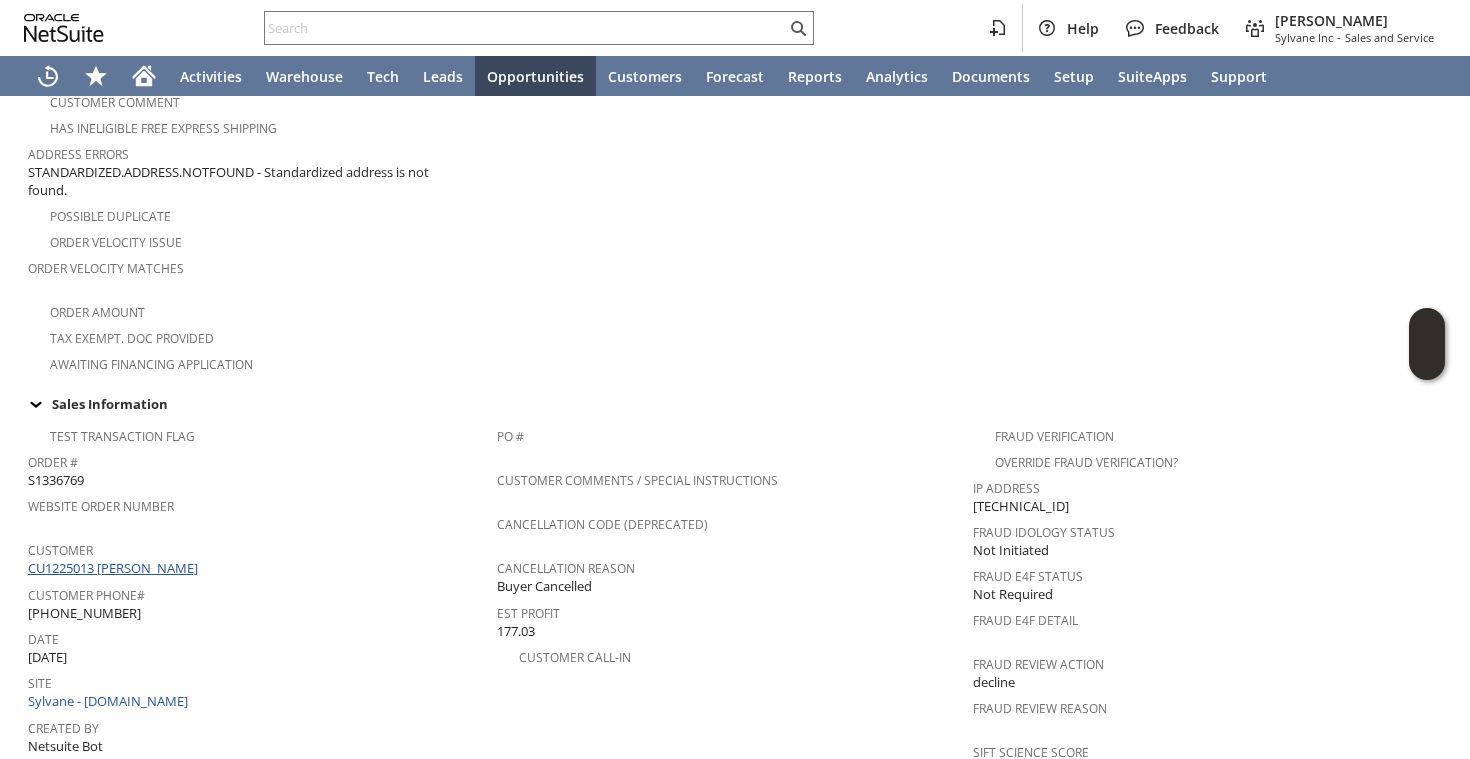 click on "CU1225013 [PERSON_NAME]" at bounding box center (115, 568) 